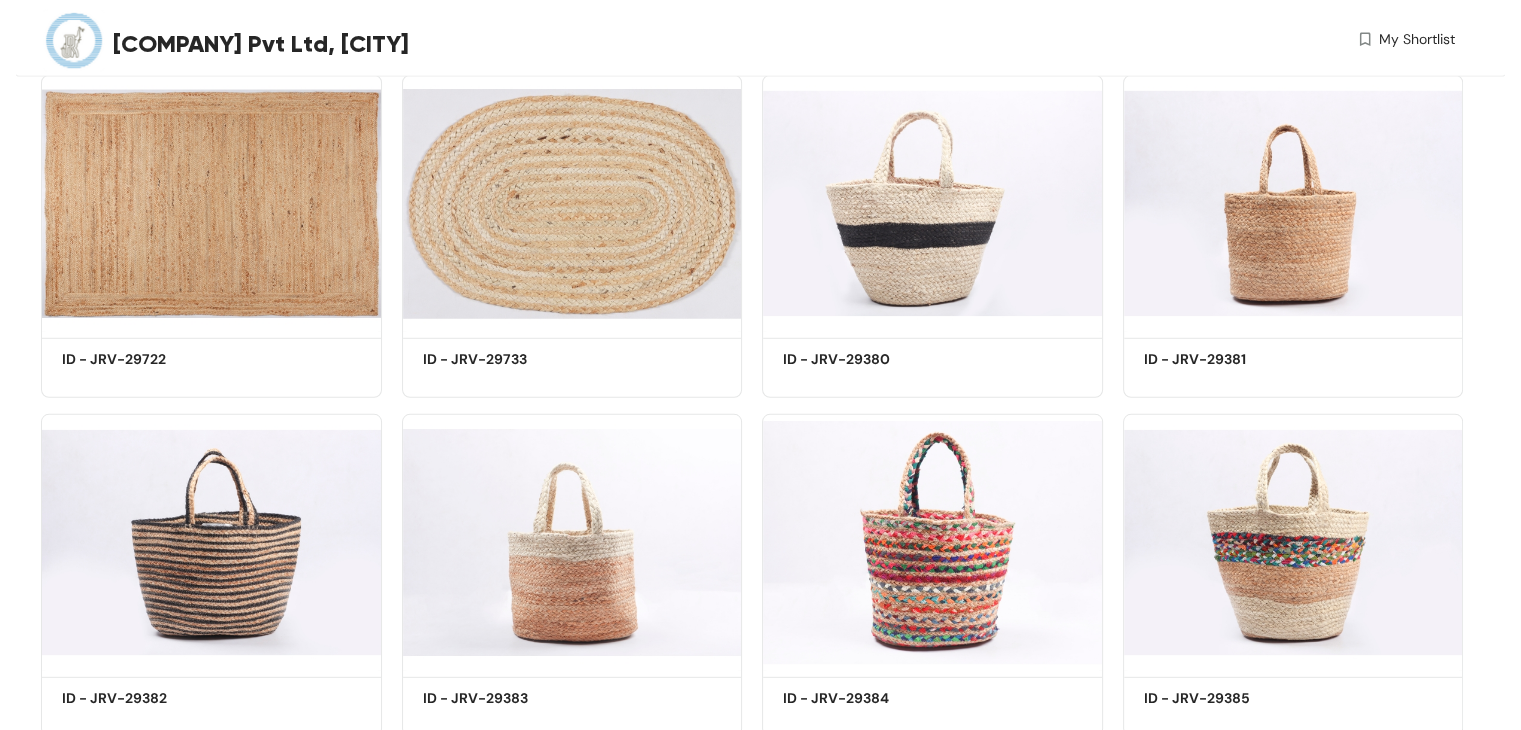 scroll, scrollTop: 5558, scrollLeft: 0, axis: vertical 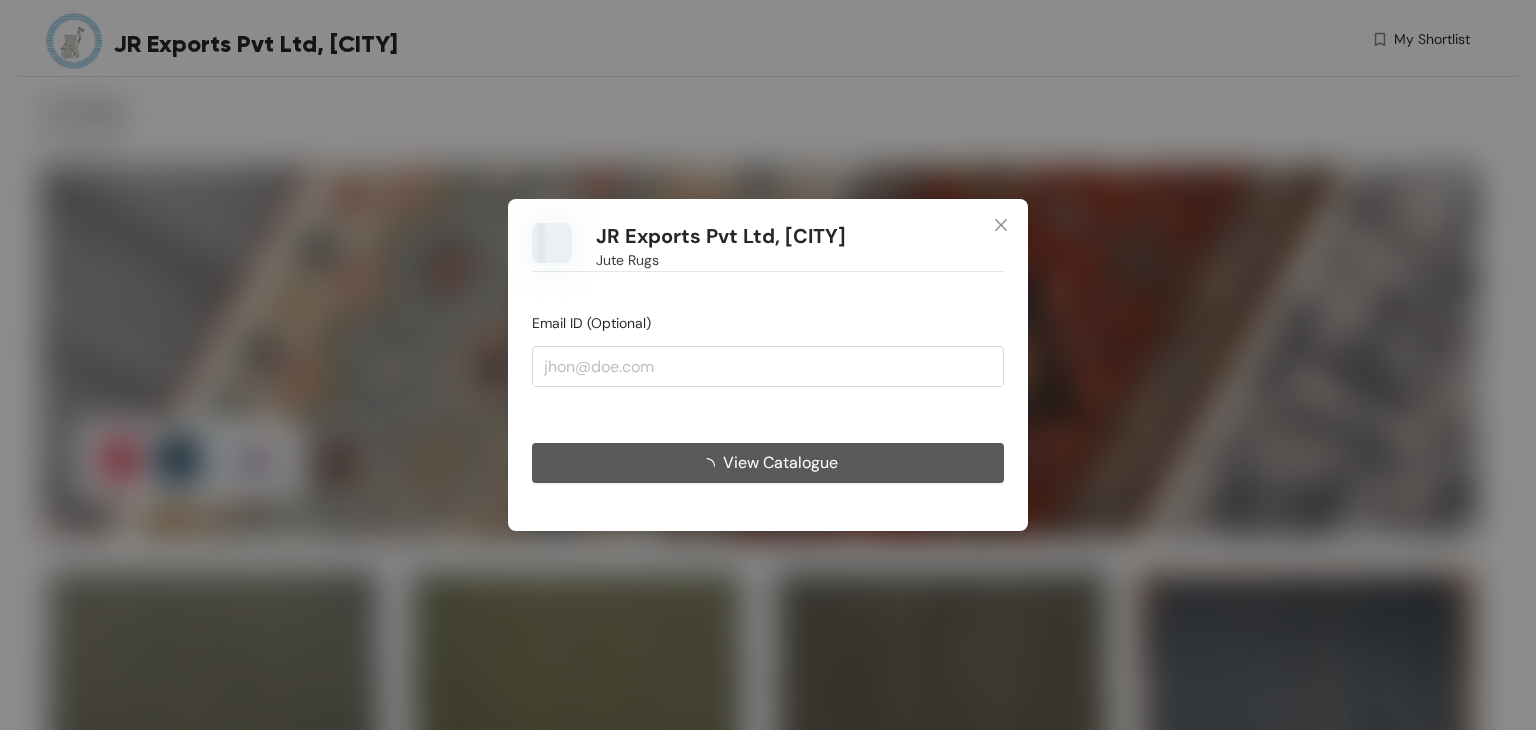 click on "View Catalogue" at bounding box center [780, 462] 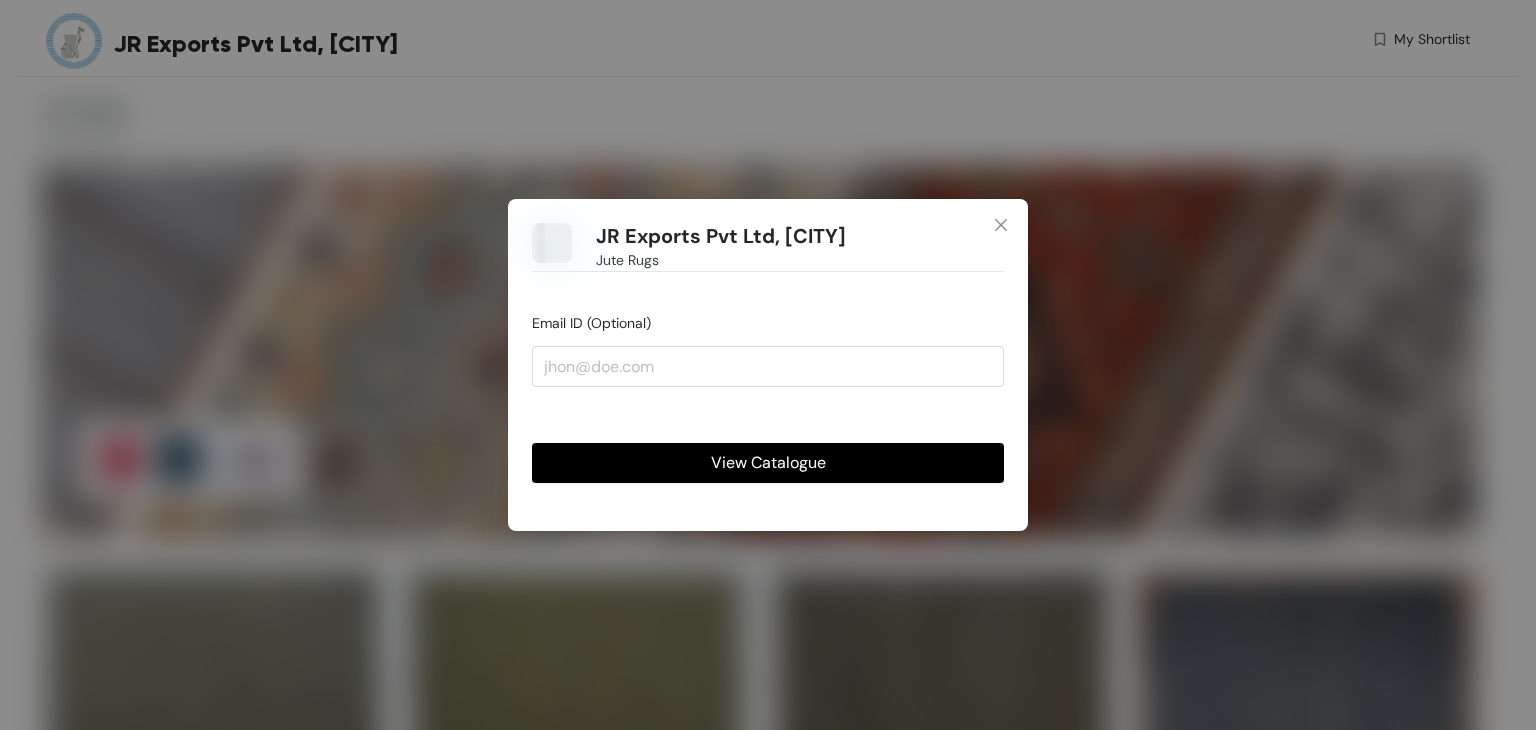 click on "View Catalogue" at bounding box center [768, 462] 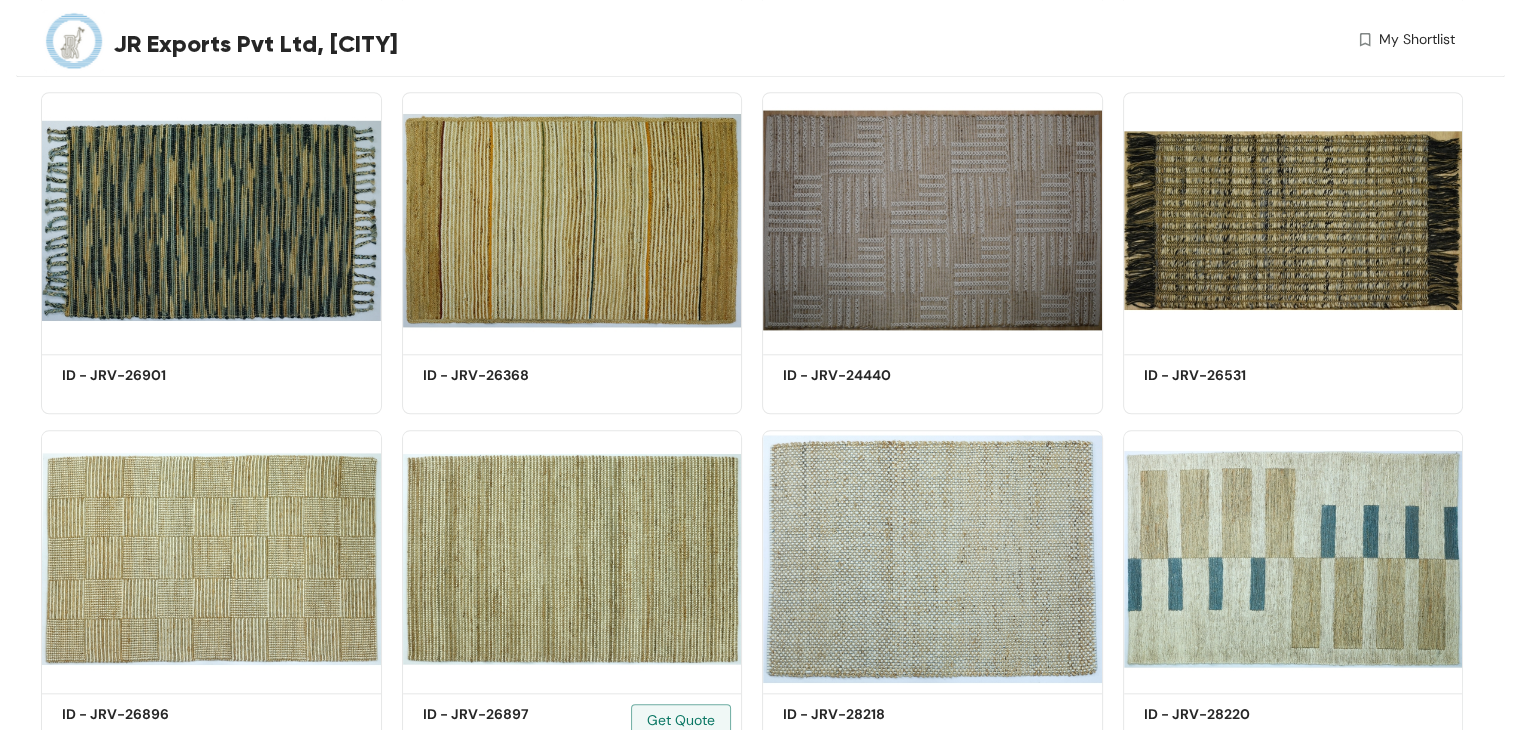 scroll, scrollTop: 1815, scrollLeft: 0, axis: vertical 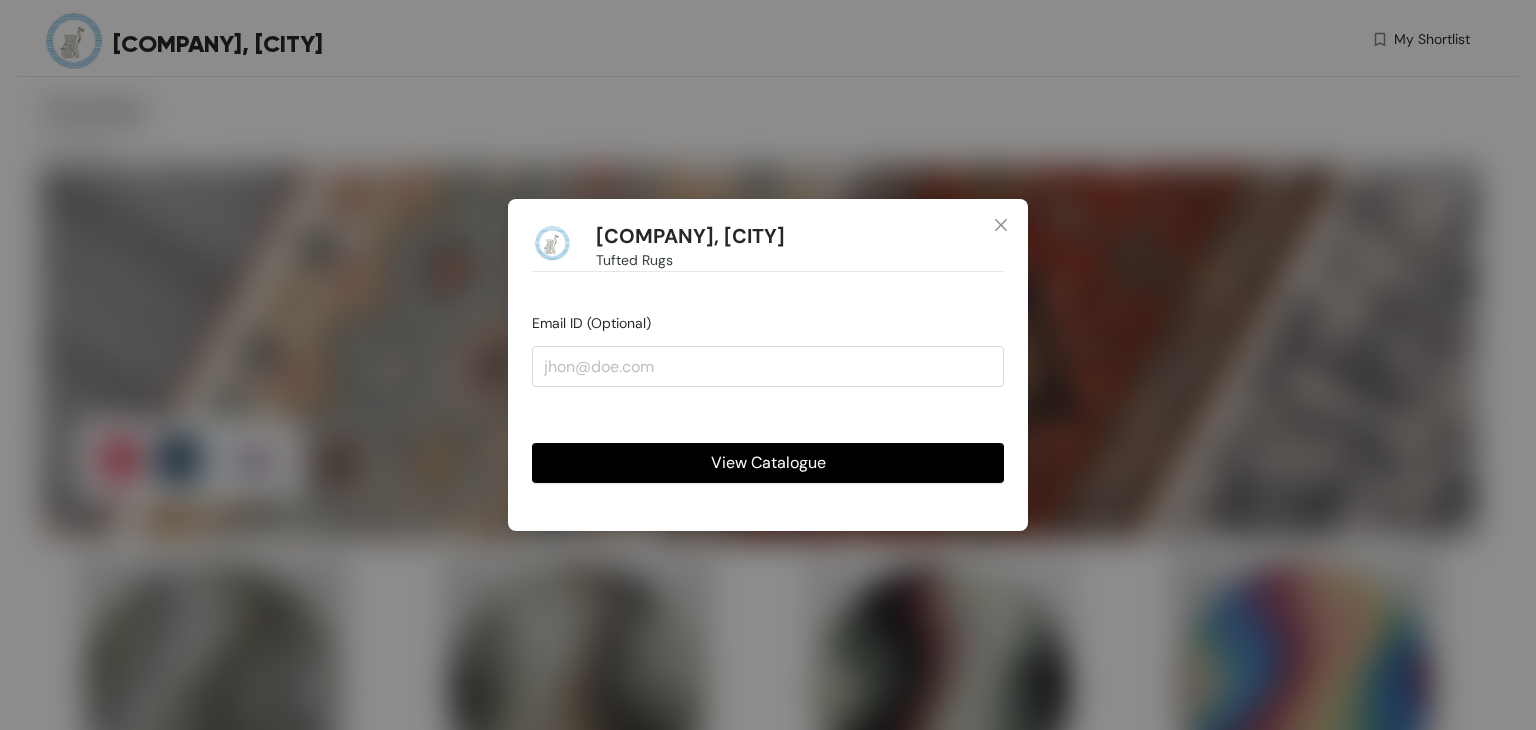 click on "View Catalogue" at bounding box center [768, 462] 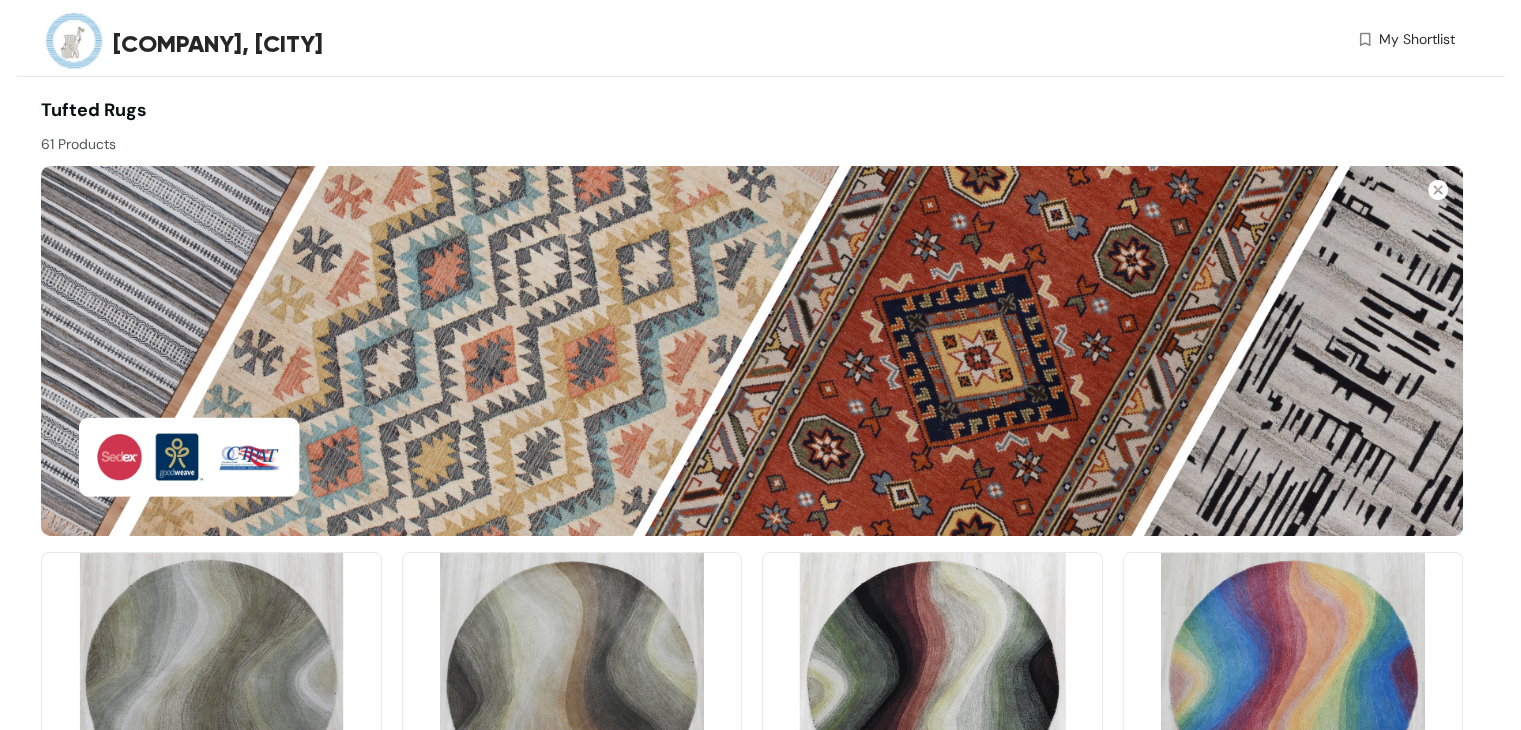 scroll, scrollTop: 812, scrollLeft: 0, axis: vertical 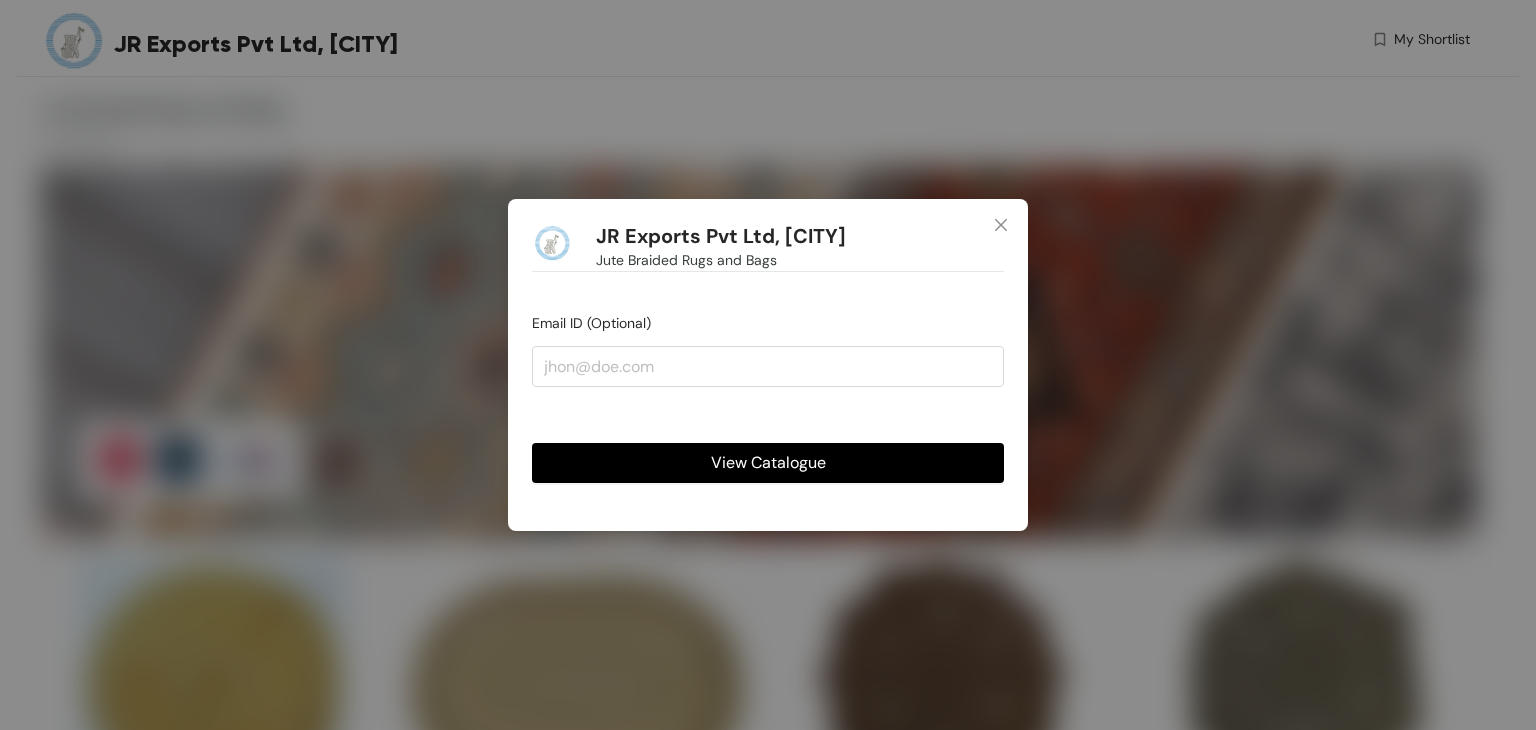 click on "View Catalogue" at bounding box center (768, 462) 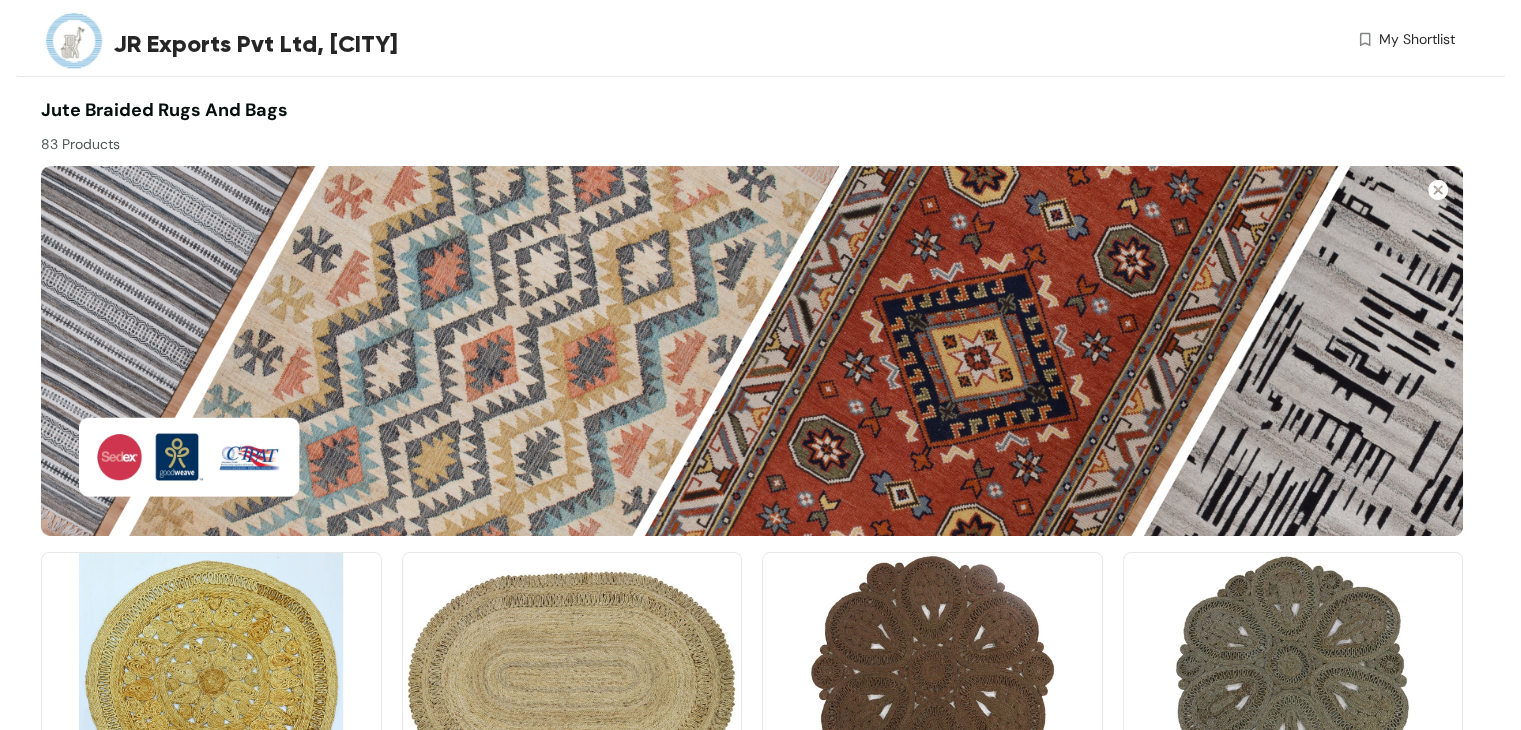 scroll, scrollTop: 2848, scrollLeft: 0, axis: vertical 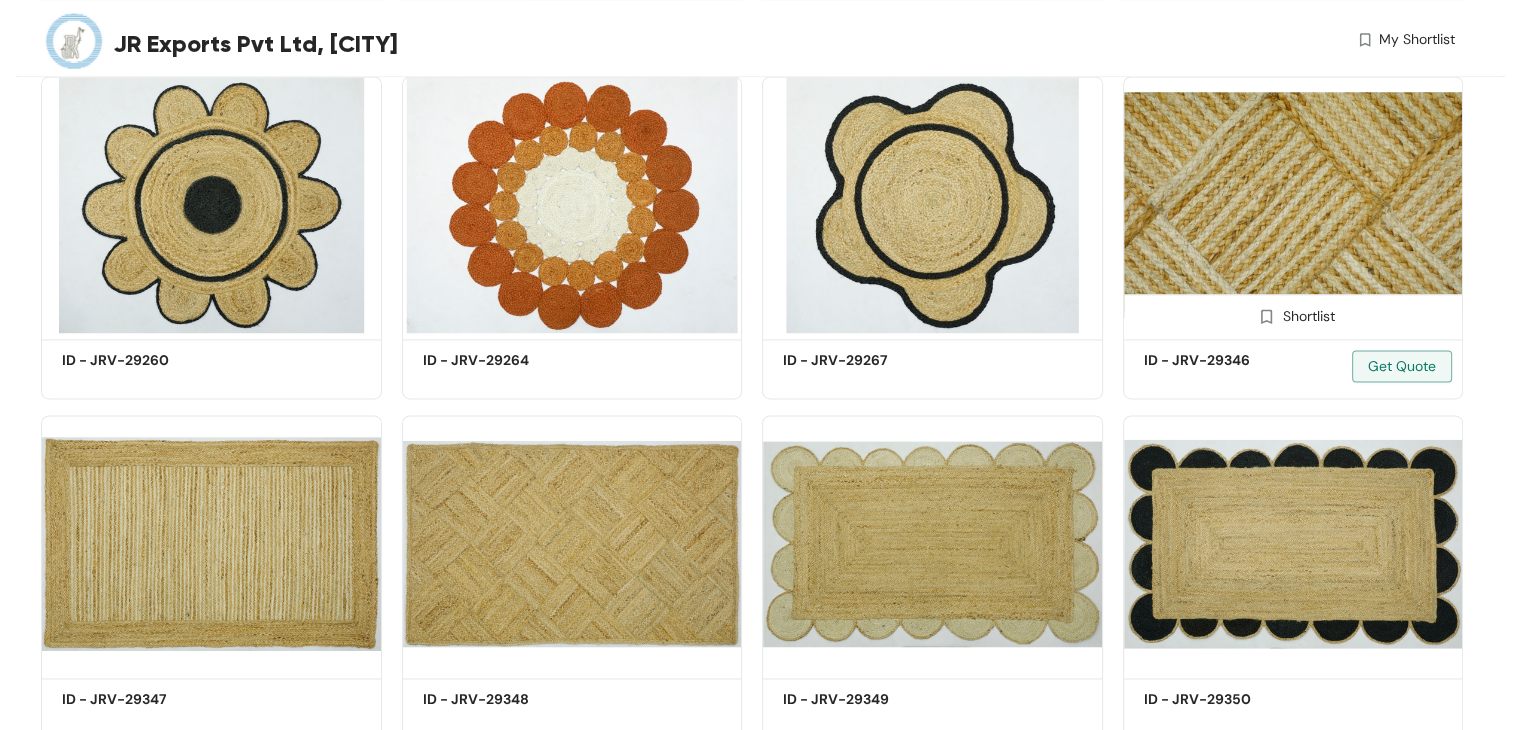 click at bounding box center (1293, 204) 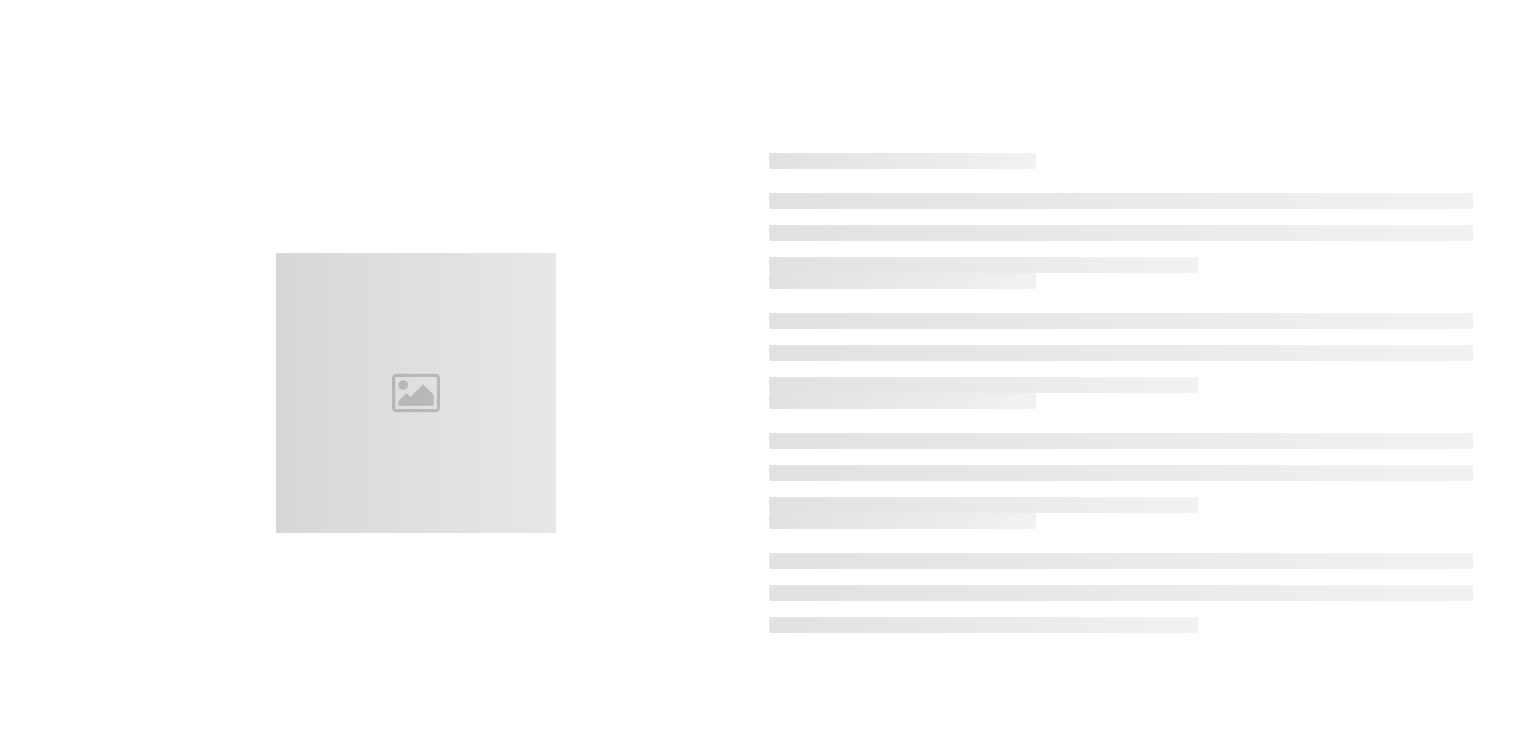 scroll, scrollTop: 0, scrollLeft: 0, axis: both 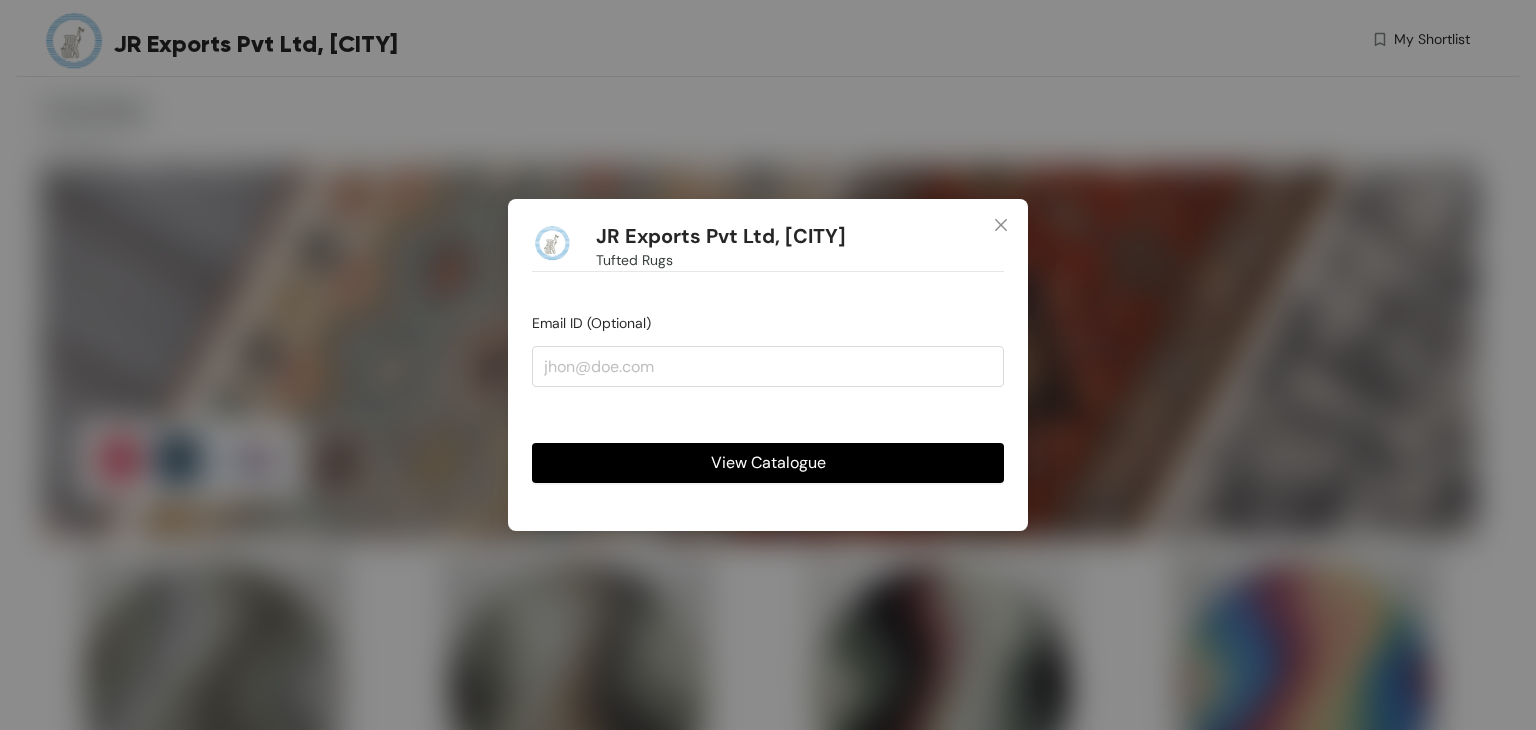 click on "View Catalogue" at bounding box center (768, 462) 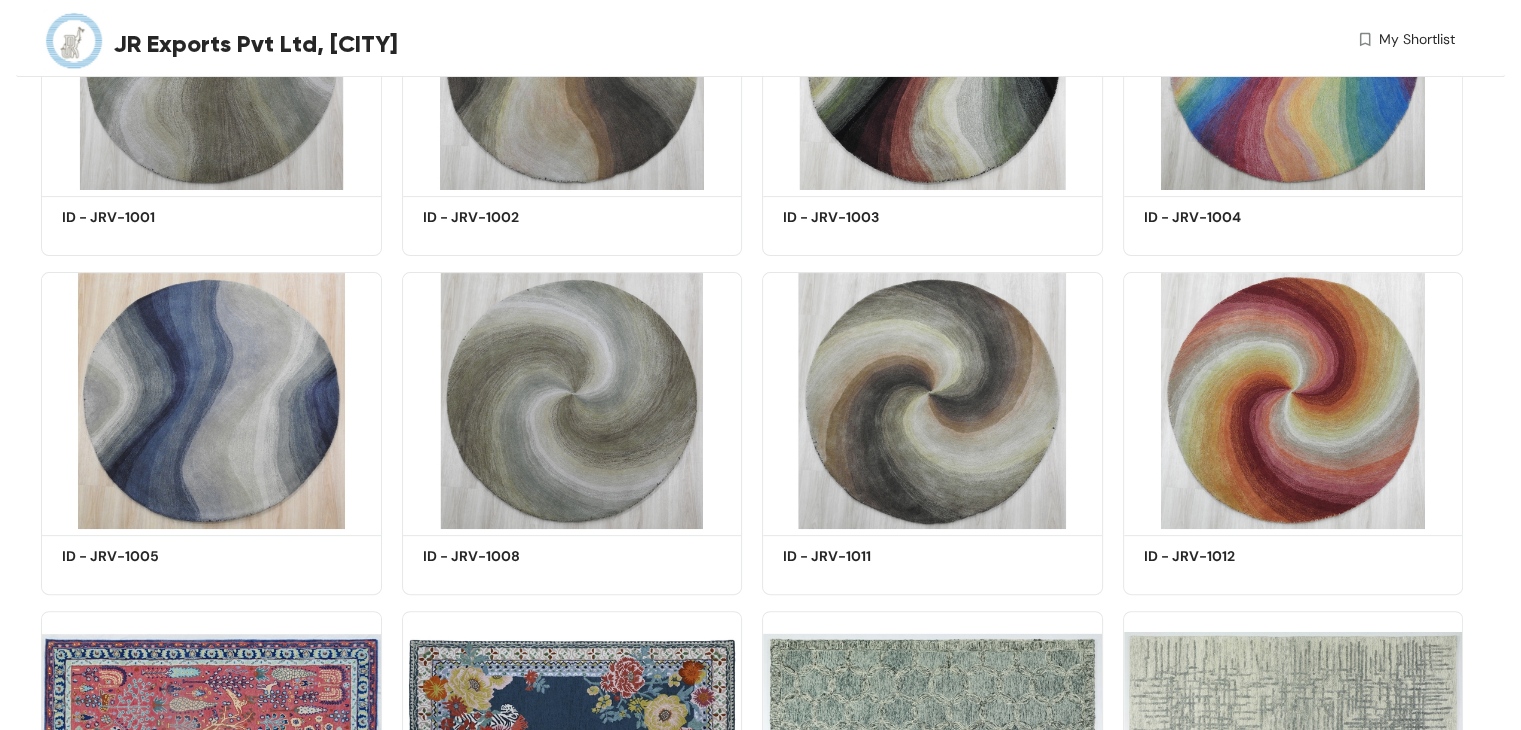 scroll, scrollTop: 620, scrollLeft: 0, axis: vertical 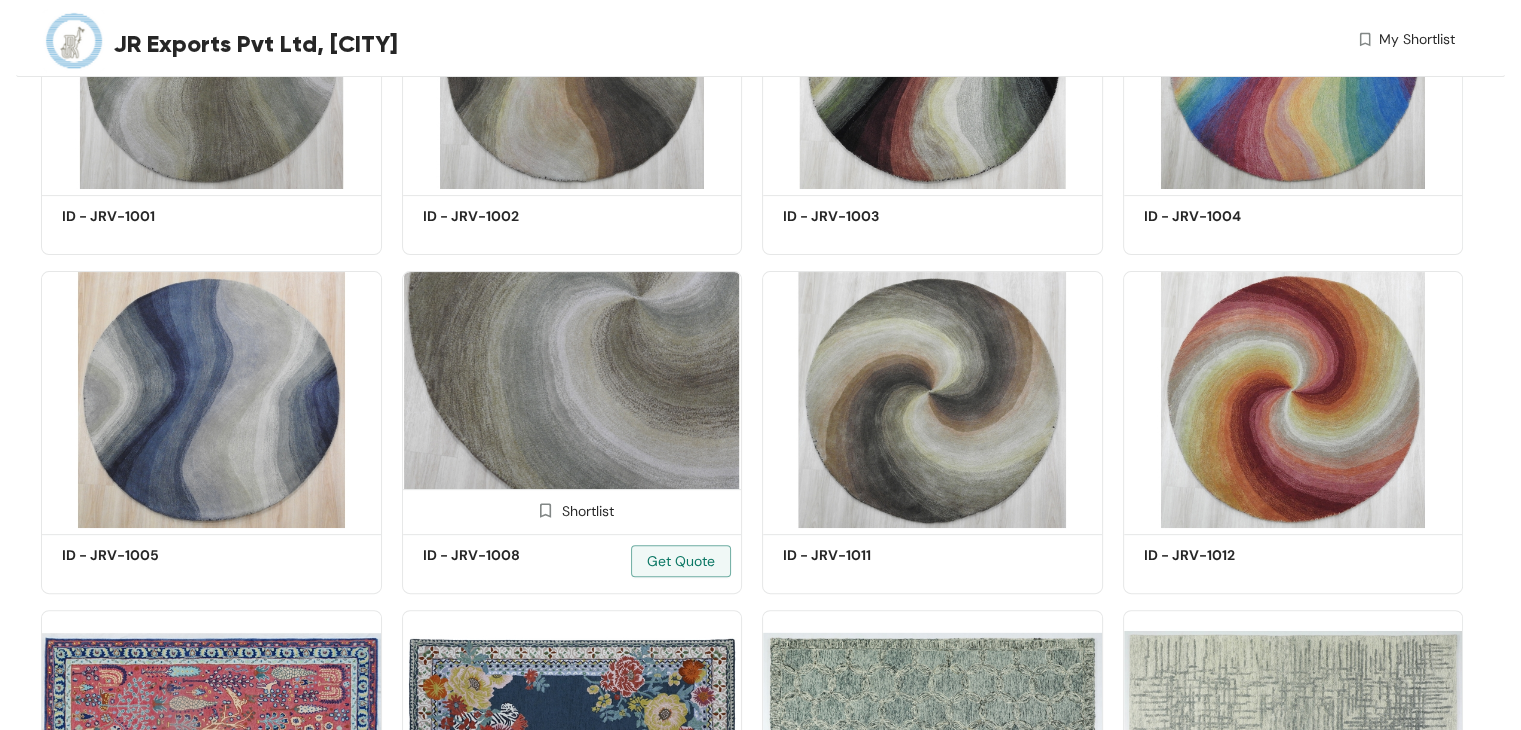 click at bounding box center (572, 399) 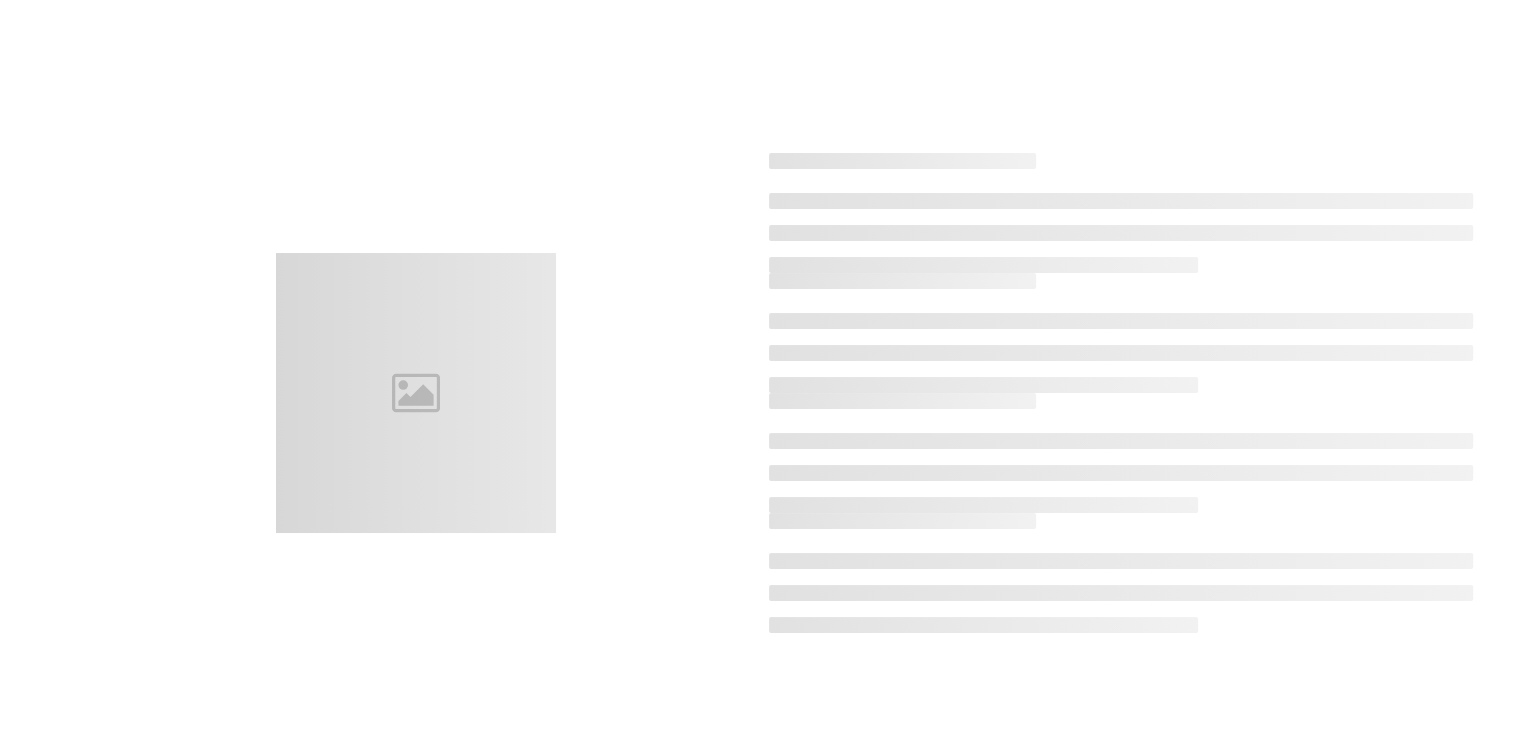scroll, scrollTop: 0, scrollLeft: 0, axis: both 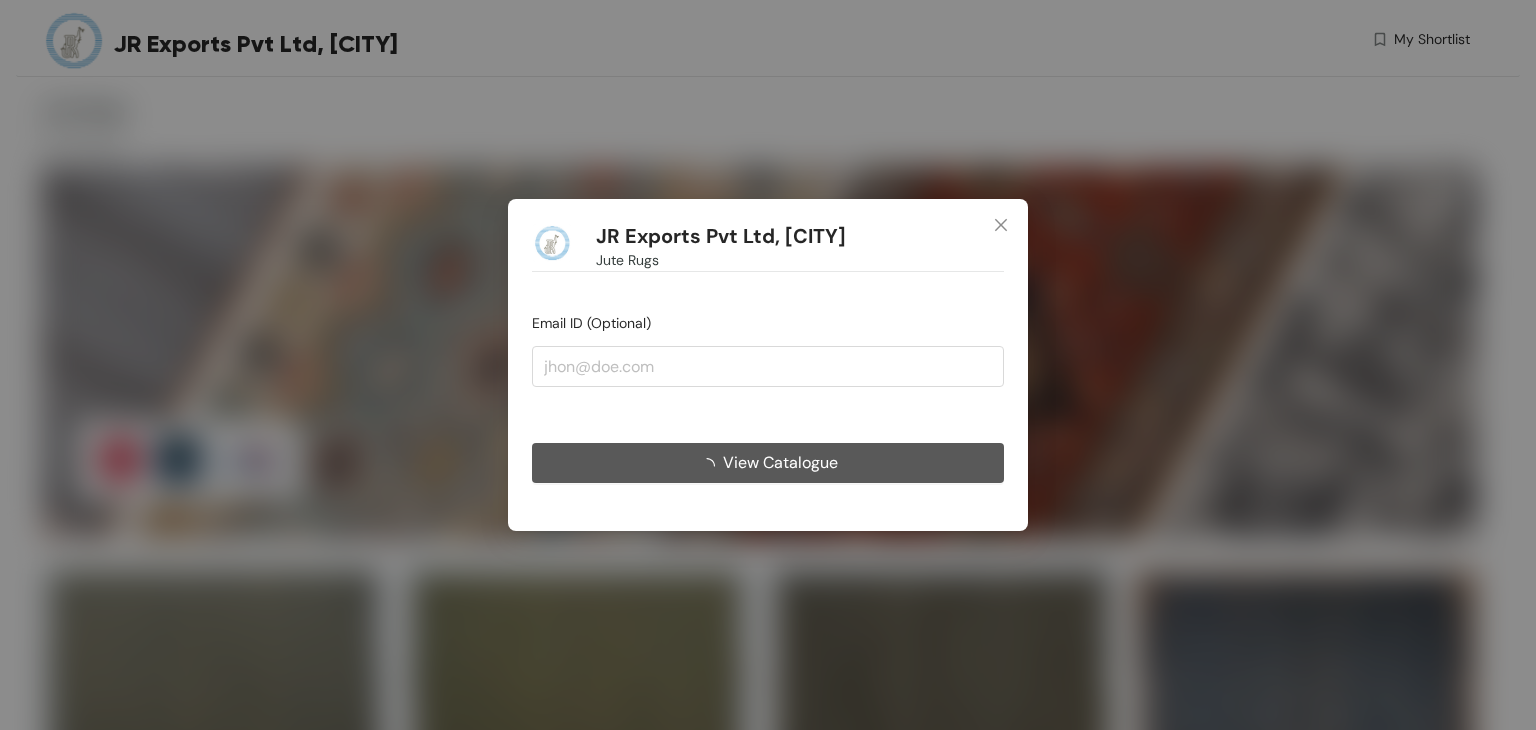 click on "JR Exports Pvt Ltd, Varanasi Jute Rugs Email ID (Optional) View Catalogue" at bounding box center (768, 364) 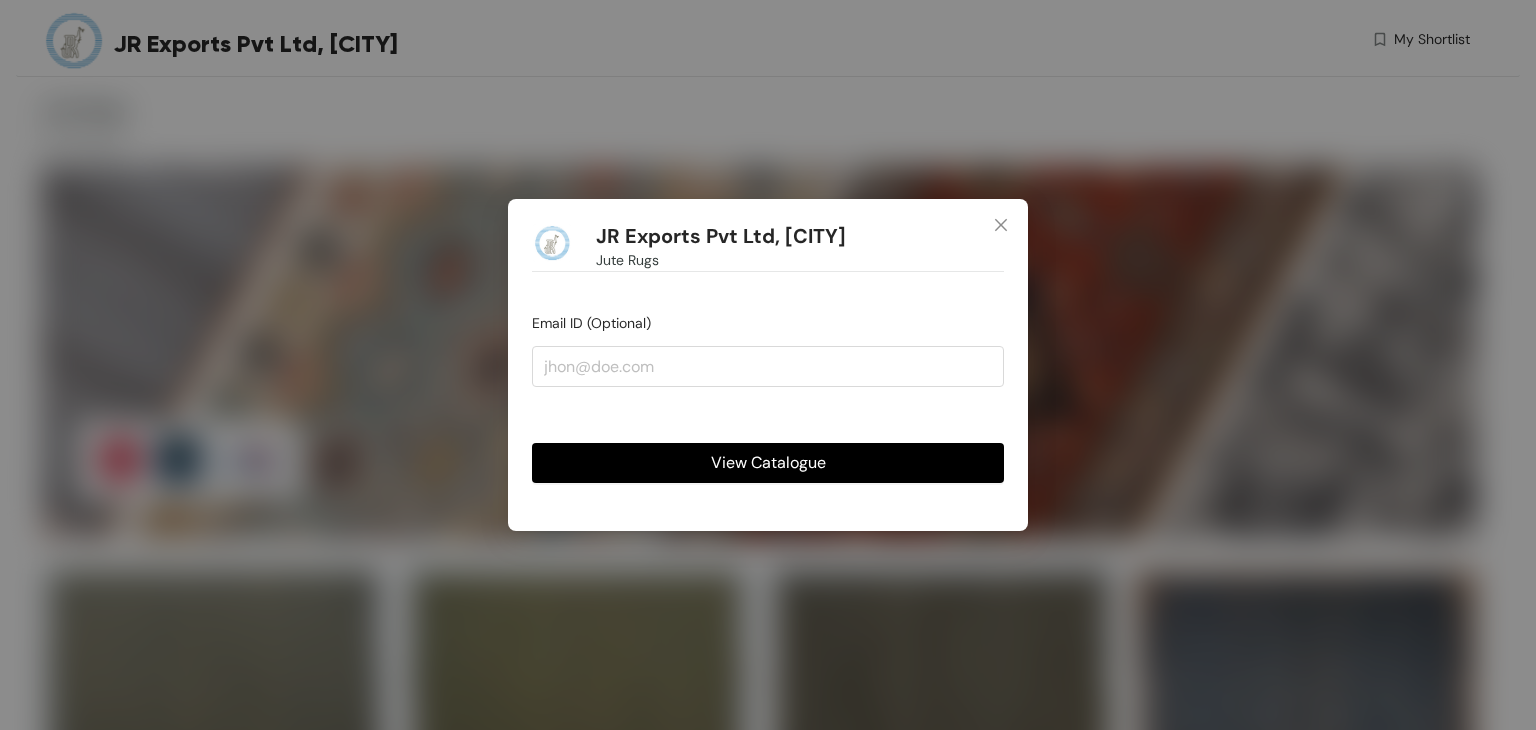 click on "View Catalogue" at bounding box center [768, 462] 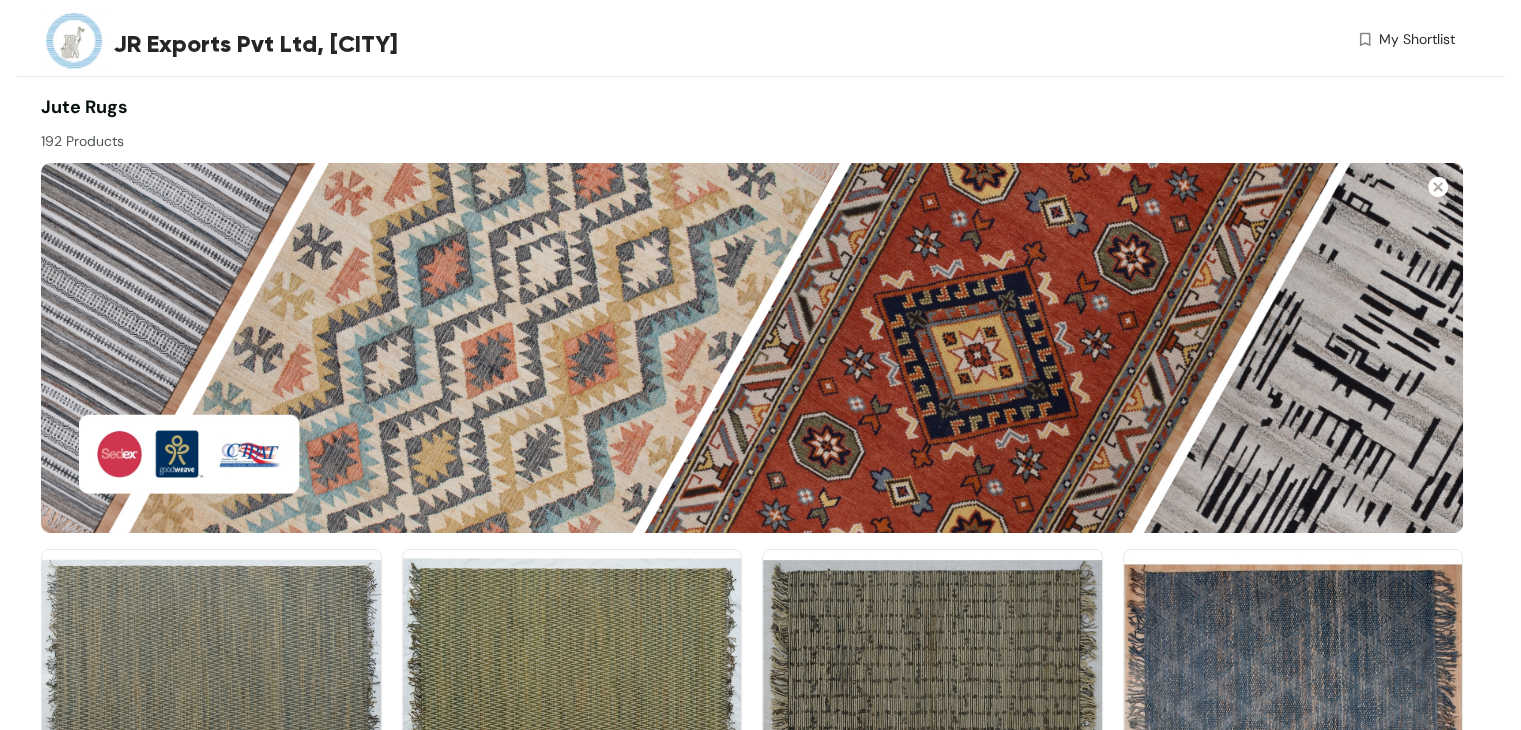 scroll, scrollTop: 0, scrollLeft: 0, axis: both 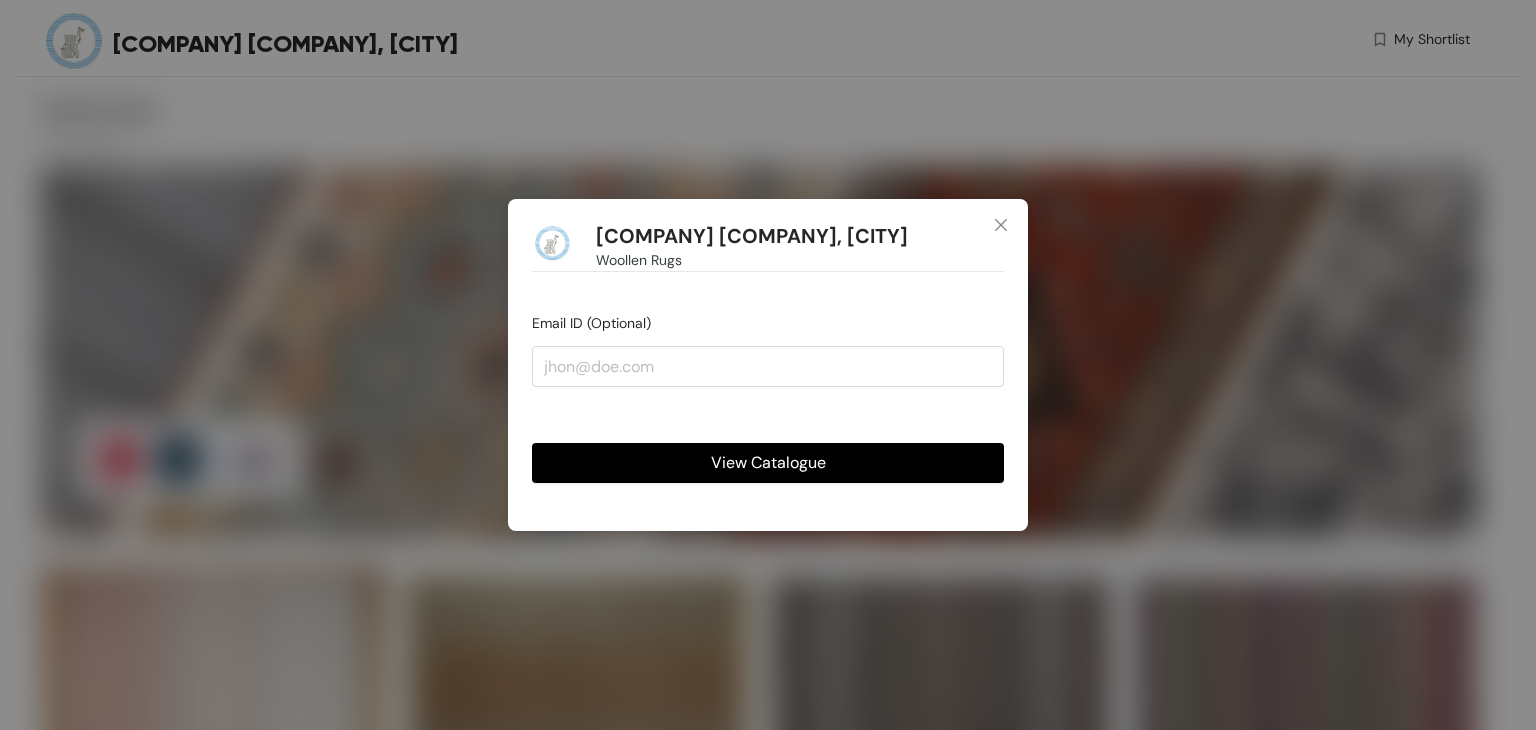 click on "View Catalogue" at bounding box center (768, 462) 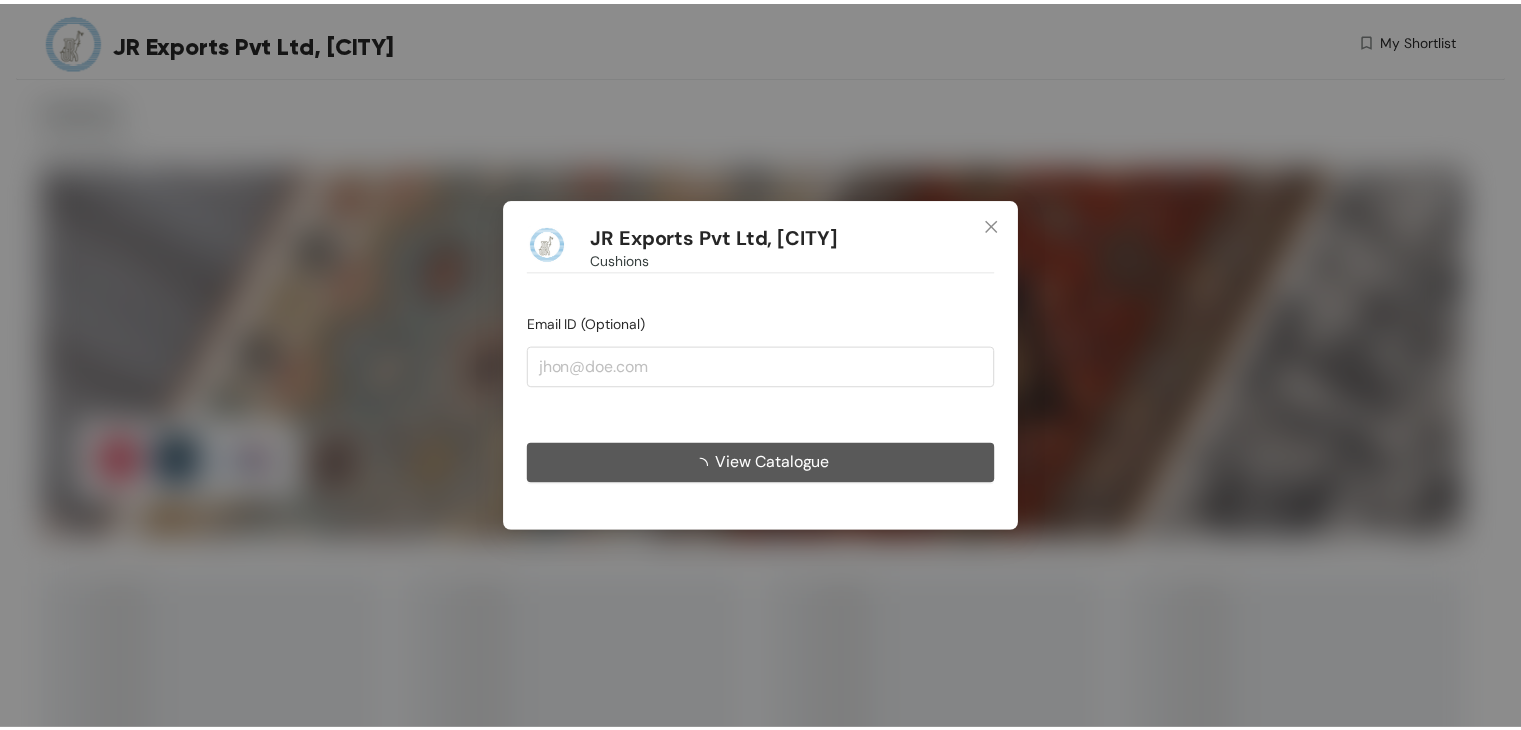 scroll, scrollTop: 0, scrollLeft: 0, axis: both 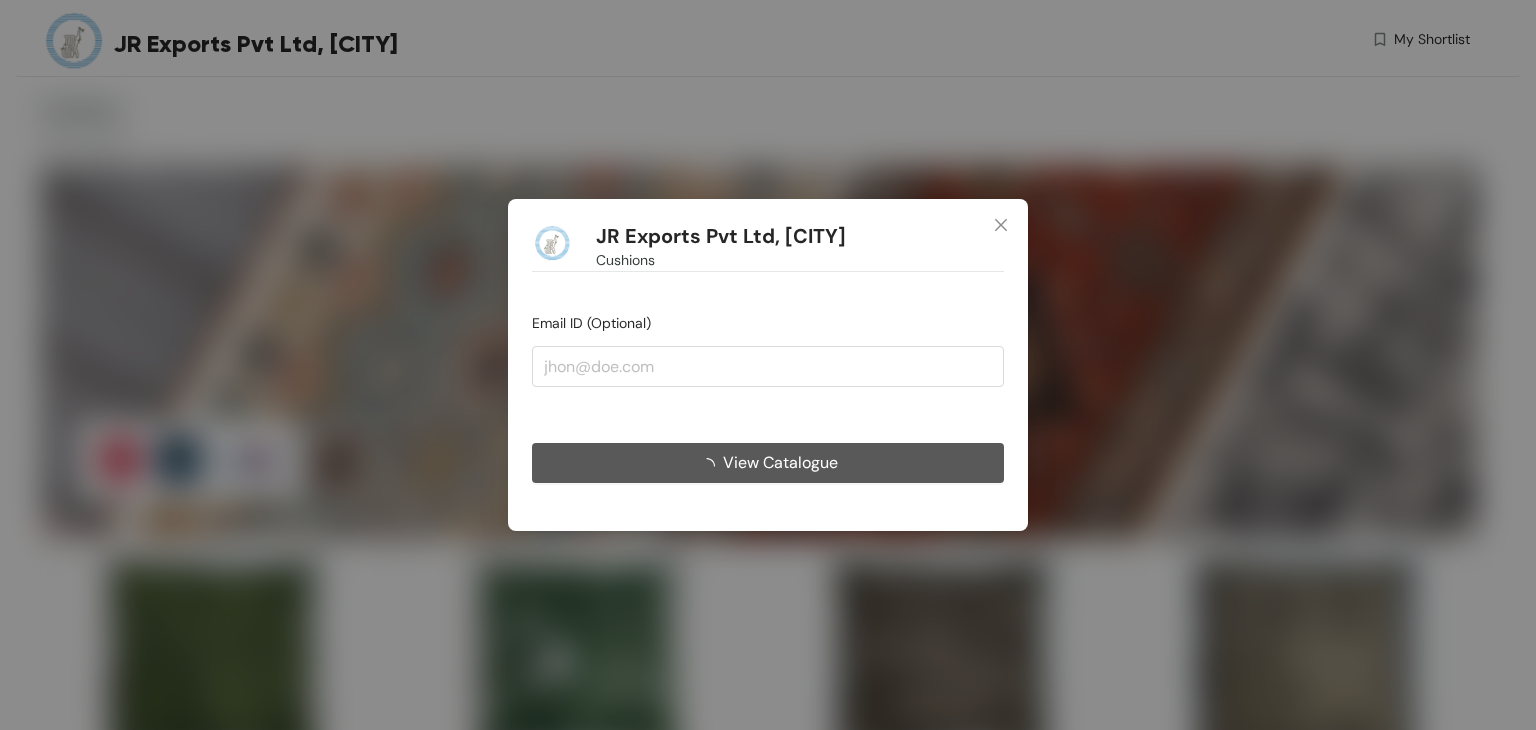 click on "View Catalogue" at bounding box center [780, 462] 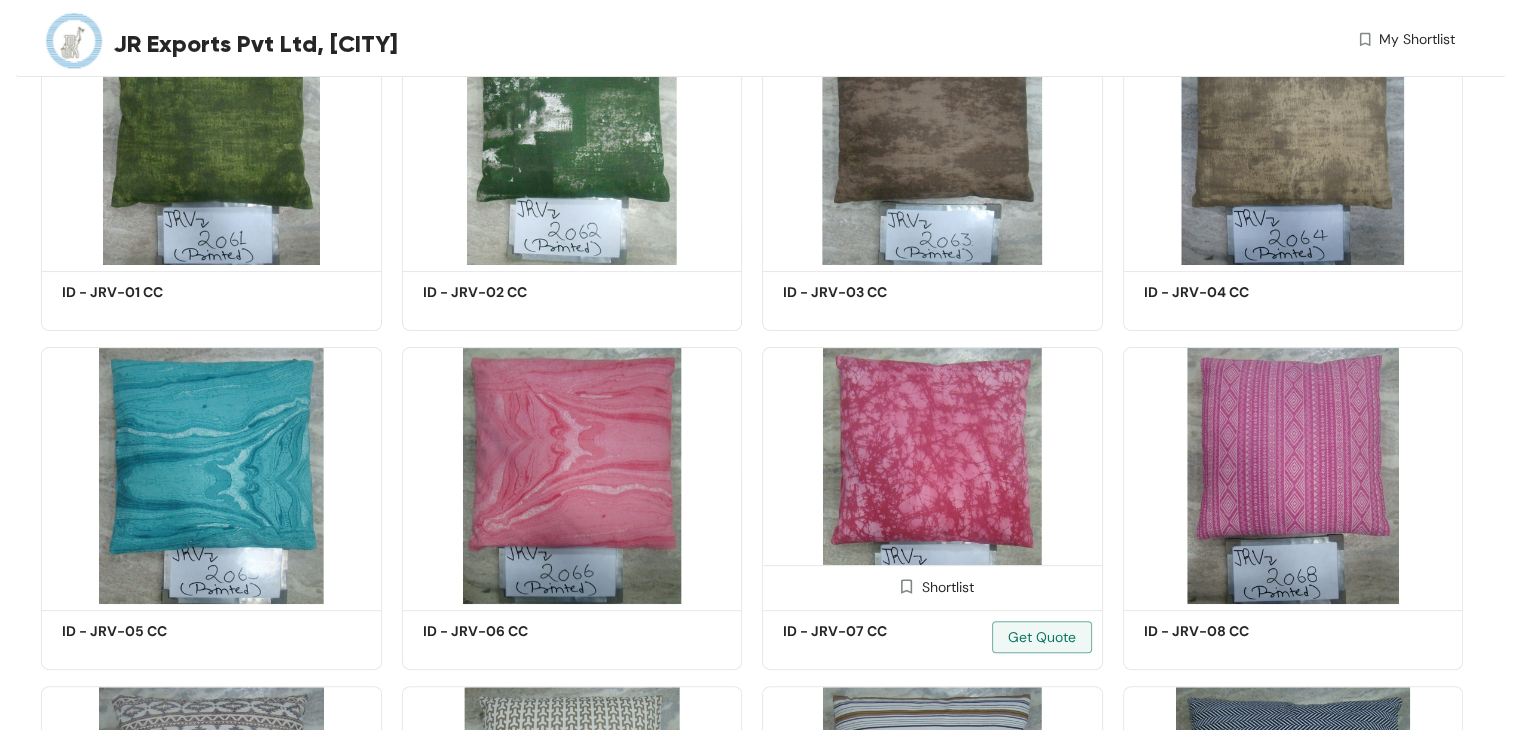 scroll, scrollTop: 548, scrollLeft: 0, axis: vertical 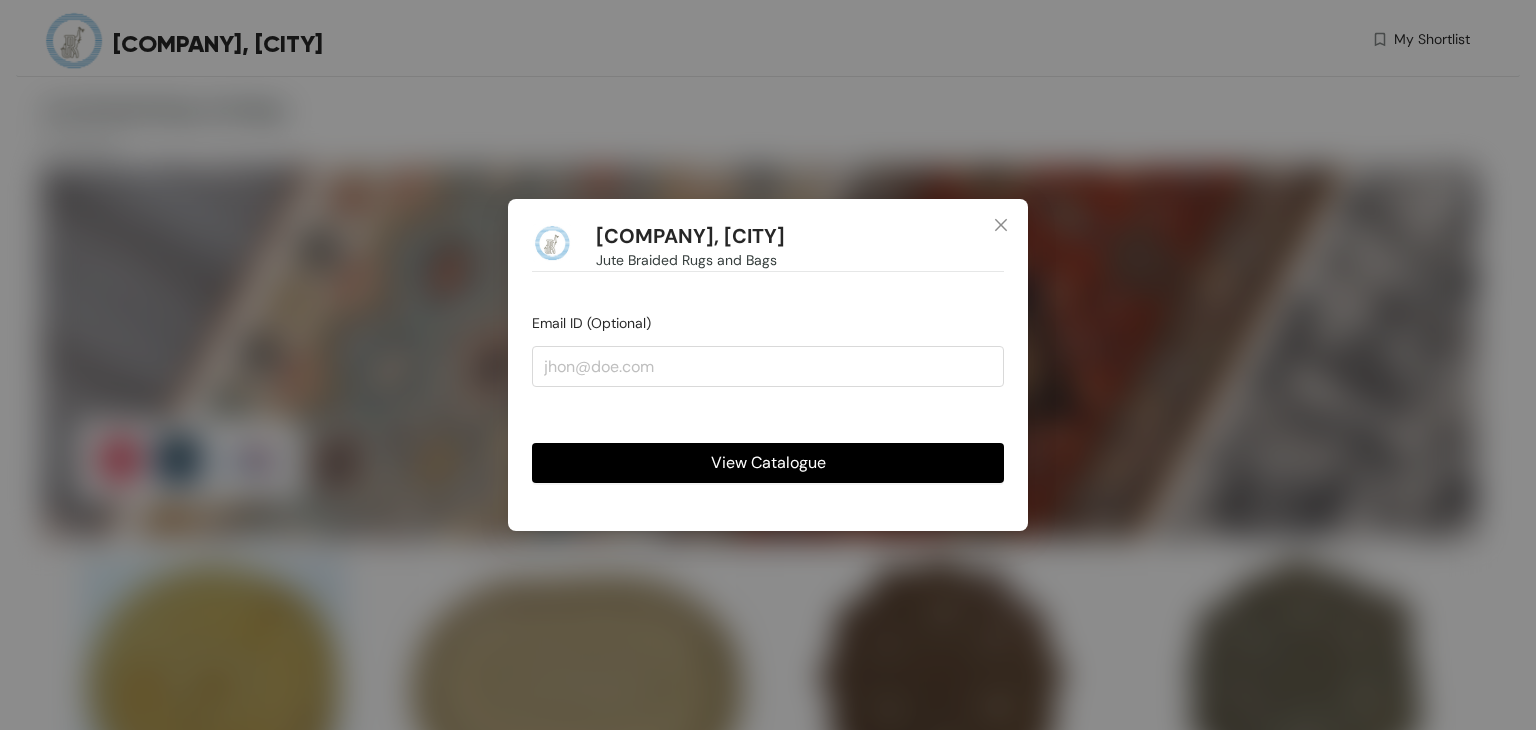 click on "View Catalogue" at bounding box center (768, 462) 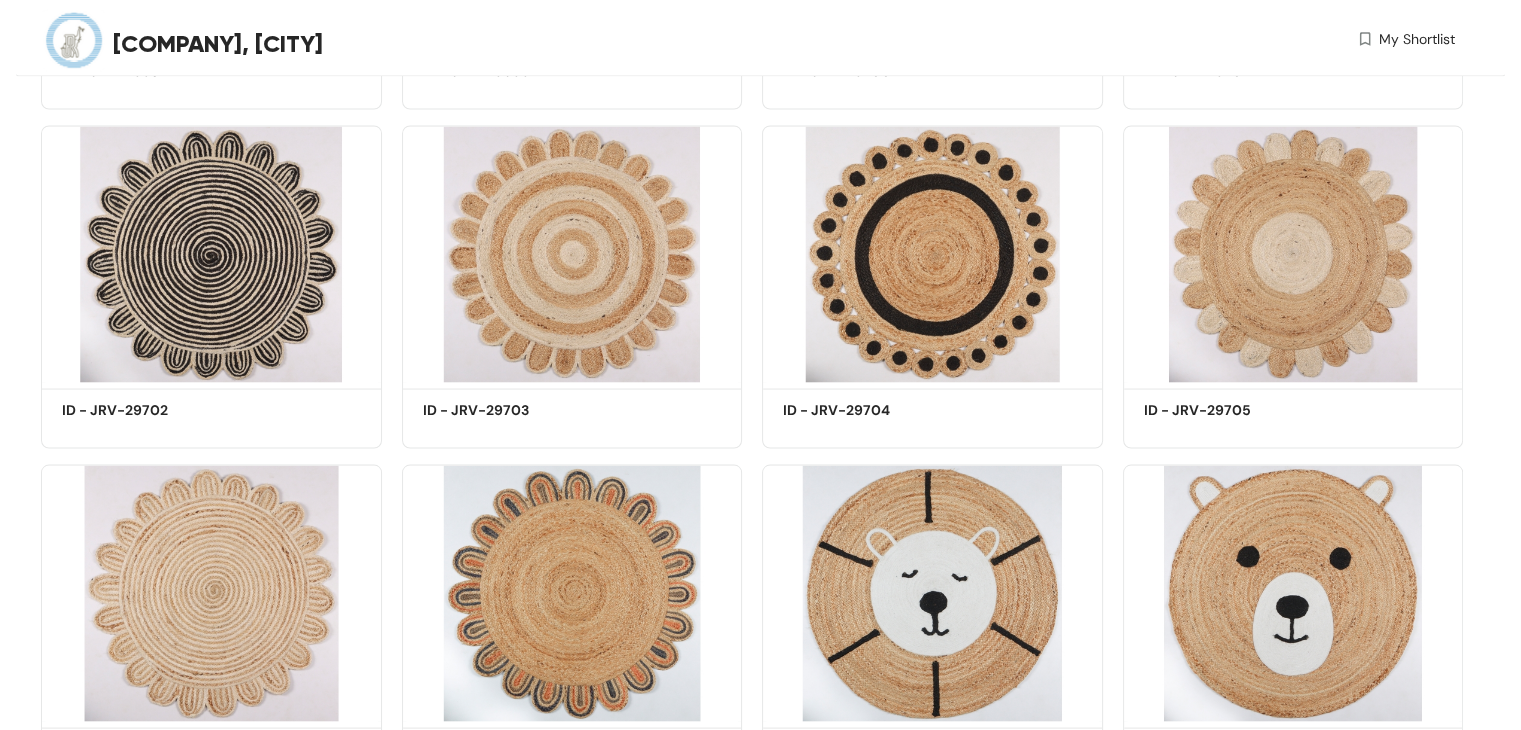 scroll, scrollTop: 3805, scrollLeft: 0, axis: vertical 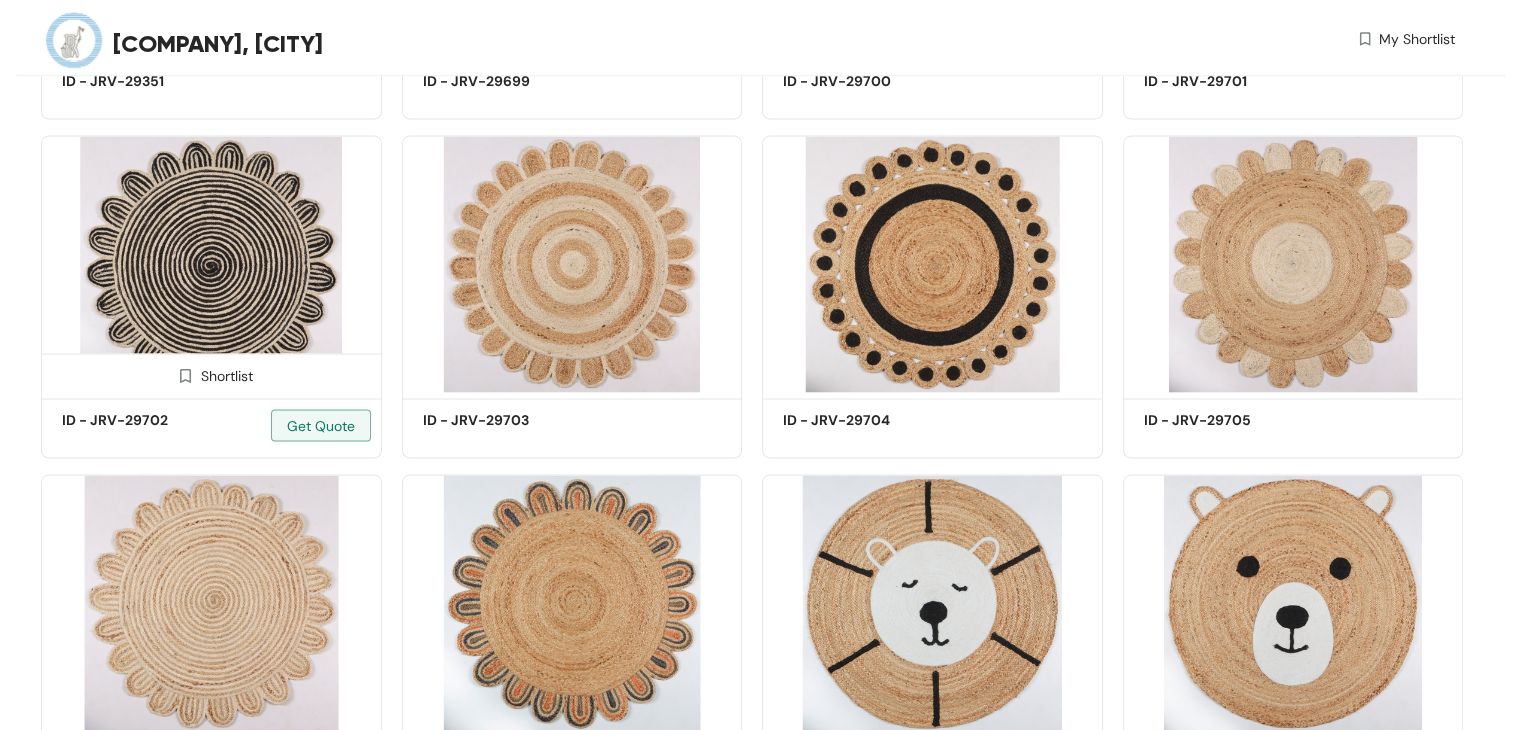 click at bounding box center [211, 264] 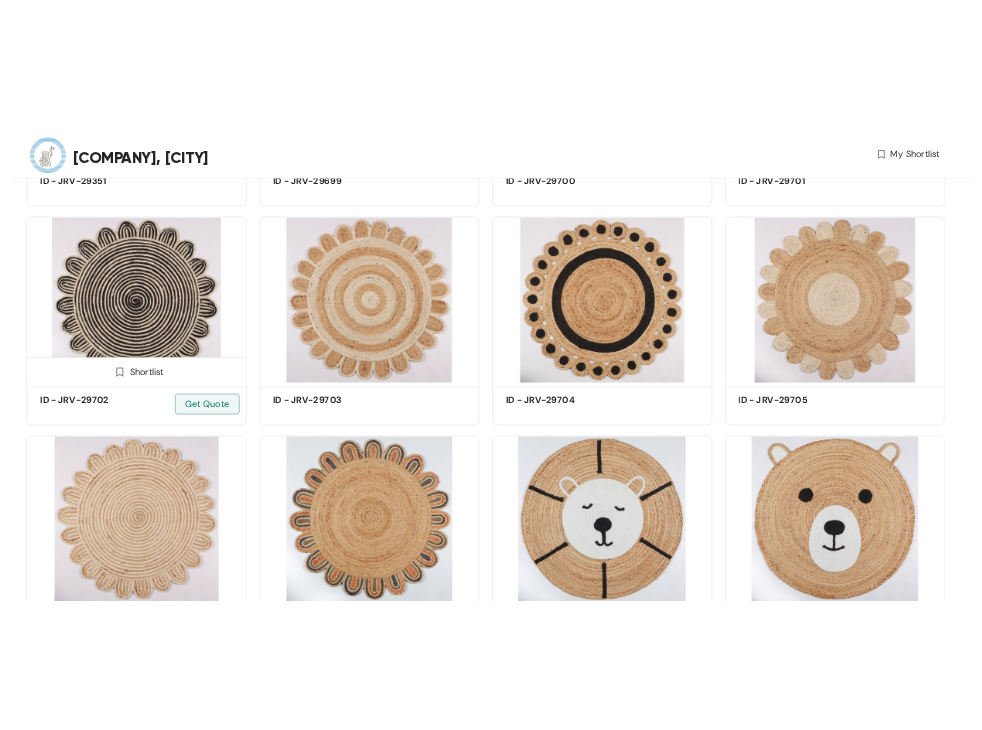scroll, scrollTop: 0, scrollLeft: 0, axis: both 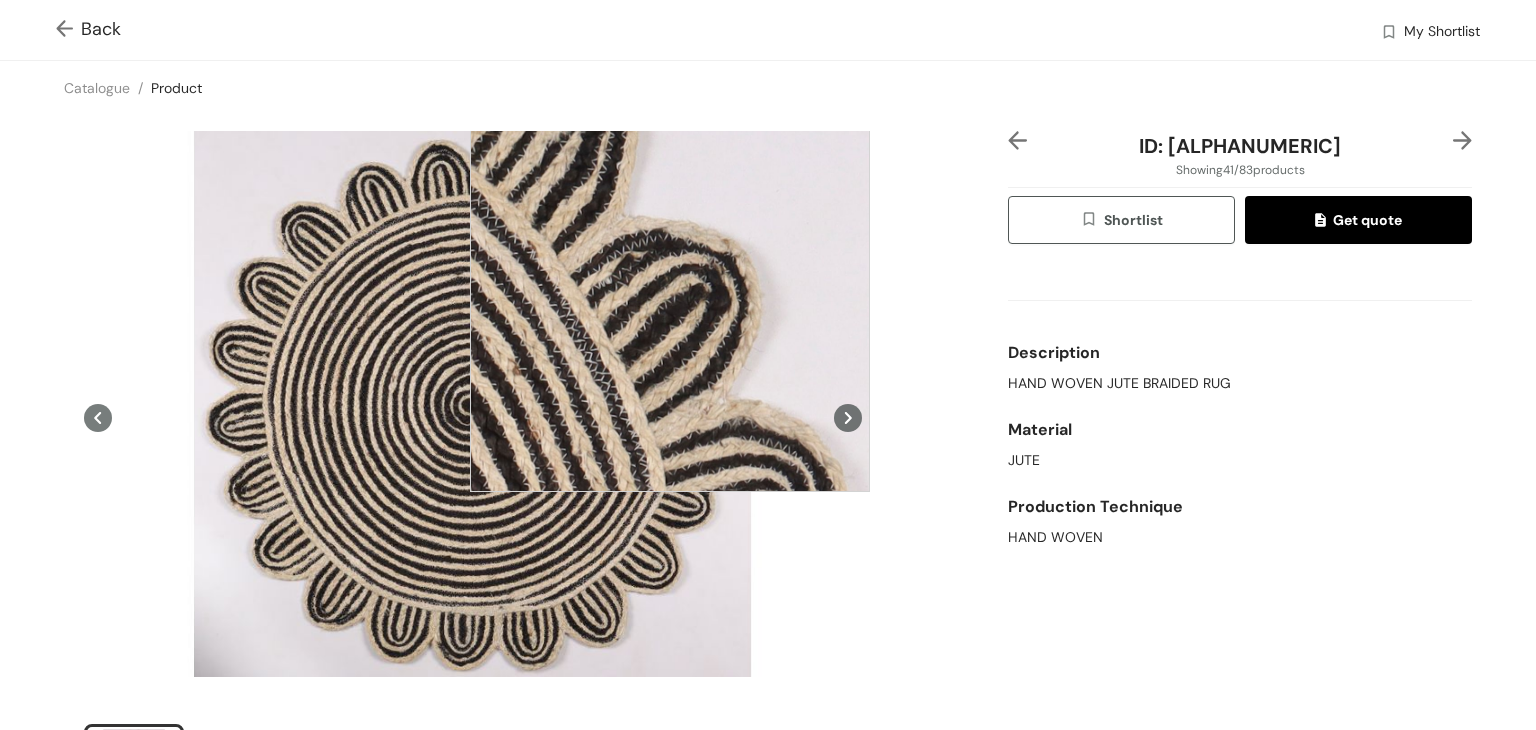 click at bounding box center (670, 292) 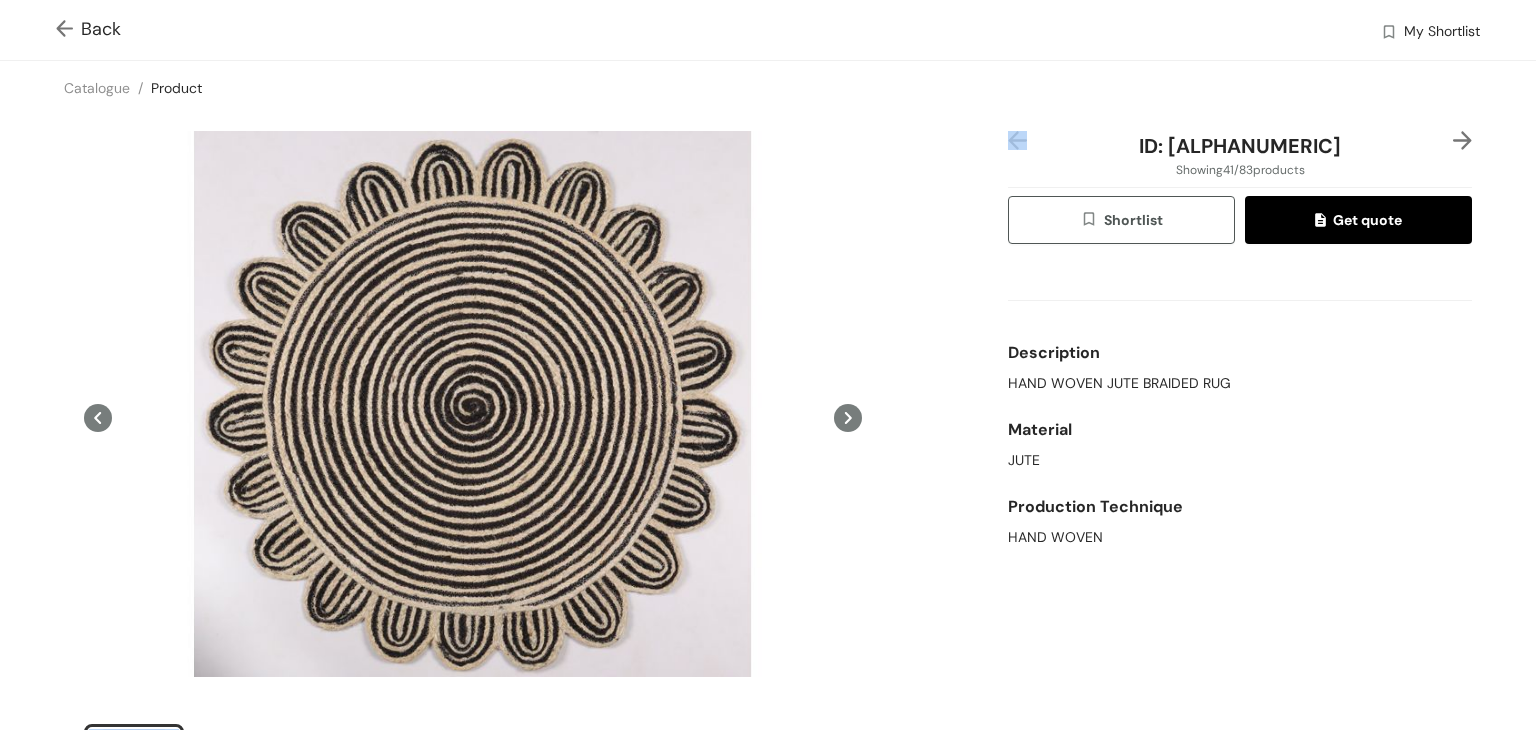 drag, startPoint x: 558, startPoint y: 145, endPoint x: 980, endPoint y: 122, distance: 422.6263 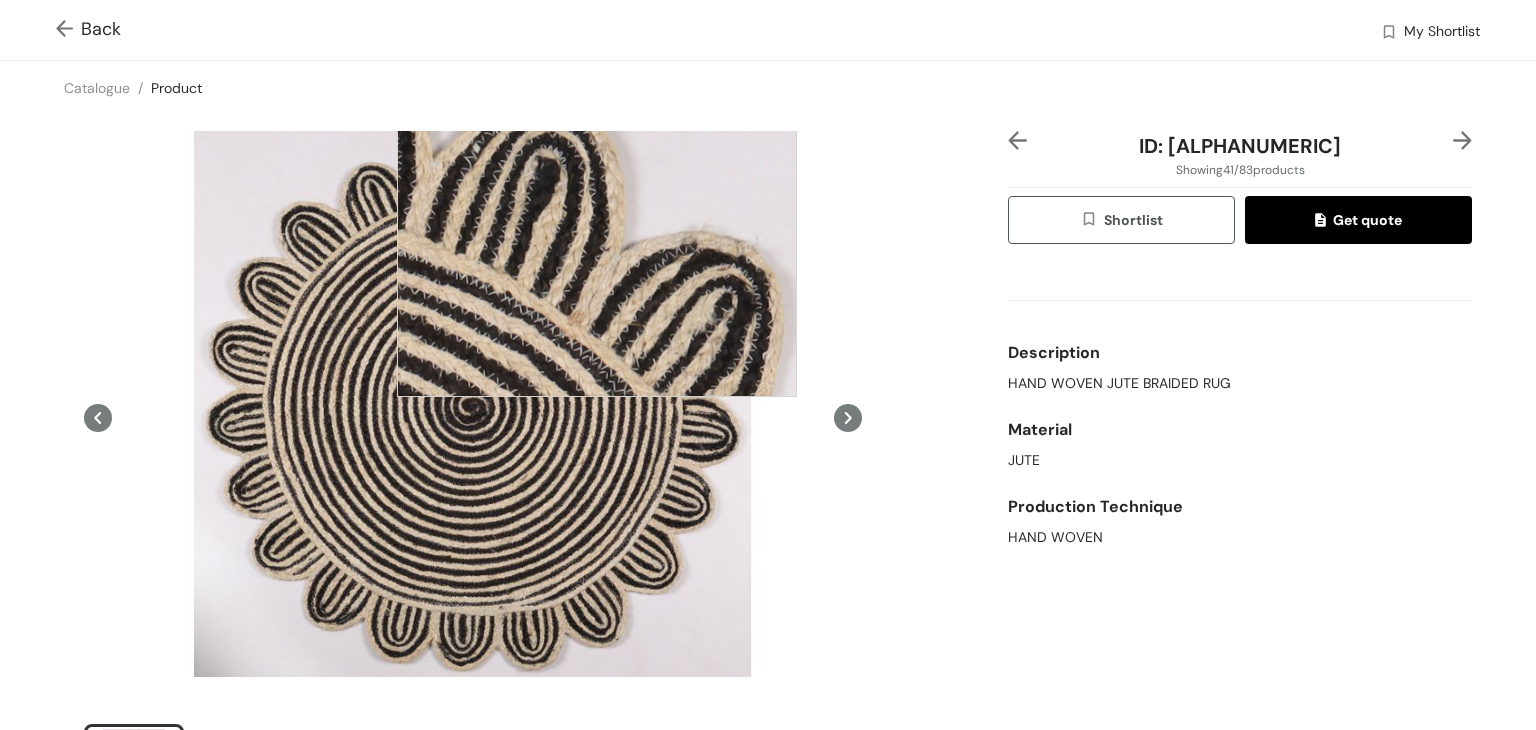 drag, startPoint x: 597, startPoint y: 197, endPoint x: 859, endPoint y: 103, distance: 278.3523 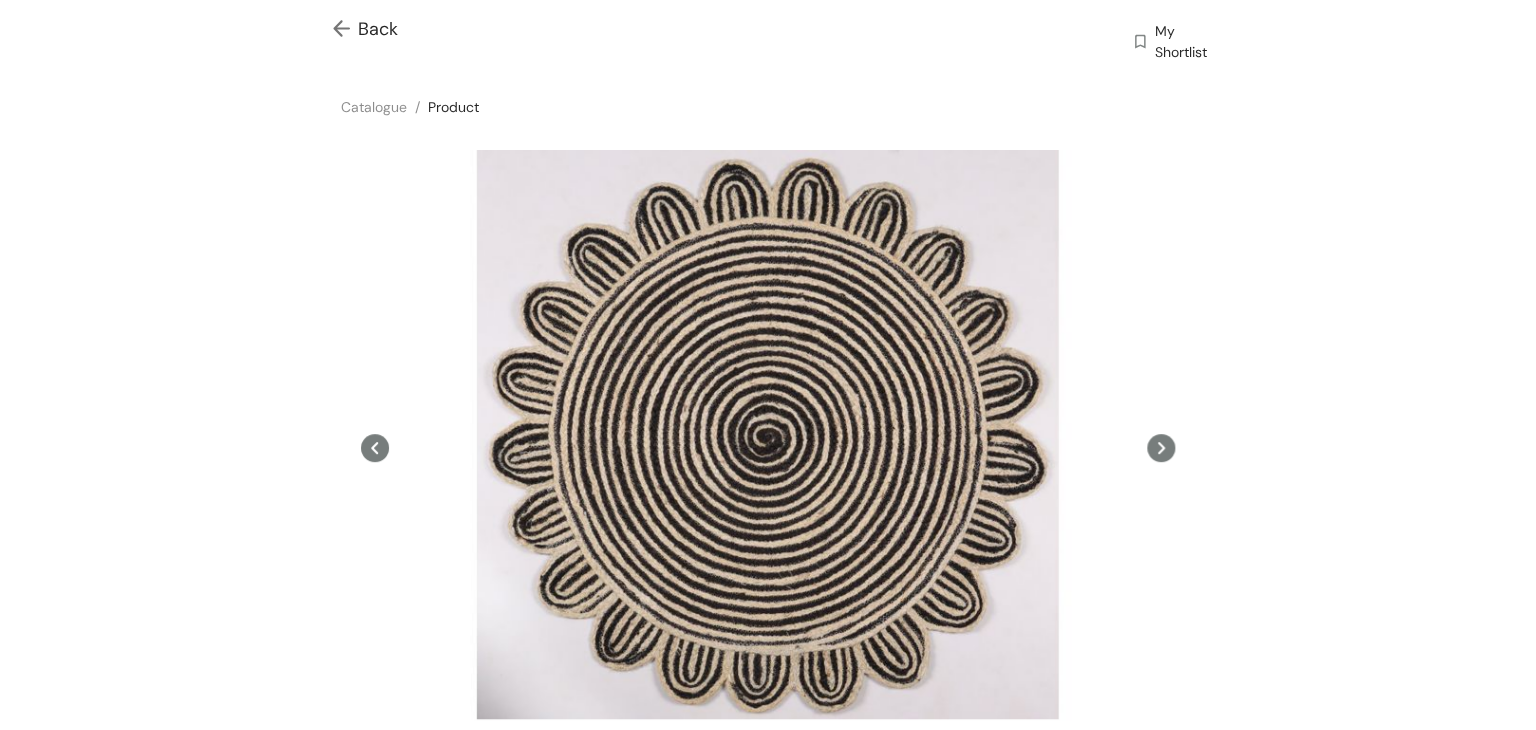 scroll, scrollTop: 0, scrollLeft: 0, axis: both 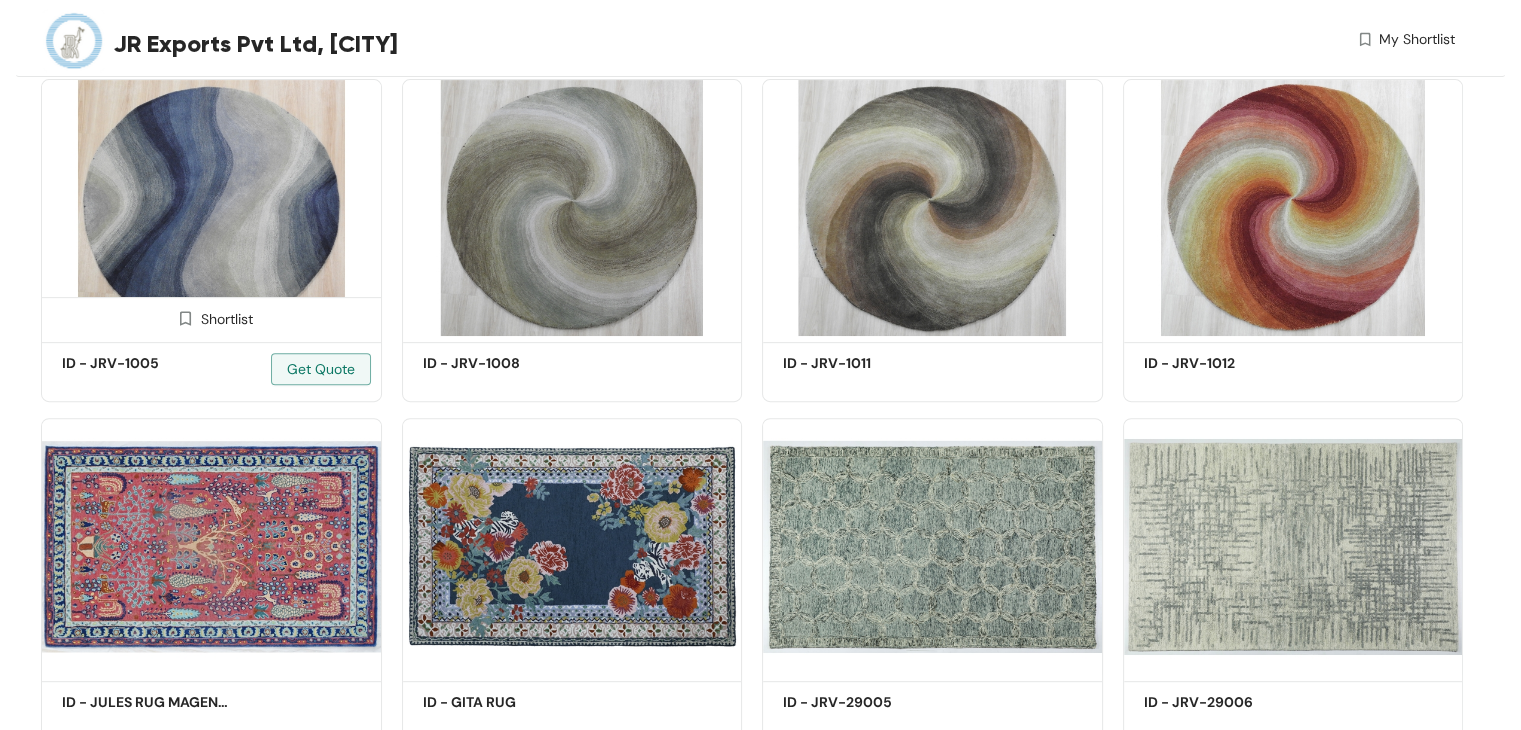 click at bounding box center [211, 207] 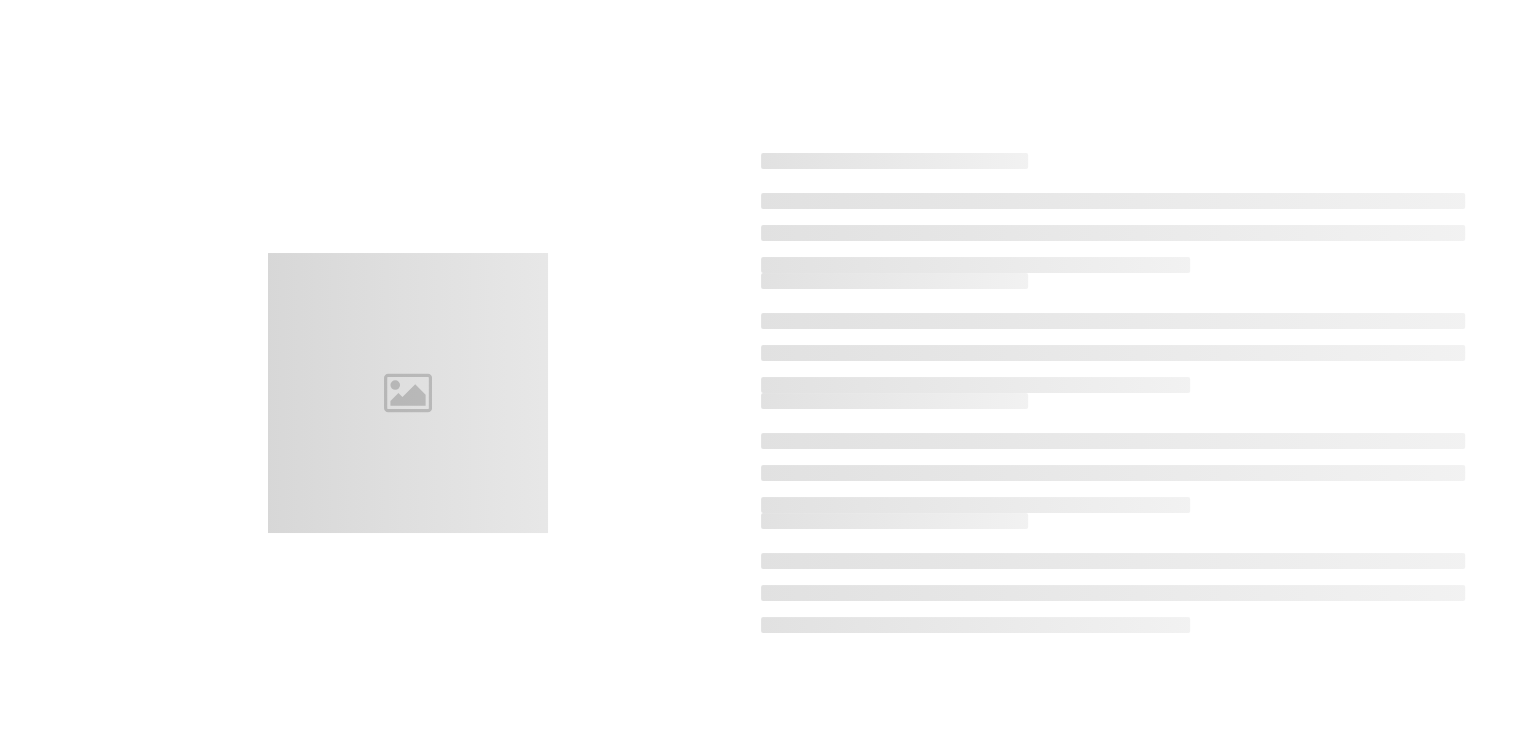 scroll, scrollTop: 0, scrollLeft: 0, axis: both 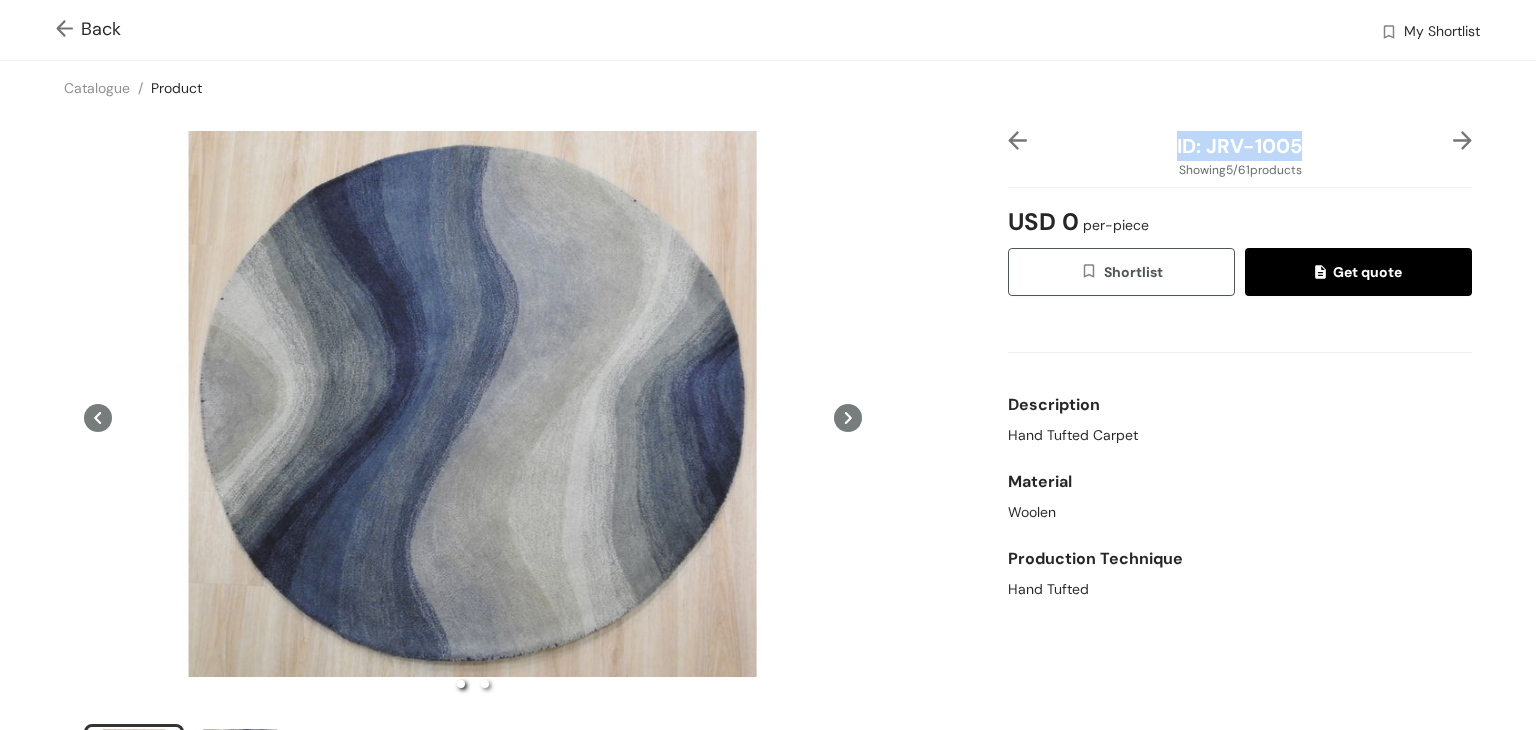 drag, startPoint x: 1291, startPoint y: 148, endPoint x: 1167, endPoint y: 145, distance: 124.036285 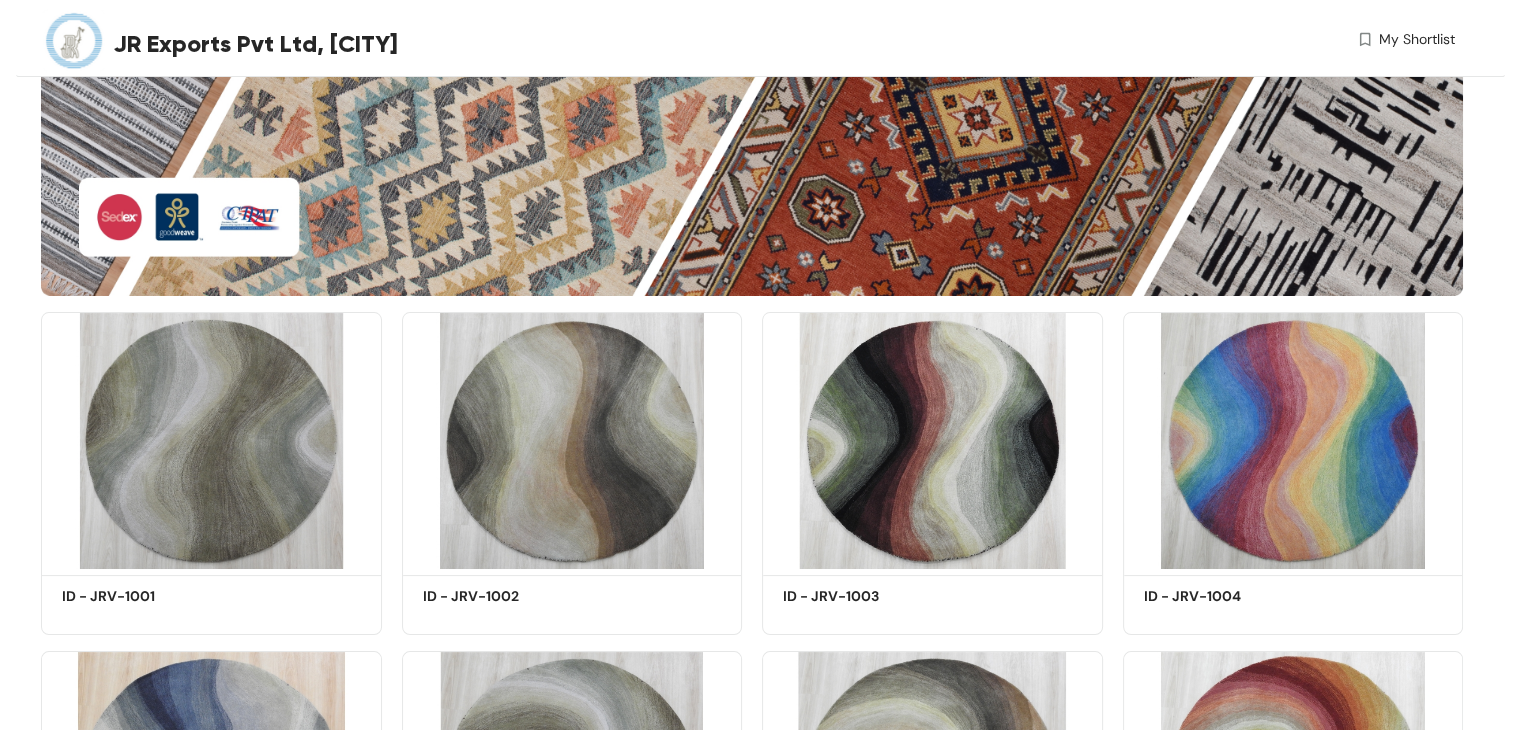 scroll, scrollTop: 812, scrollLeft: 0, axis: vertical 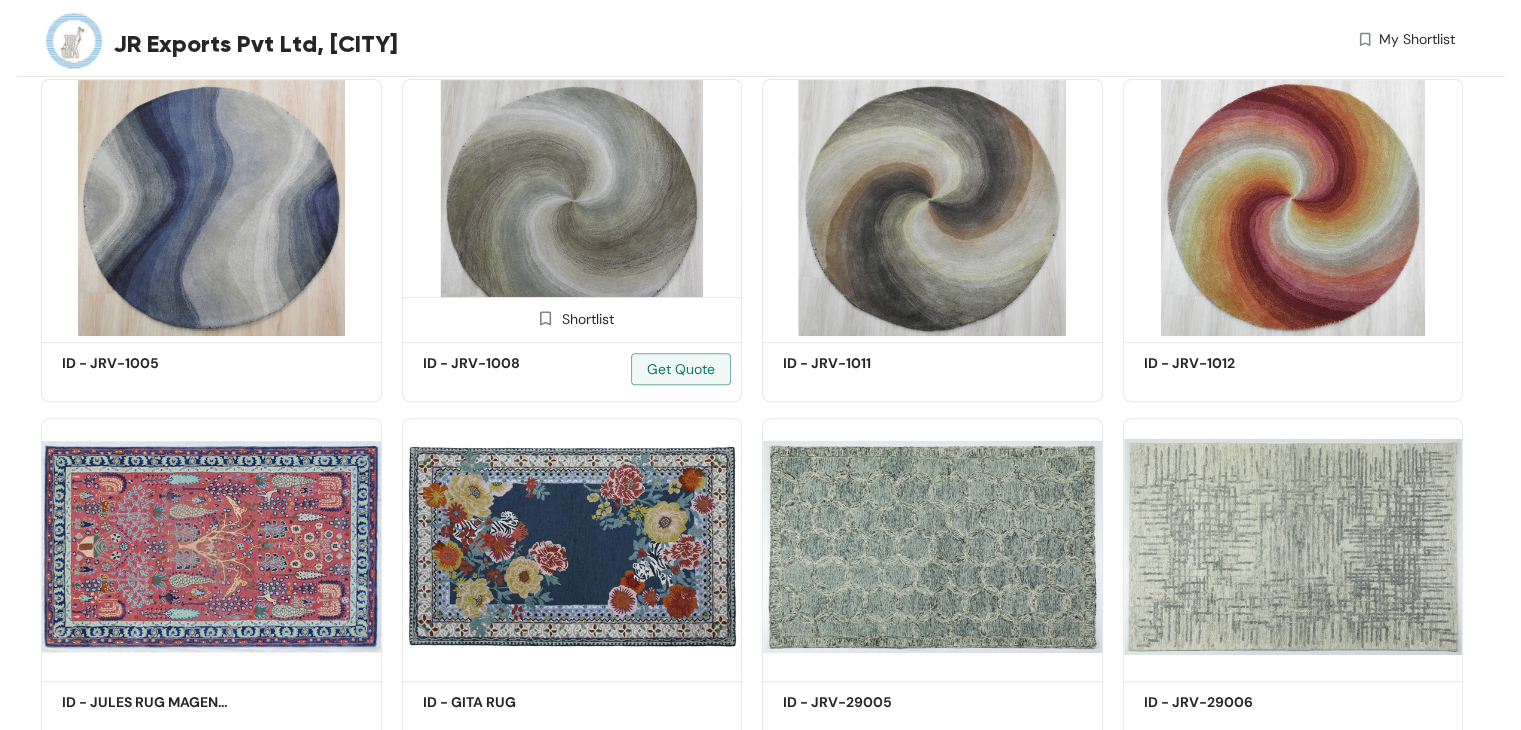 click at bounding box center (572, 207) 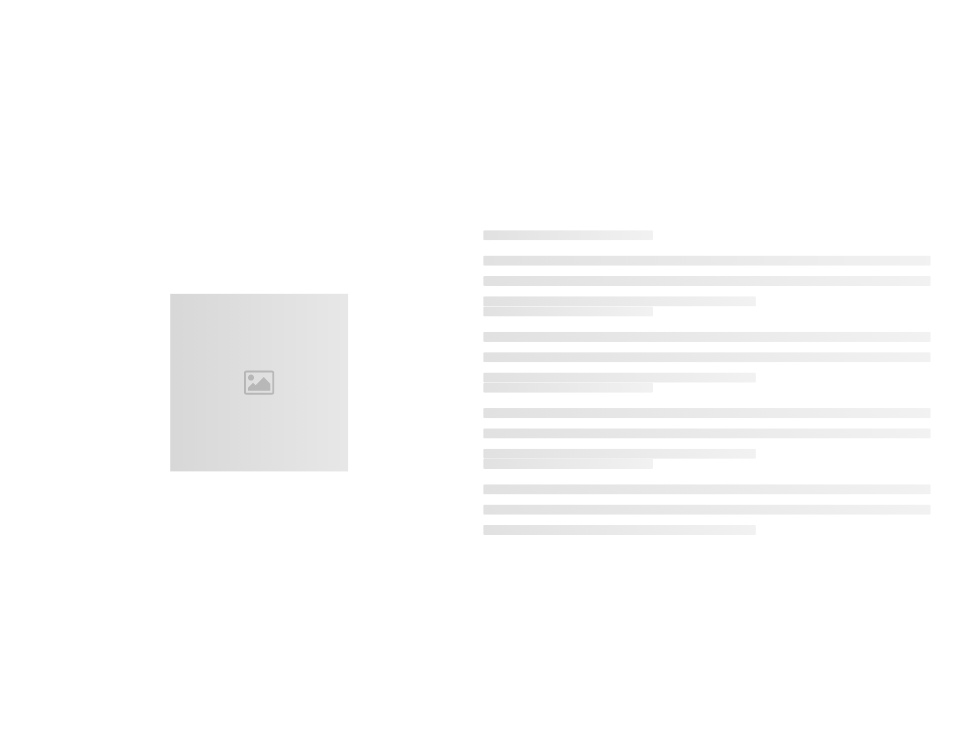 scroll, scrollTop: 0, scrollLeft: 0, axis: both 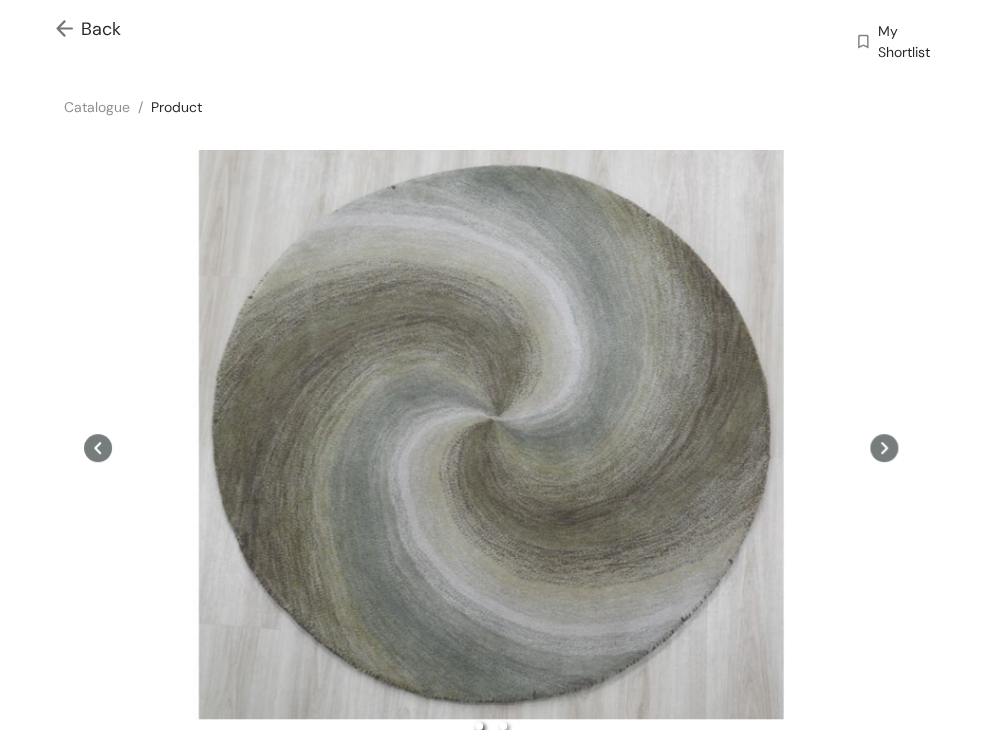 click at bounding box center (68, 30) 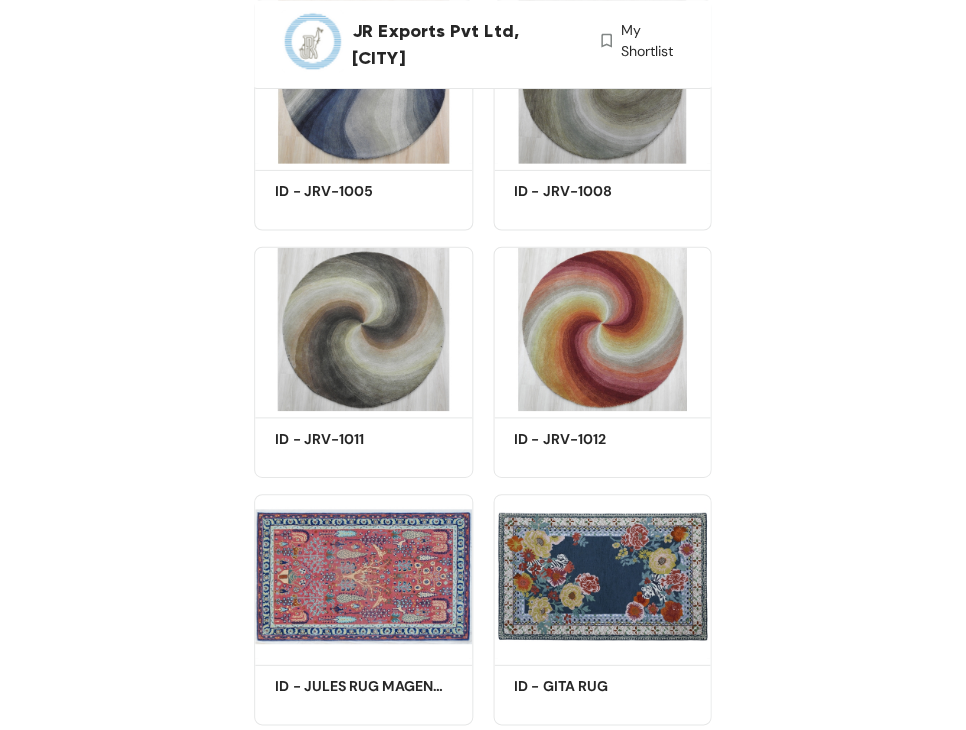scroll, scrollTop: 813, scrollLeft: 0, axis: vertical 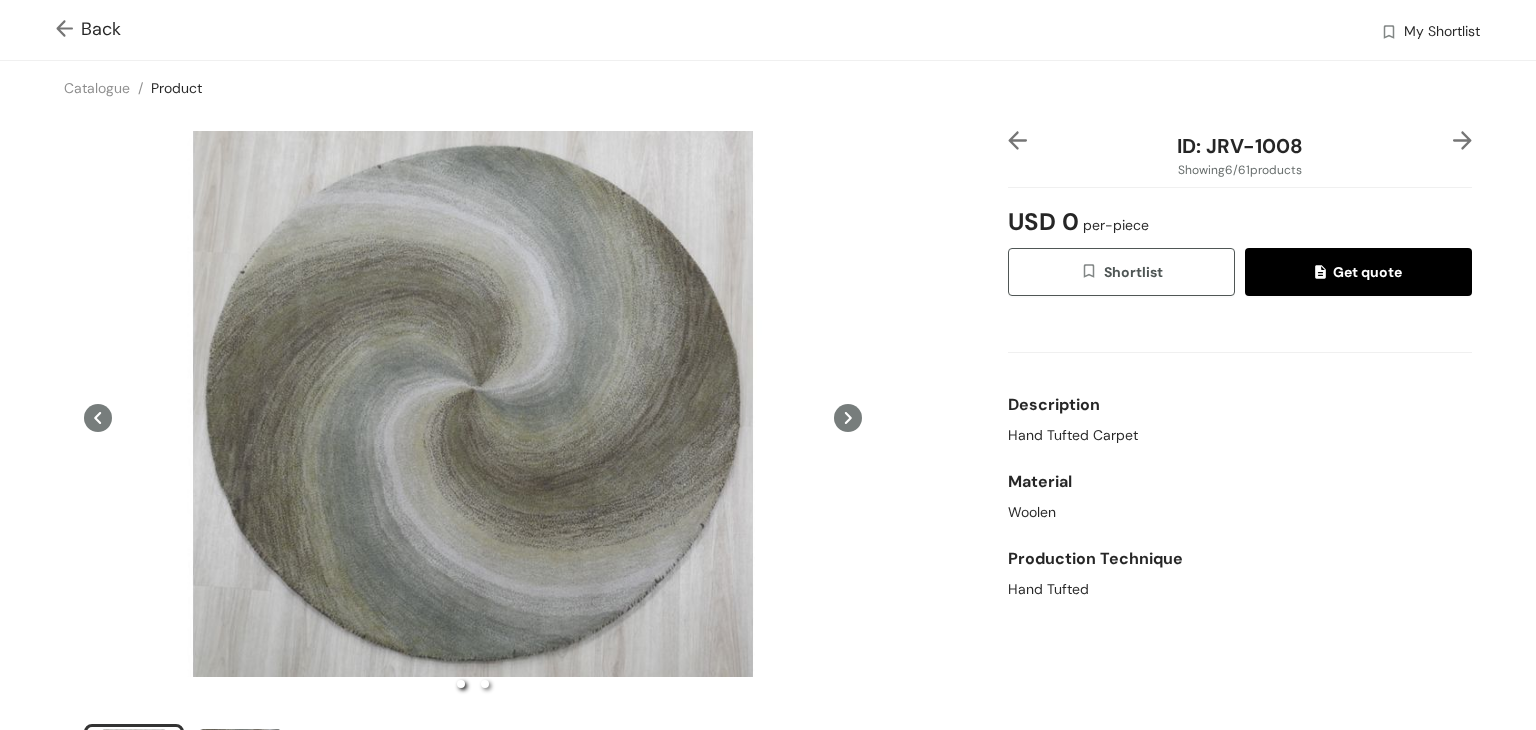 click at bounding box center [68, 30] 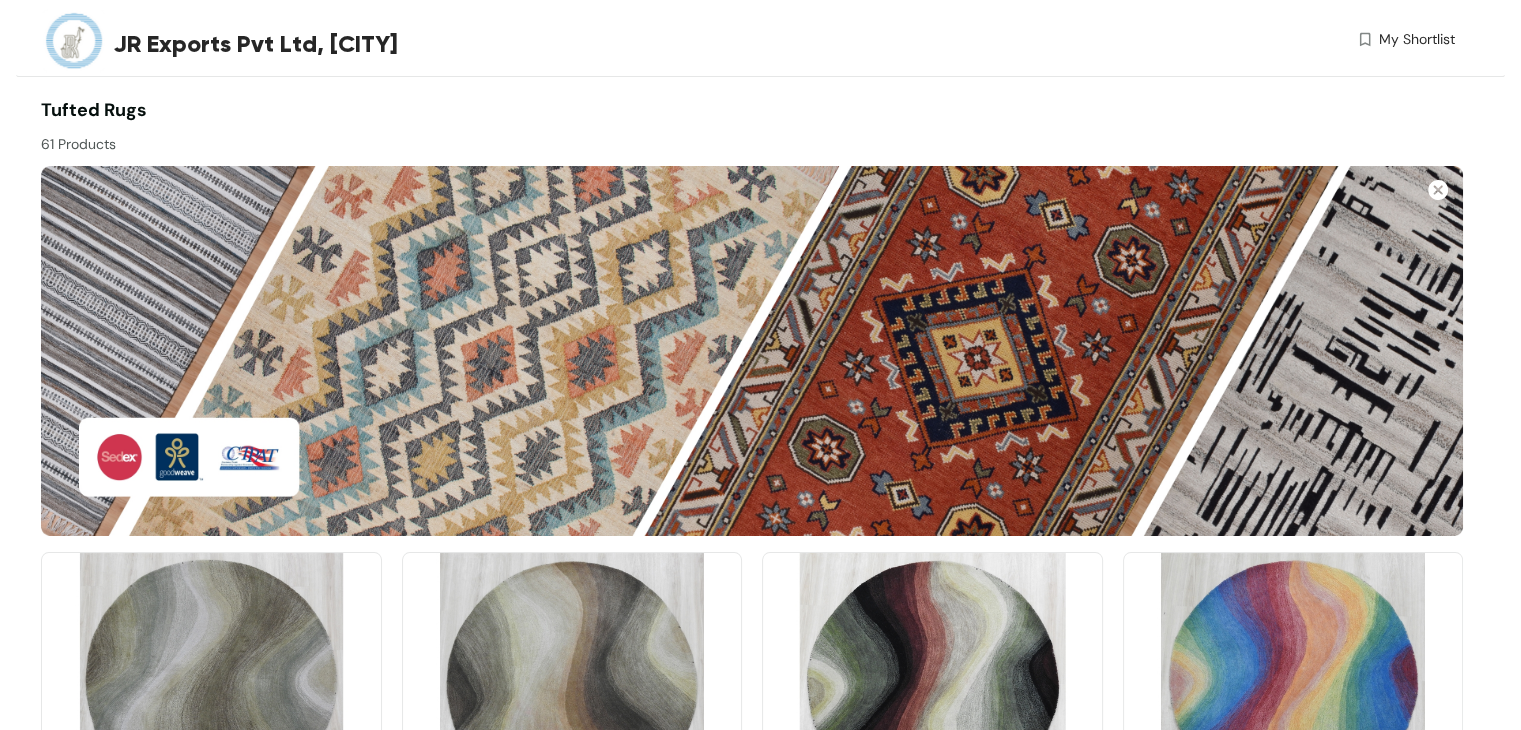 scroll, scrollTop: 812, scrollLeft: 0, axis: vertical 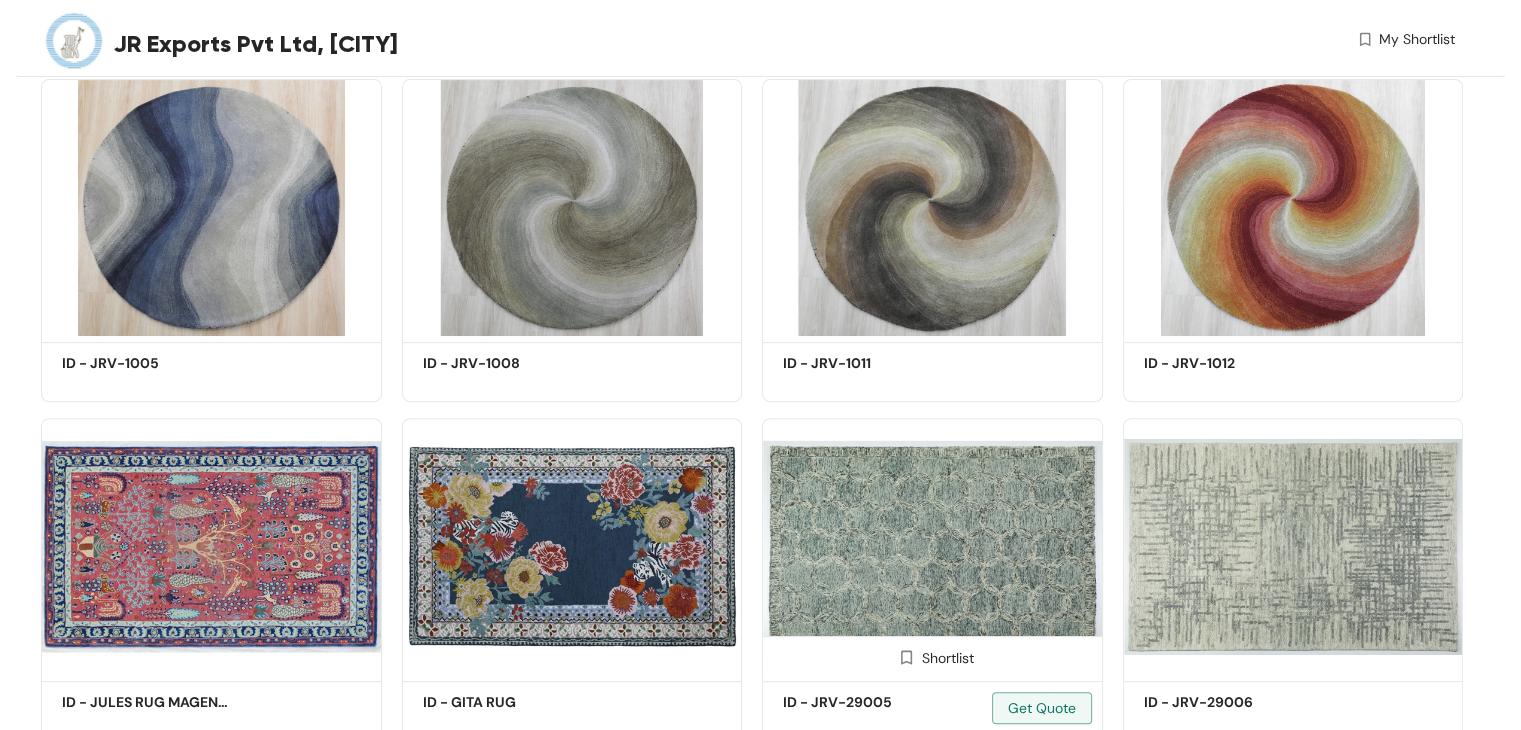 click at bounding box center [932, 546] 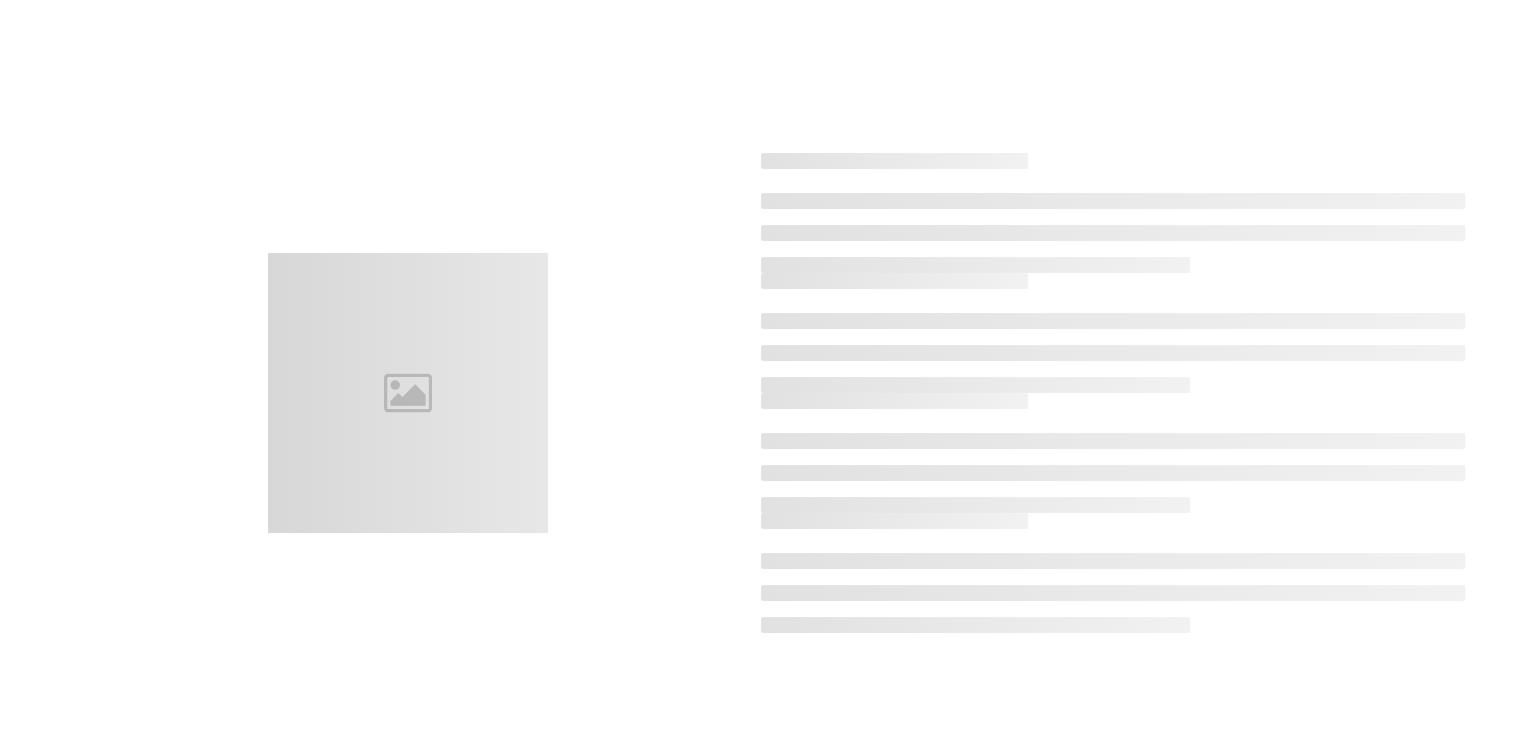 scroll, scrollTop: 0, scrollLeft: 0, axis: both 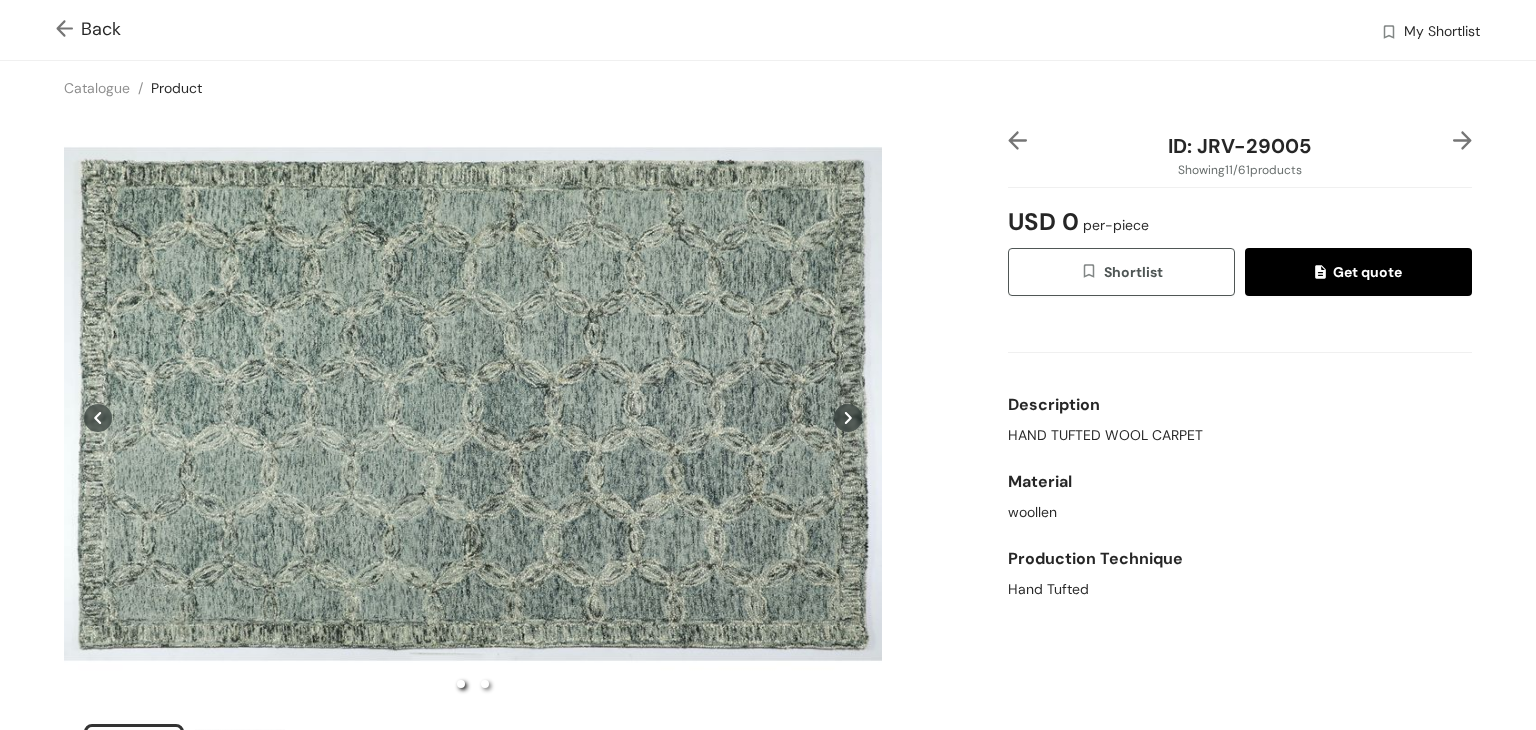 click at bounding box center (68, 30) 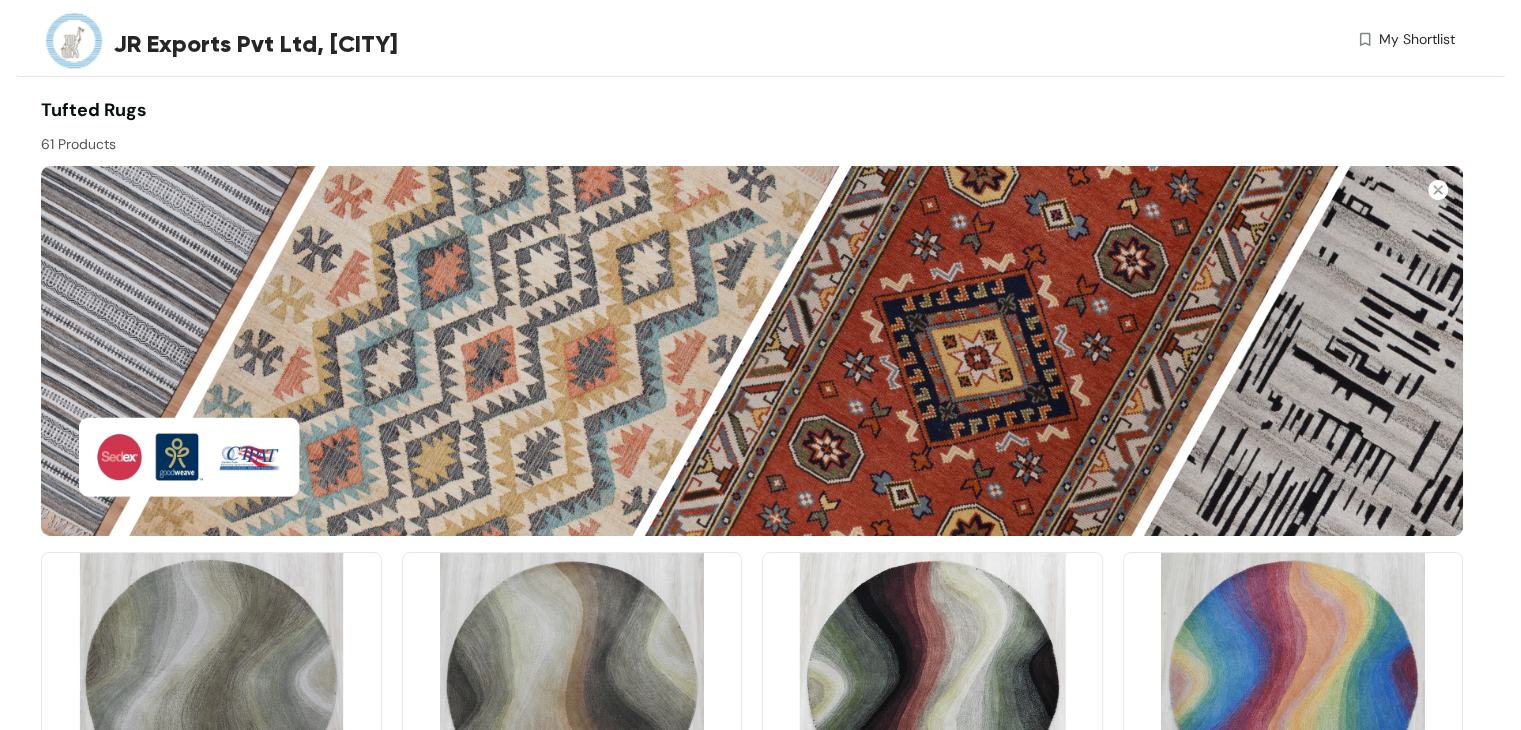 scroll, scrollTop: 812, scrollLeft: 0, axis: vertical 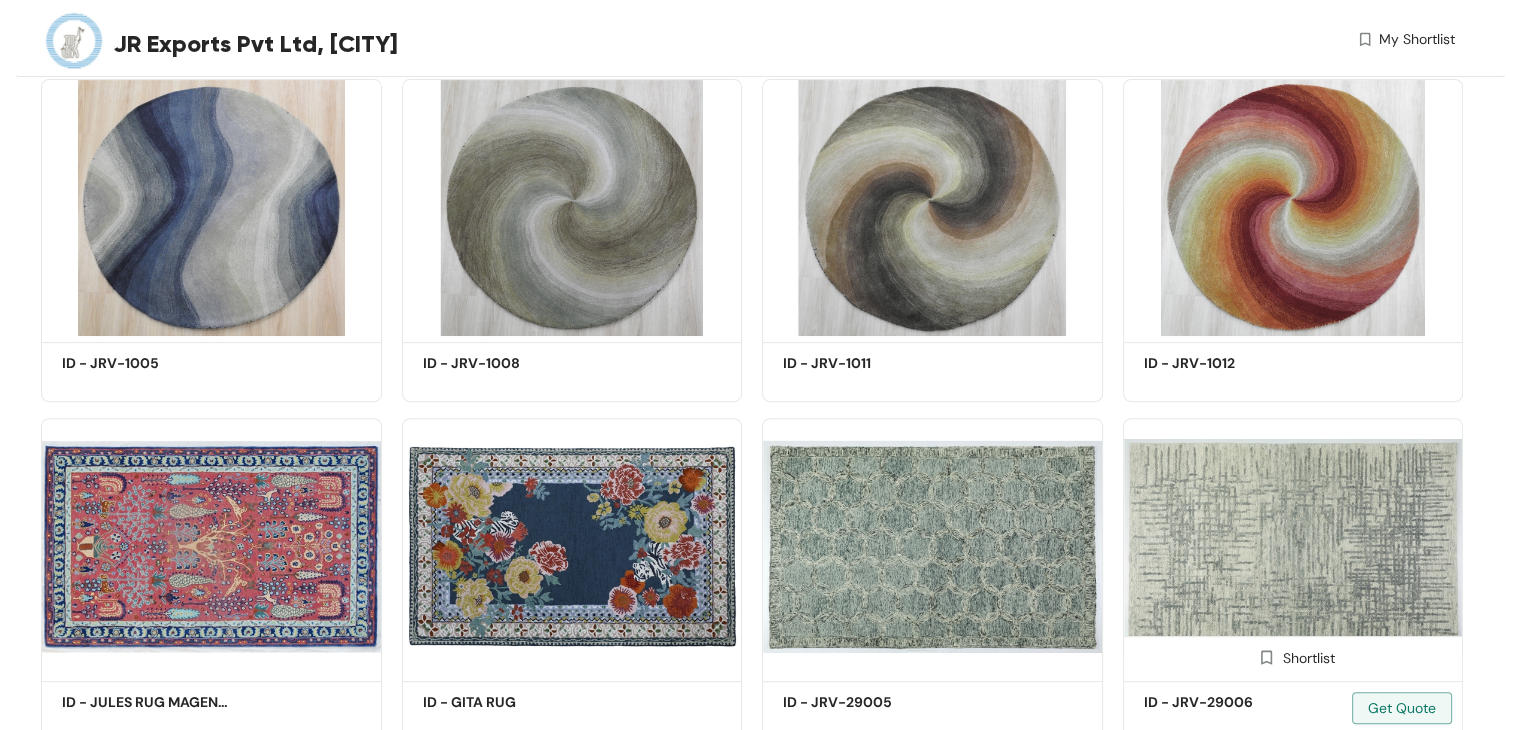 click at bounding box center [1293, 546] 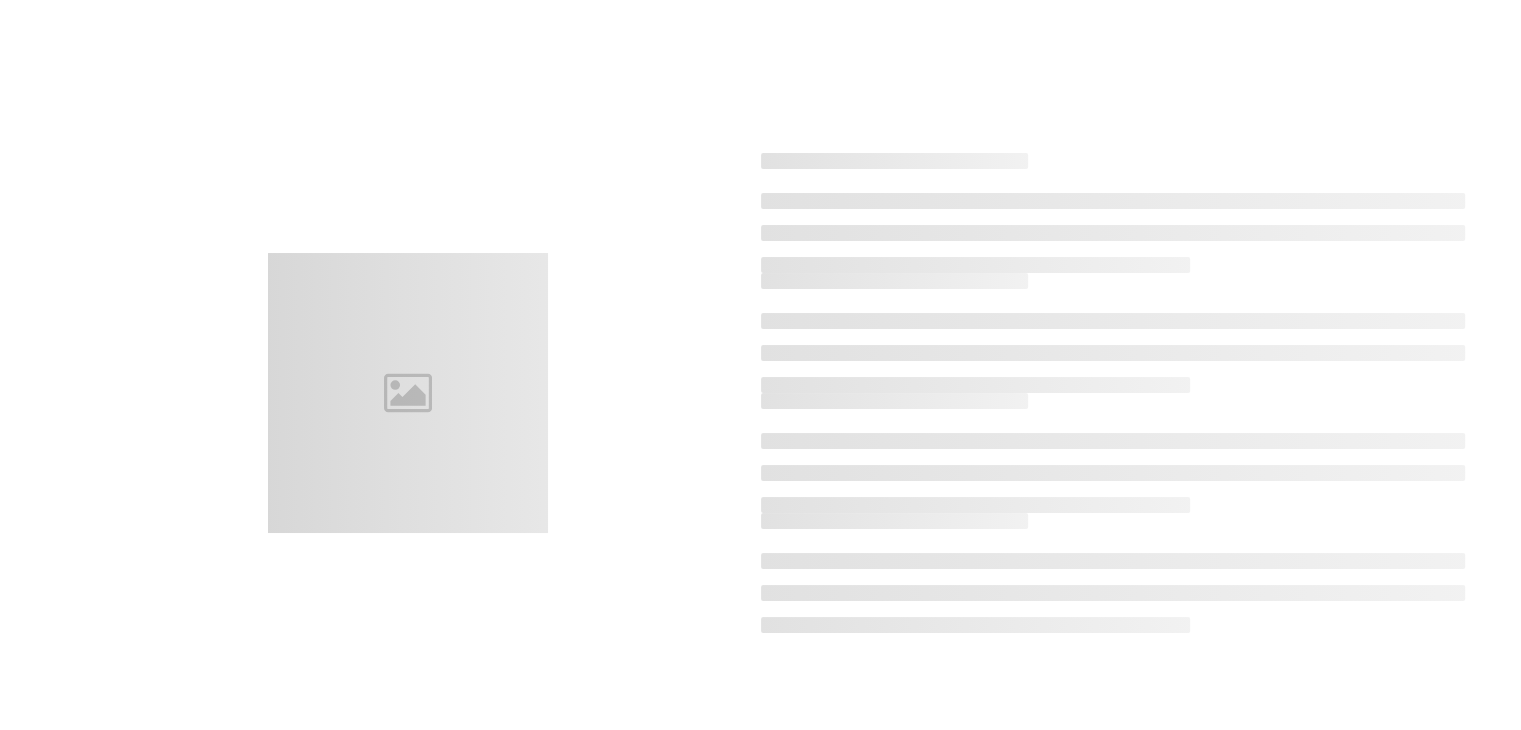 scroll, scrollTop: 0, scrollLeft: 0, axis: both 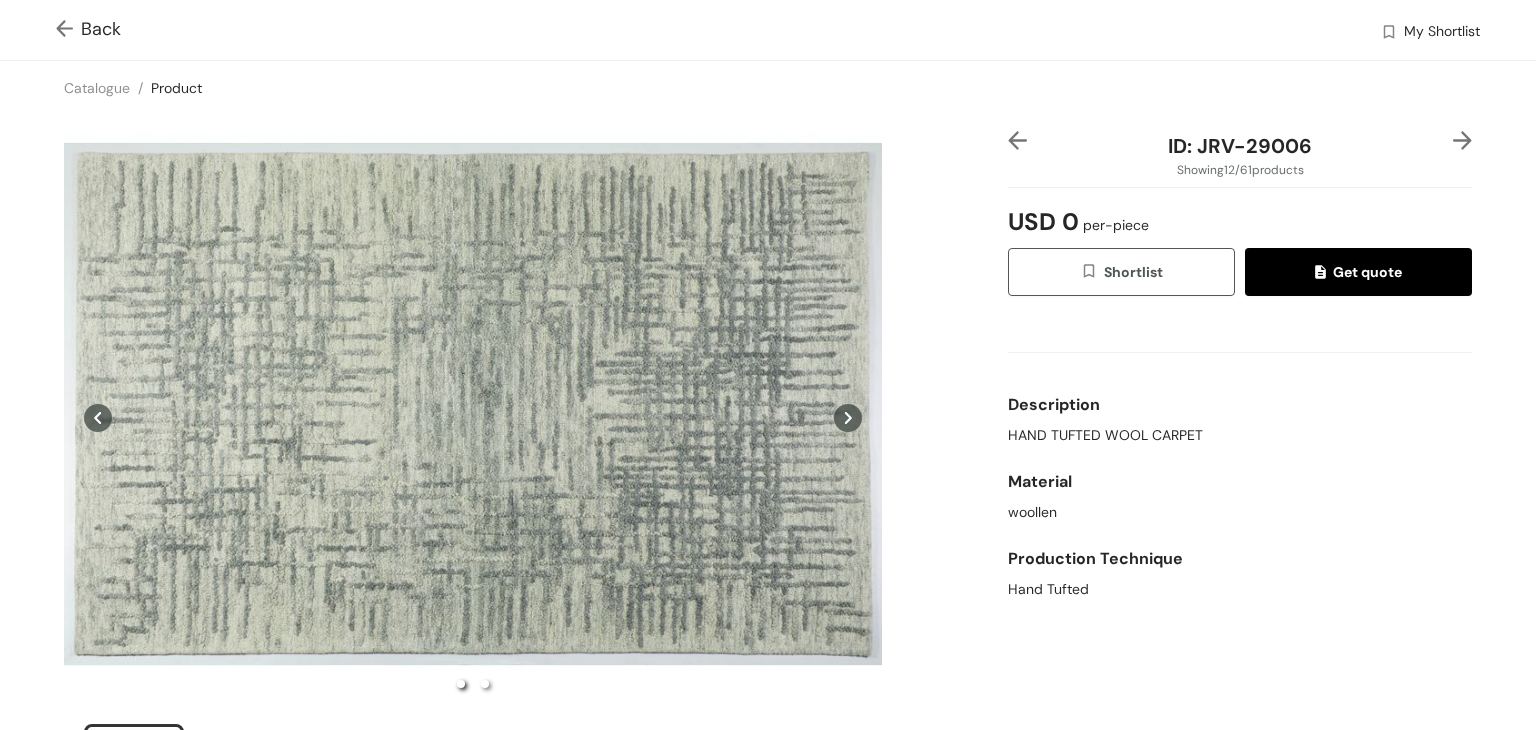 click at bounding box center (68, 30) 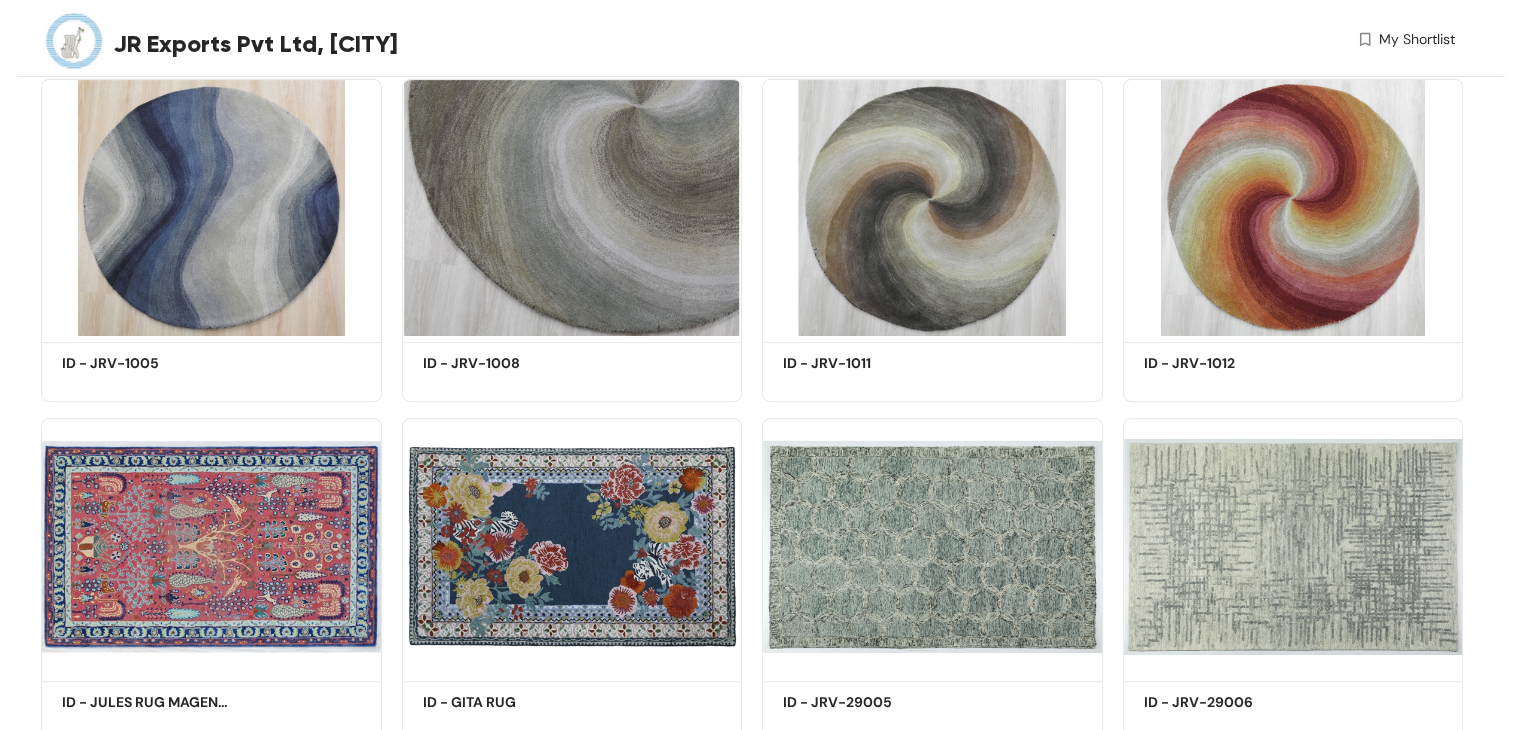 scroll, scrollTop: 1491, scrollLeft: 0, axis: vertical 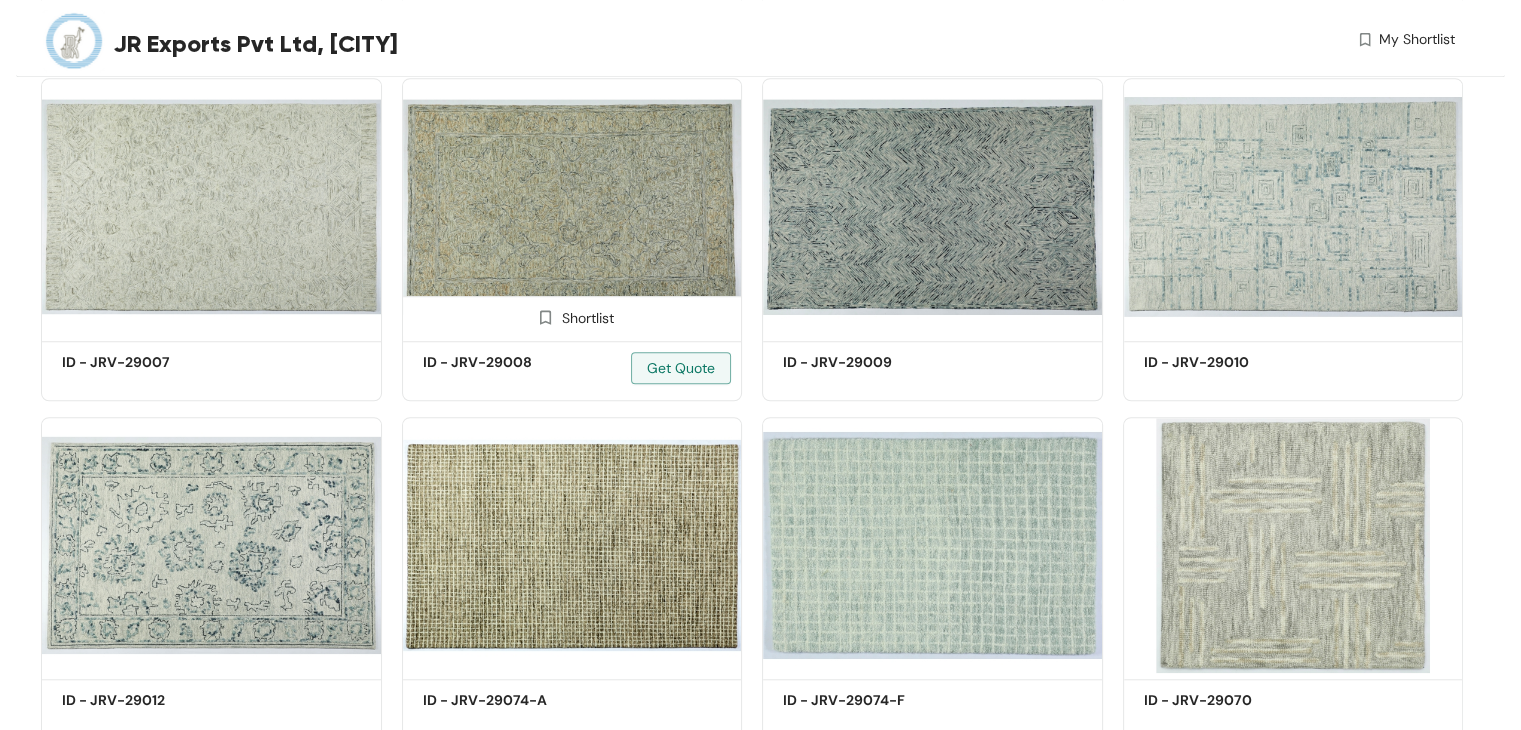 click at bounding box center (572, 206) 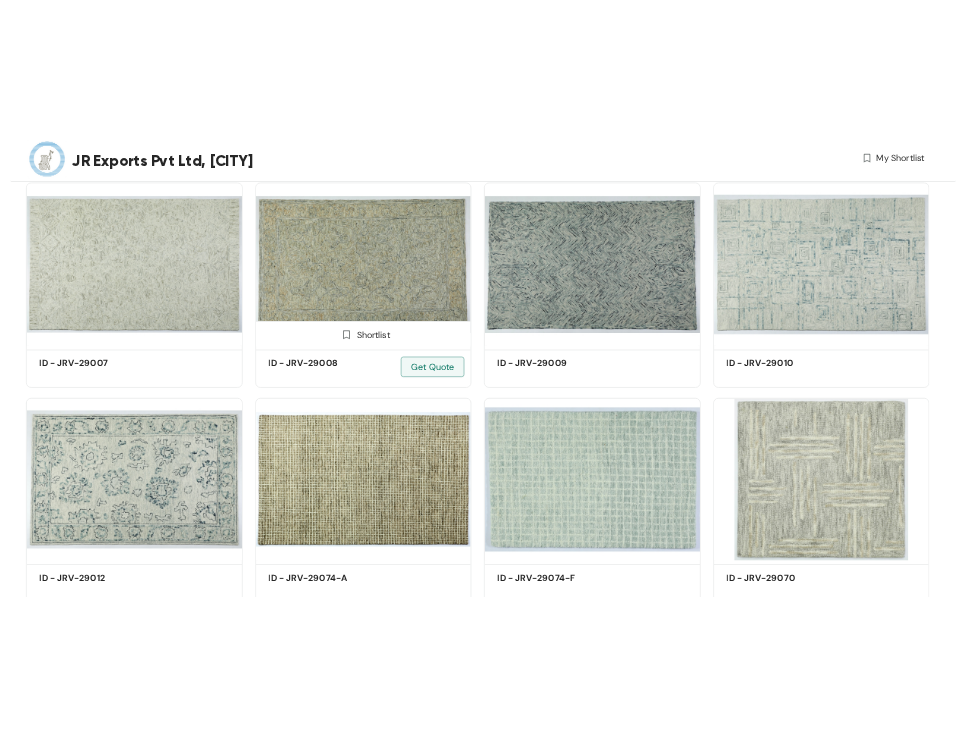 scroll, scrollTop: 0, scrollLeft: 0, axis: both 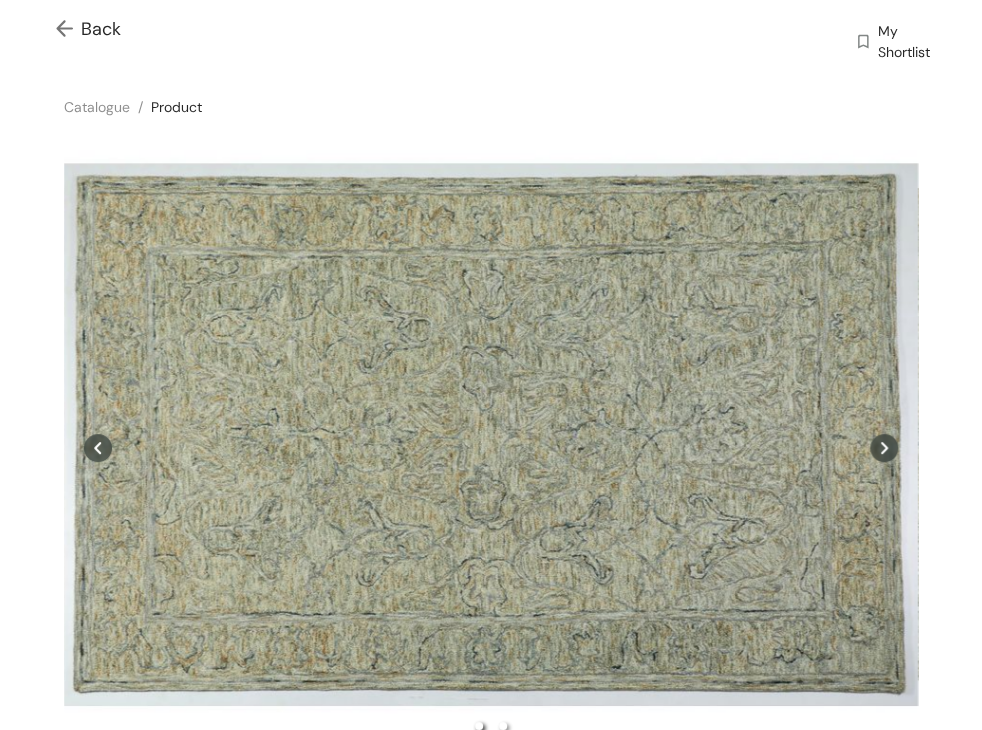 click at bounding box center (68, 30) 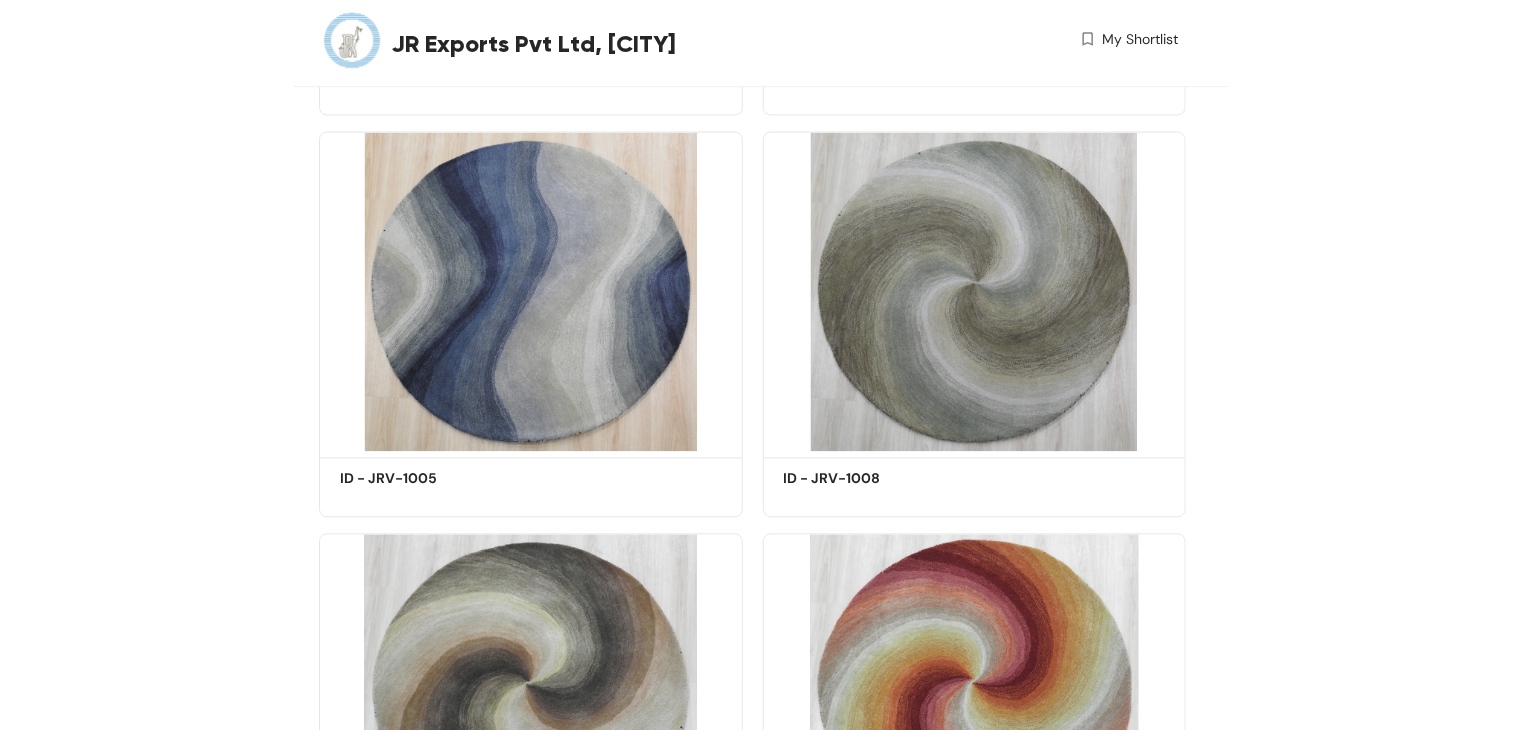 scroll, scrollTop: 1491, scrollLeft: 0, axis: vertical 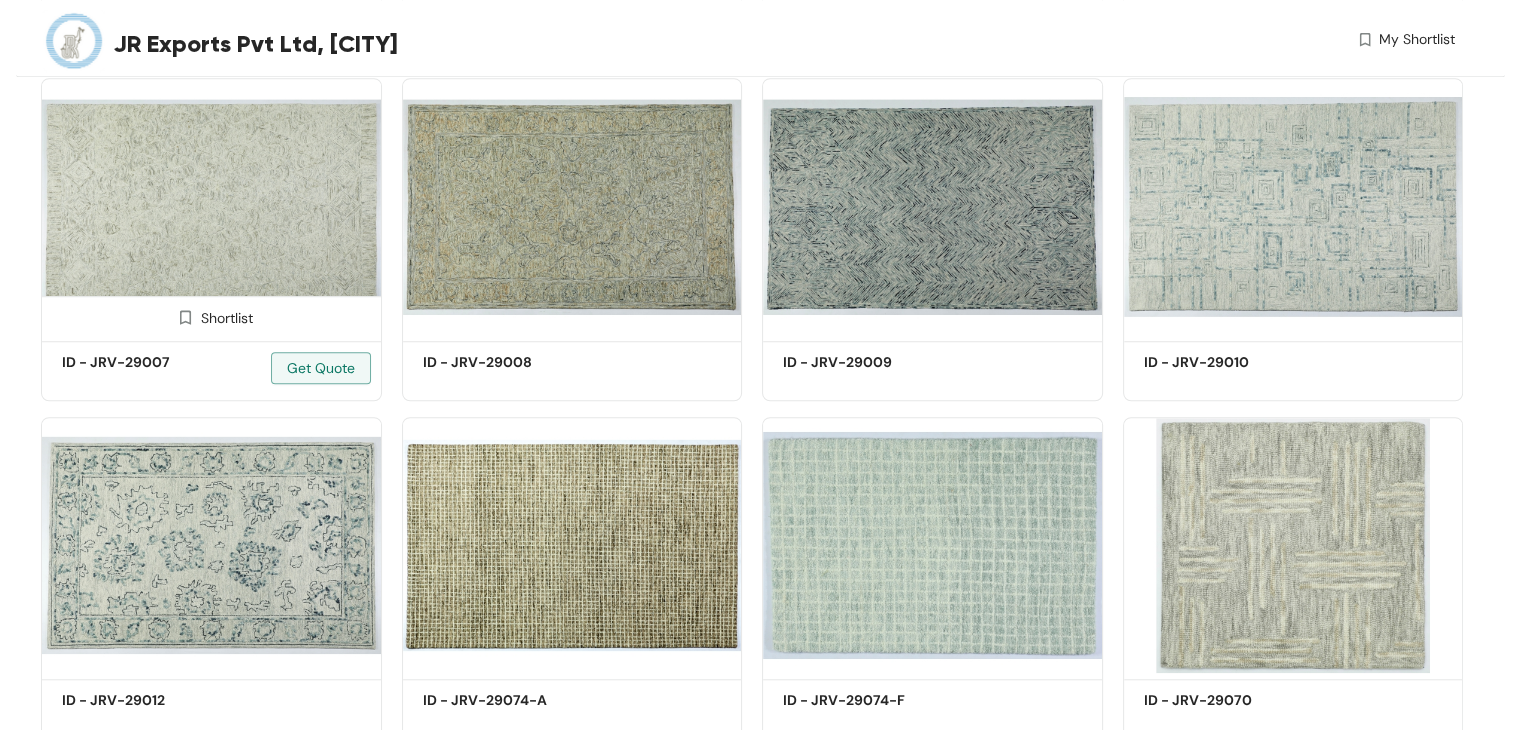 click at bounding box center [211, 206] 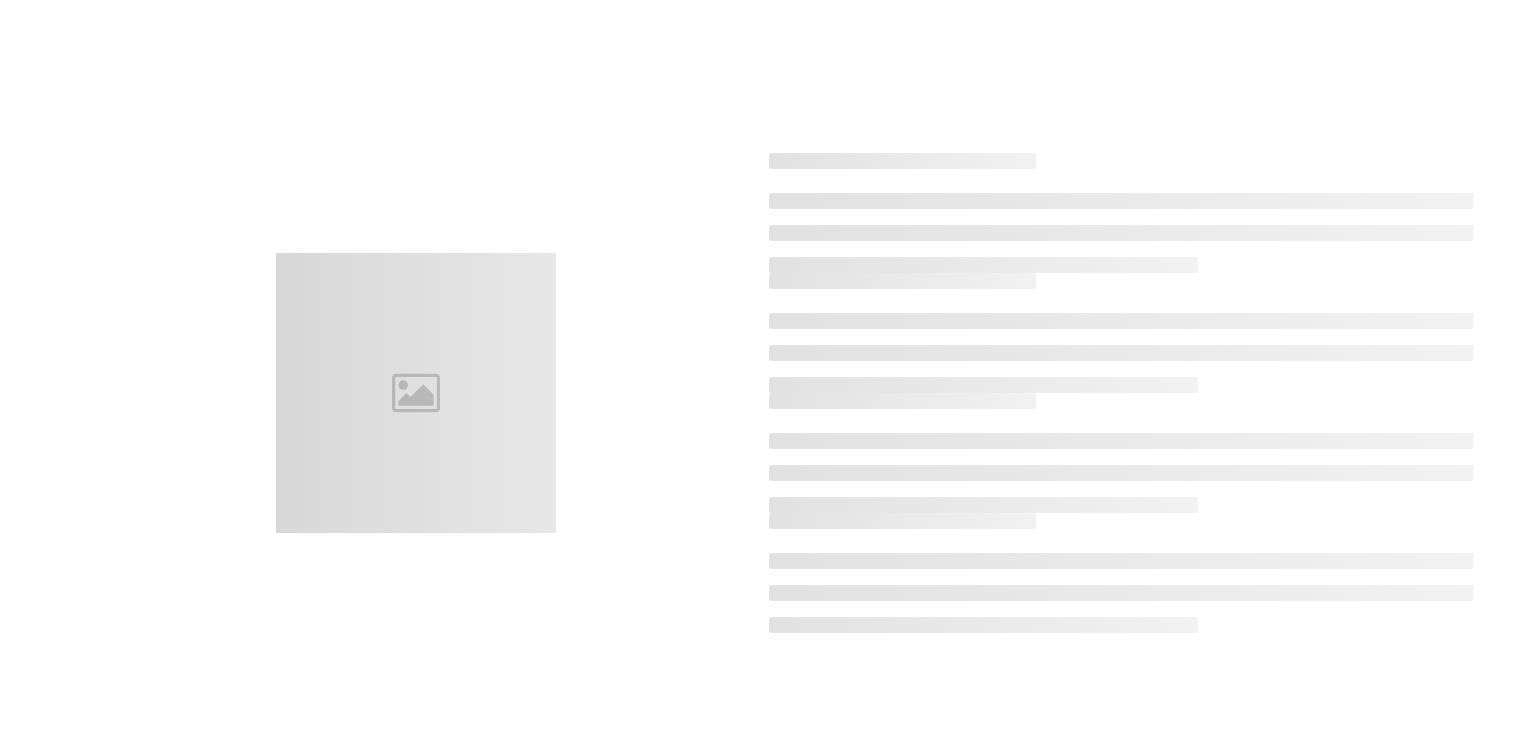 scroll, scrollTop: 0, scrollLeft: 0, axis: both 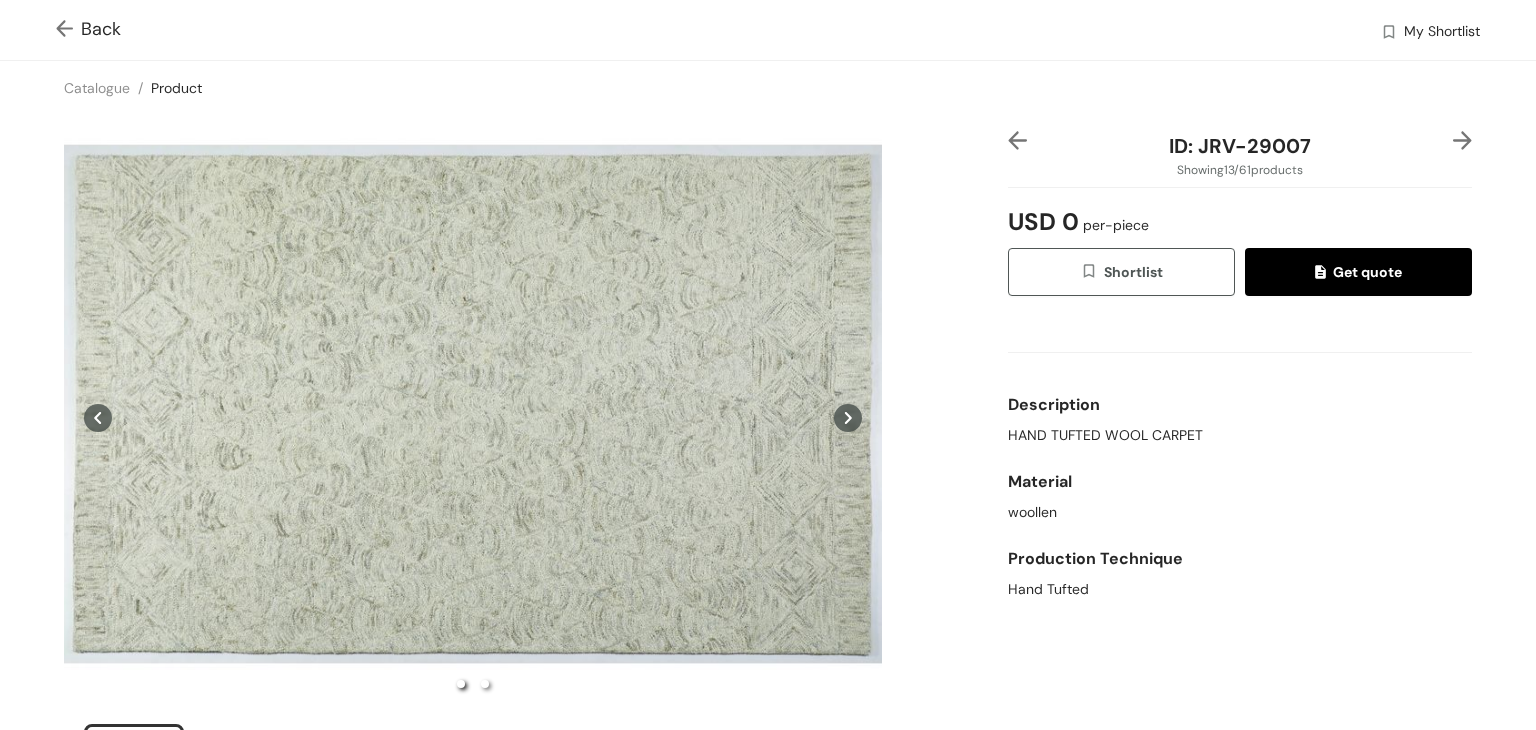 click at bounding box center [68, 30] 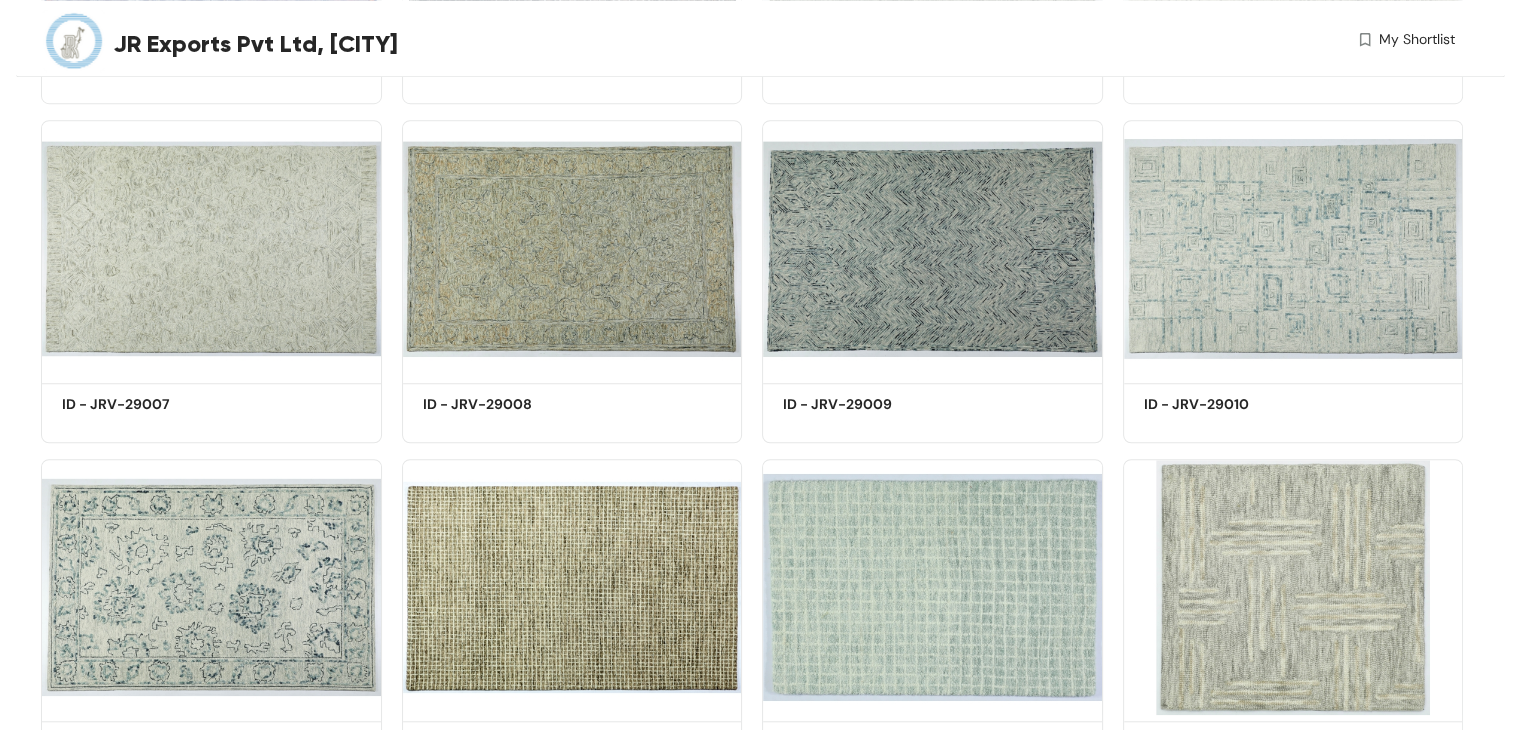 scroll, scrollTop: 1491, scrollLeft: 0, axis: vertical 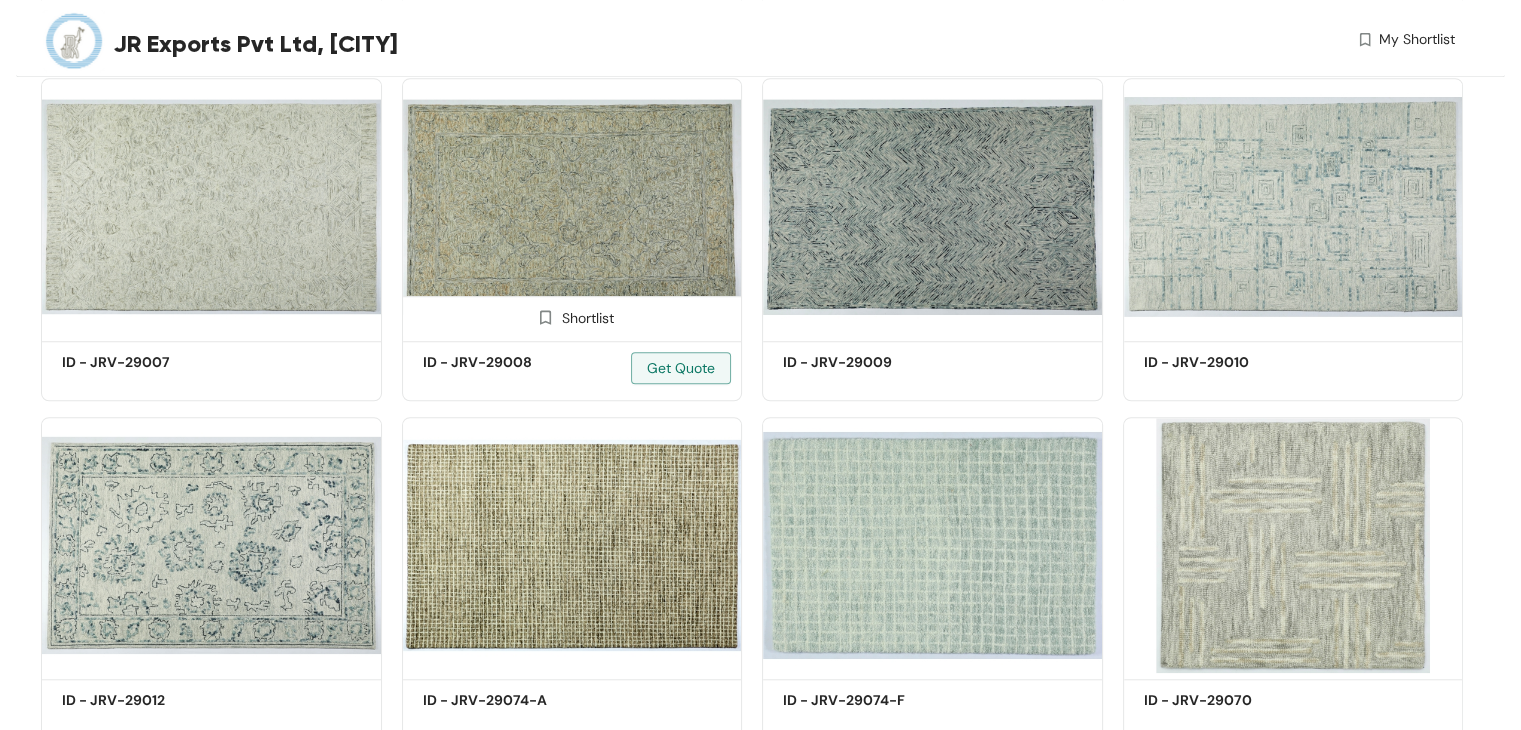 click at bounding box center (572, 206) 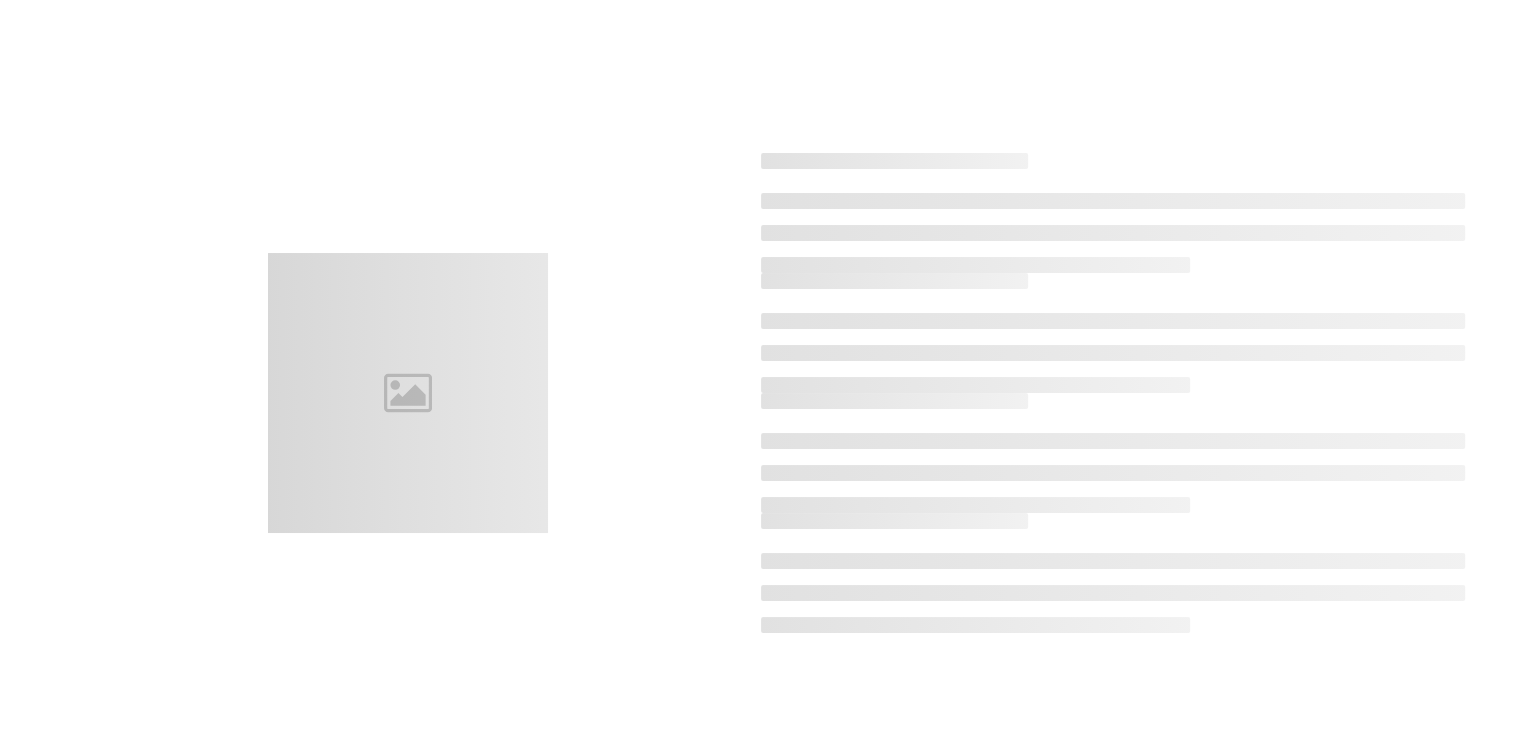 scroll, scrollTop: 0, scrollLeft: 0, axis: both 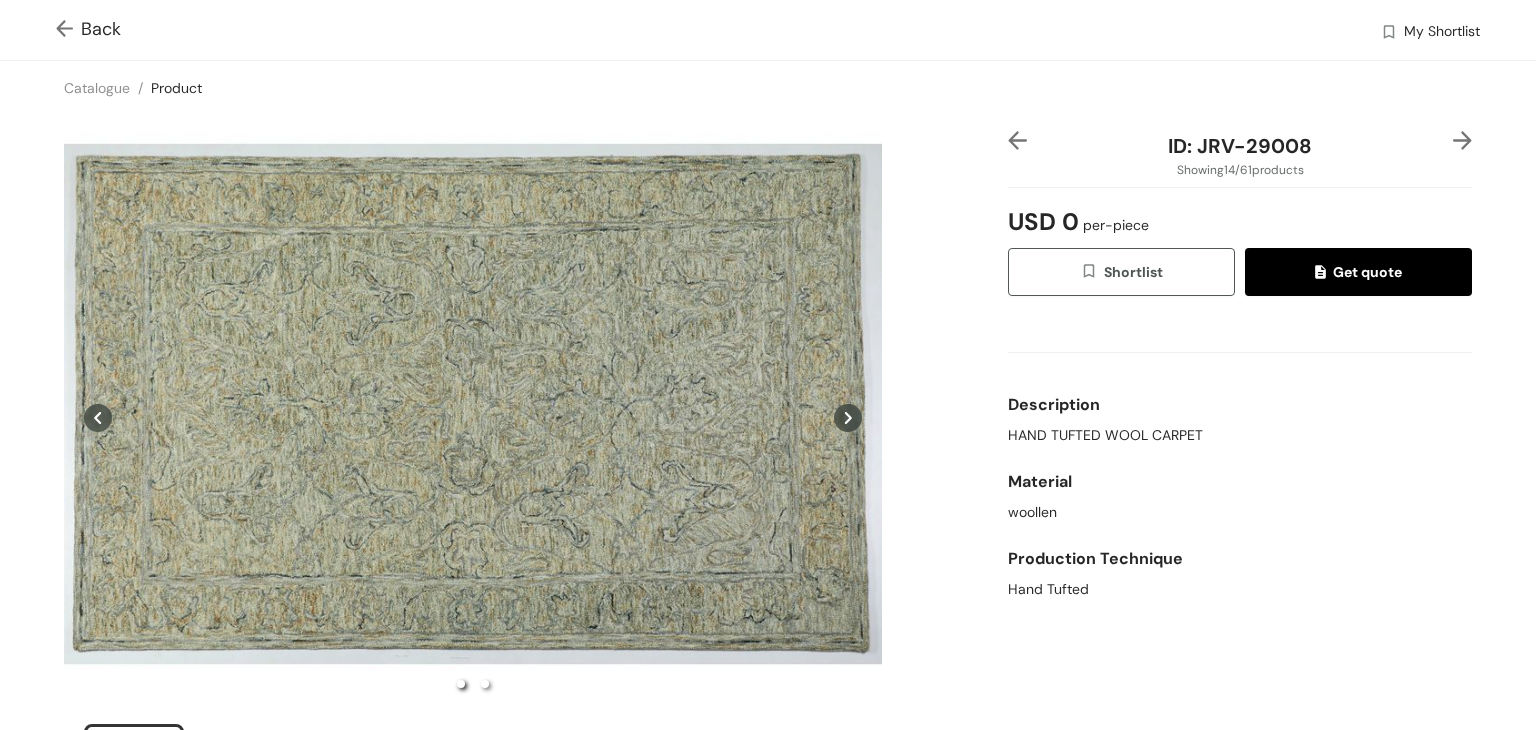 click on "Back  My Shortlist" at bounding box center [768, 30] 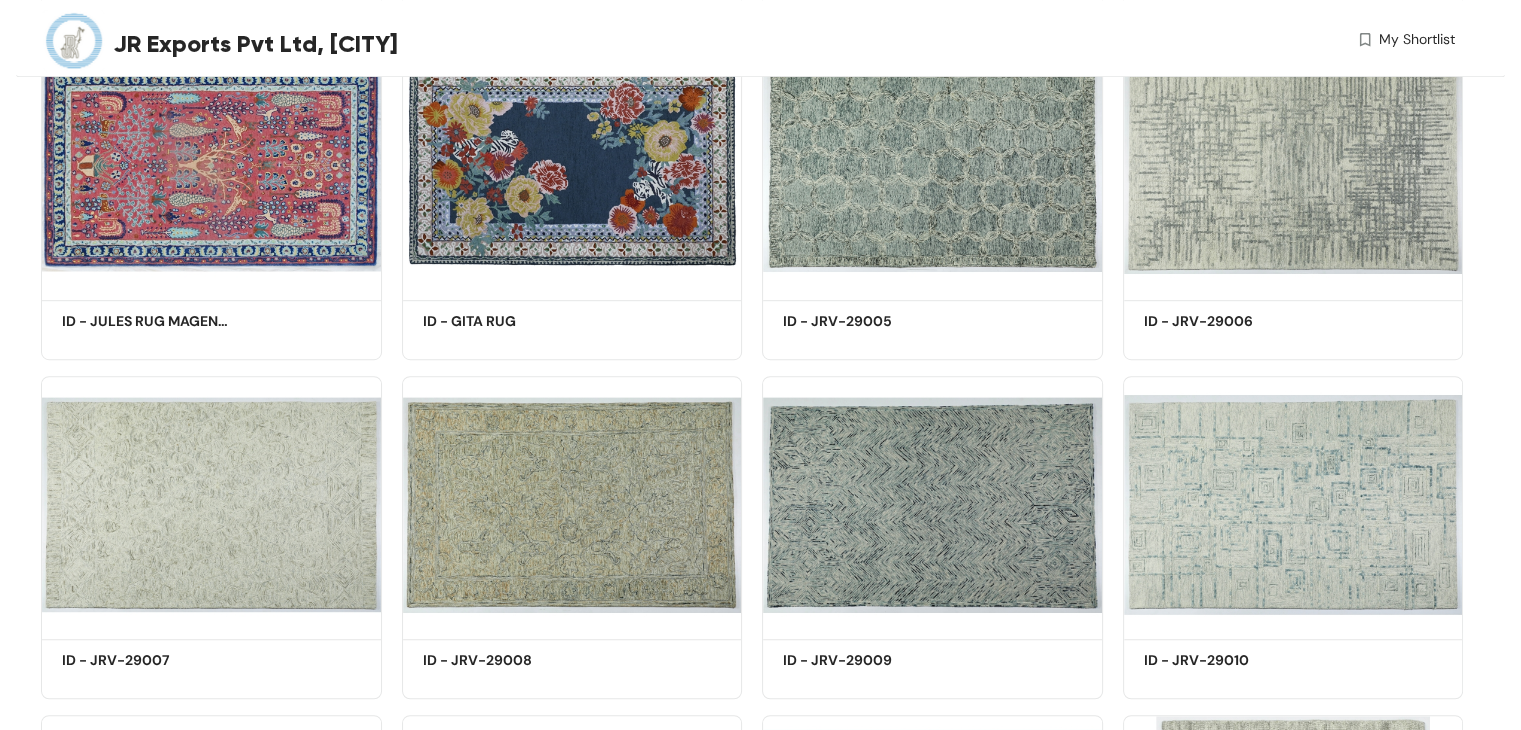 scroll, scrollTop: 1491, scrollLeft: 0, axis: vertical 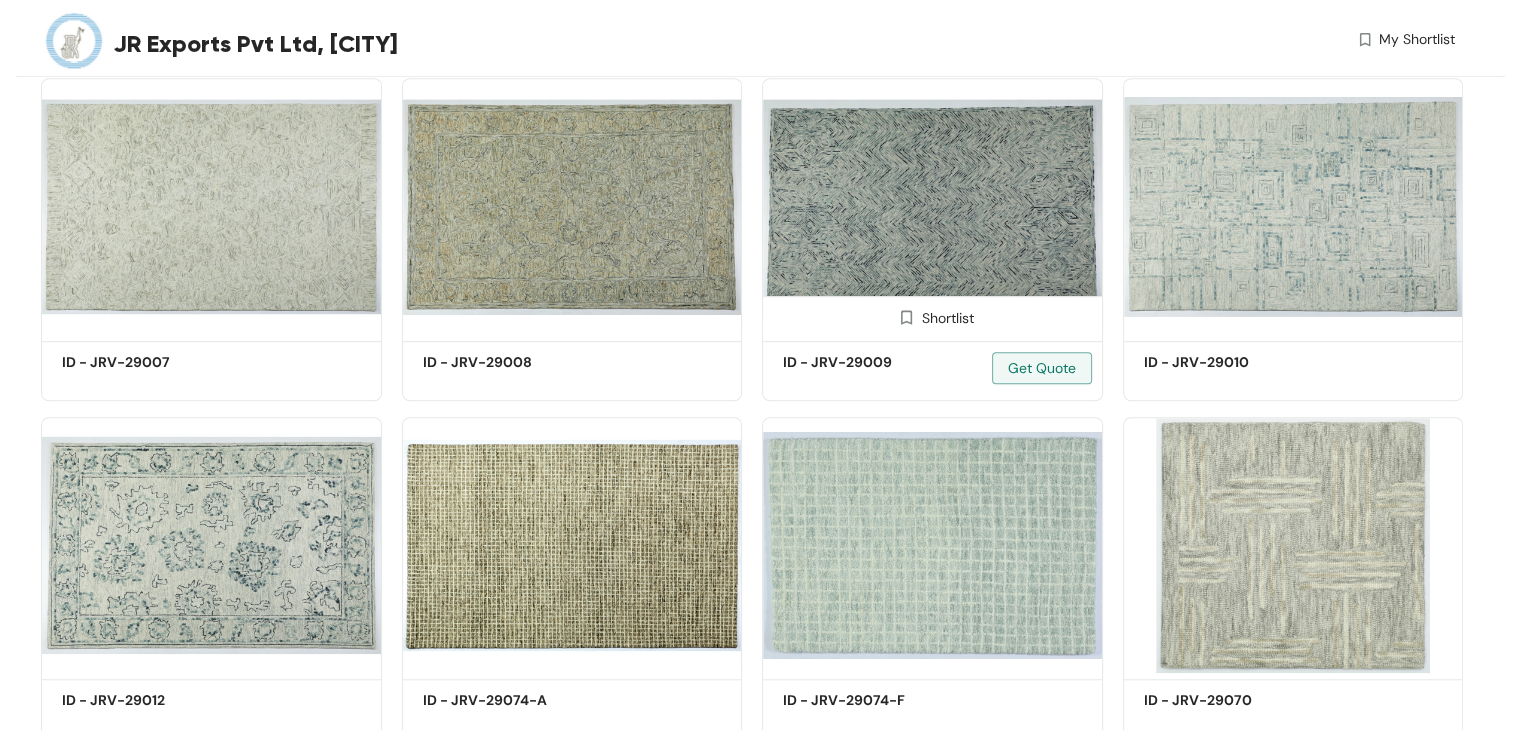 click at bounding box center [932, 206] 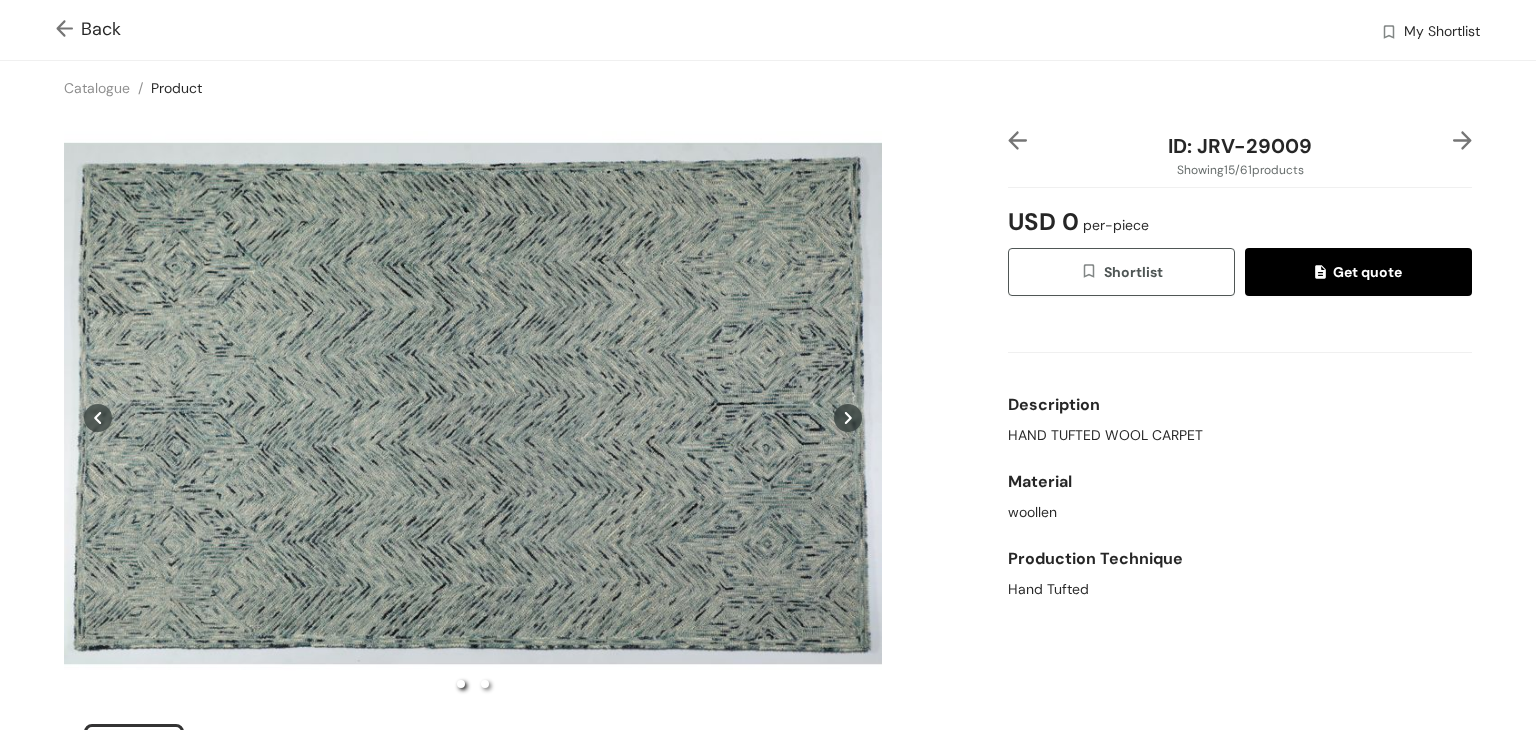 click at bounding box center [68, 30] 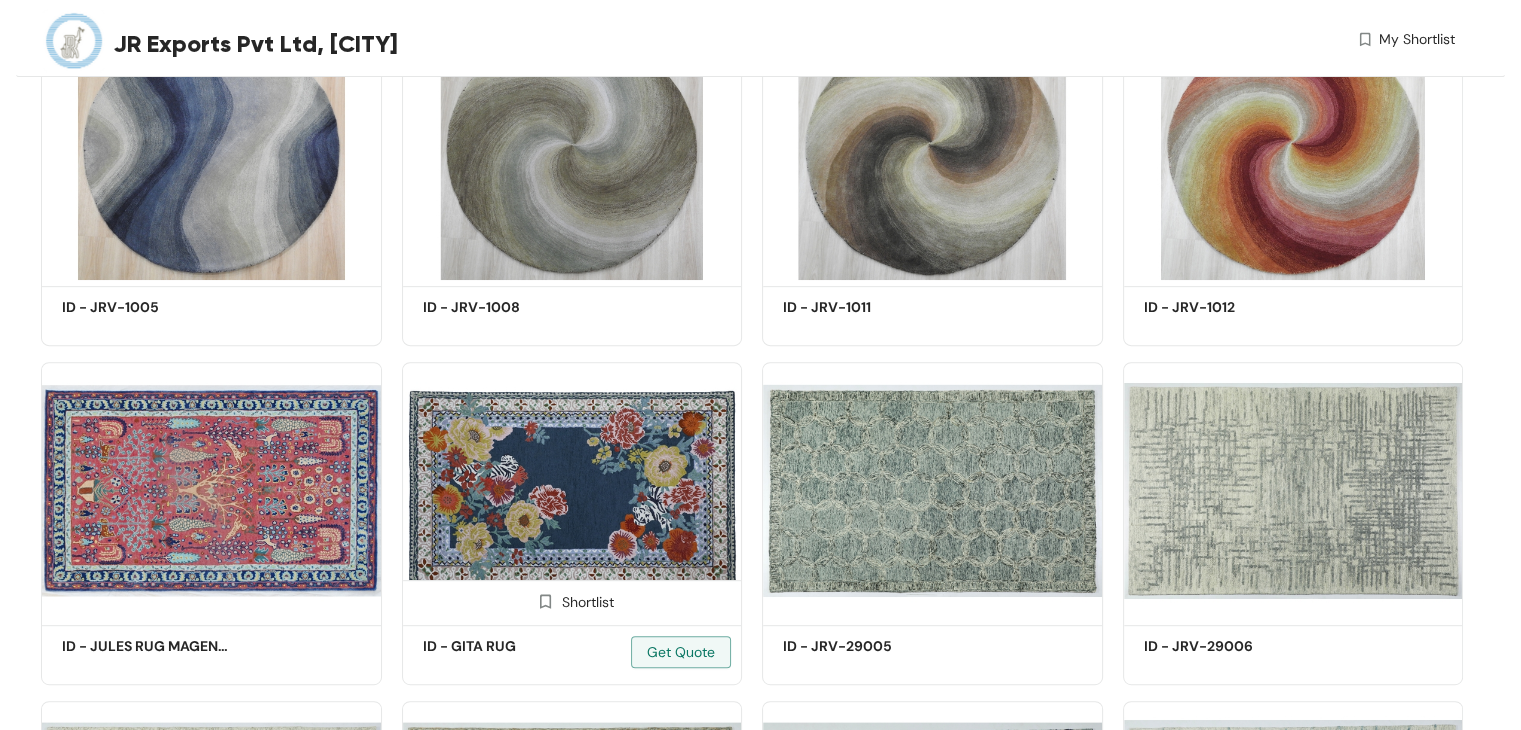 scroll, scrollTop: 1491, scrollLeft: 0, axis: vertical 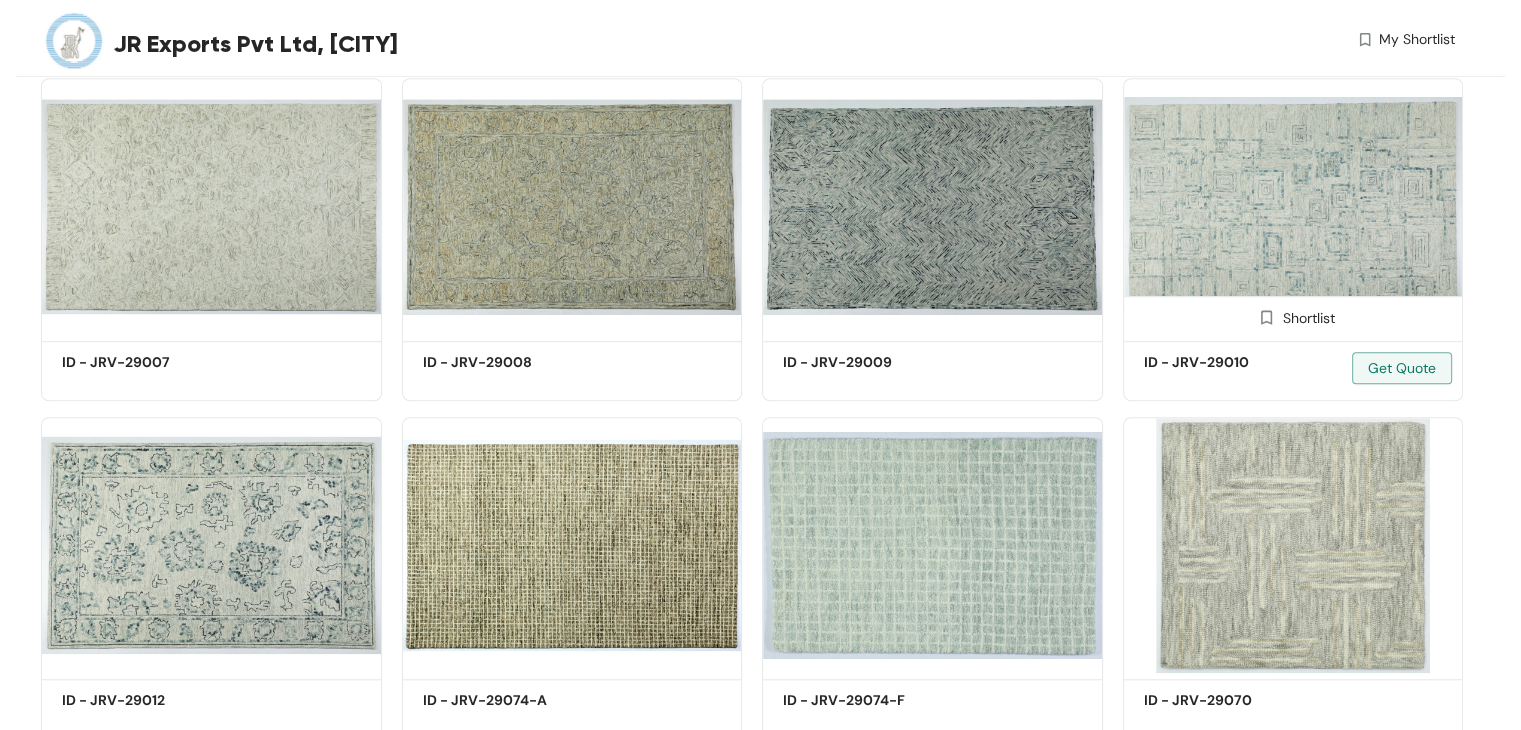 click at bounding box center (1293, 206) 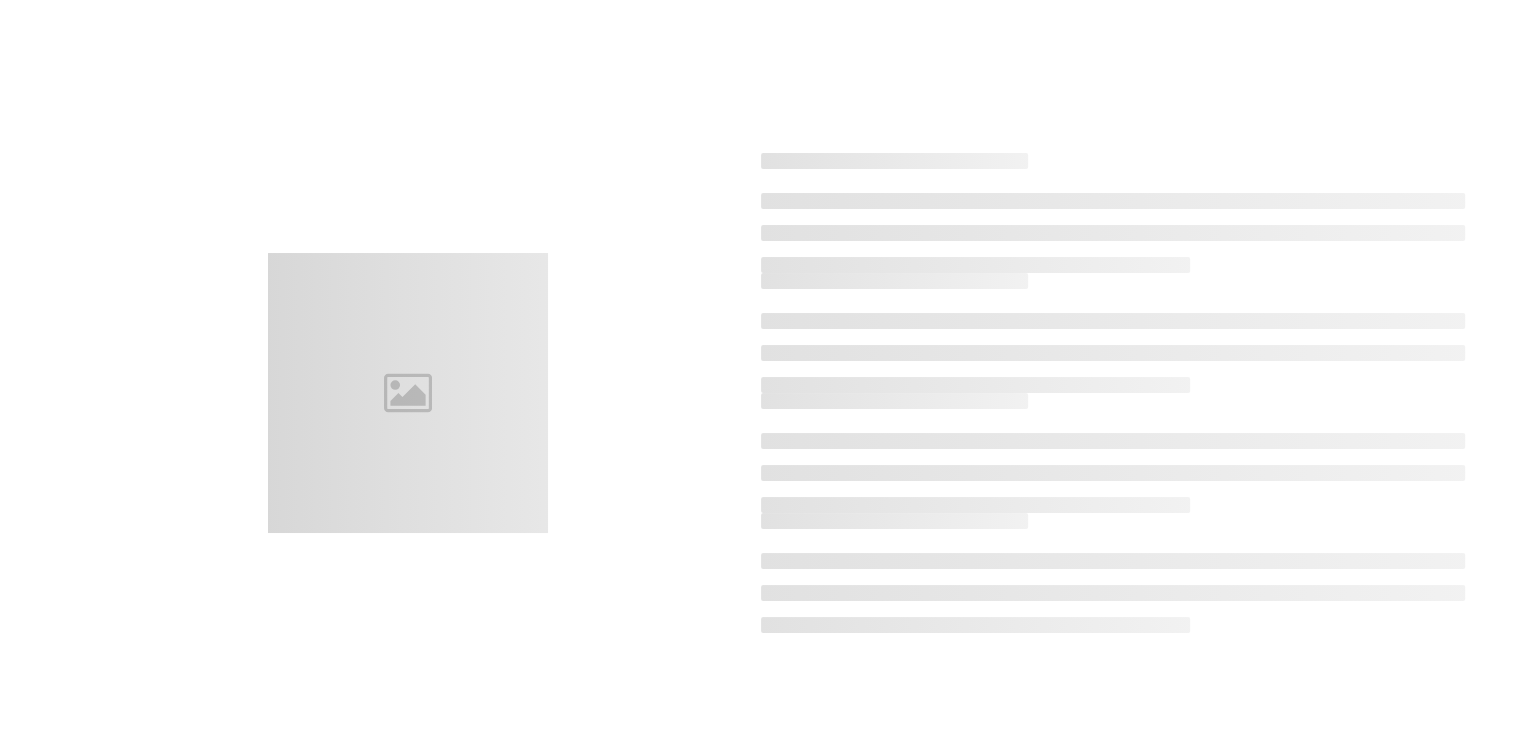 scroll, scrollTop: 0, scrollLeft: 0, axis: both 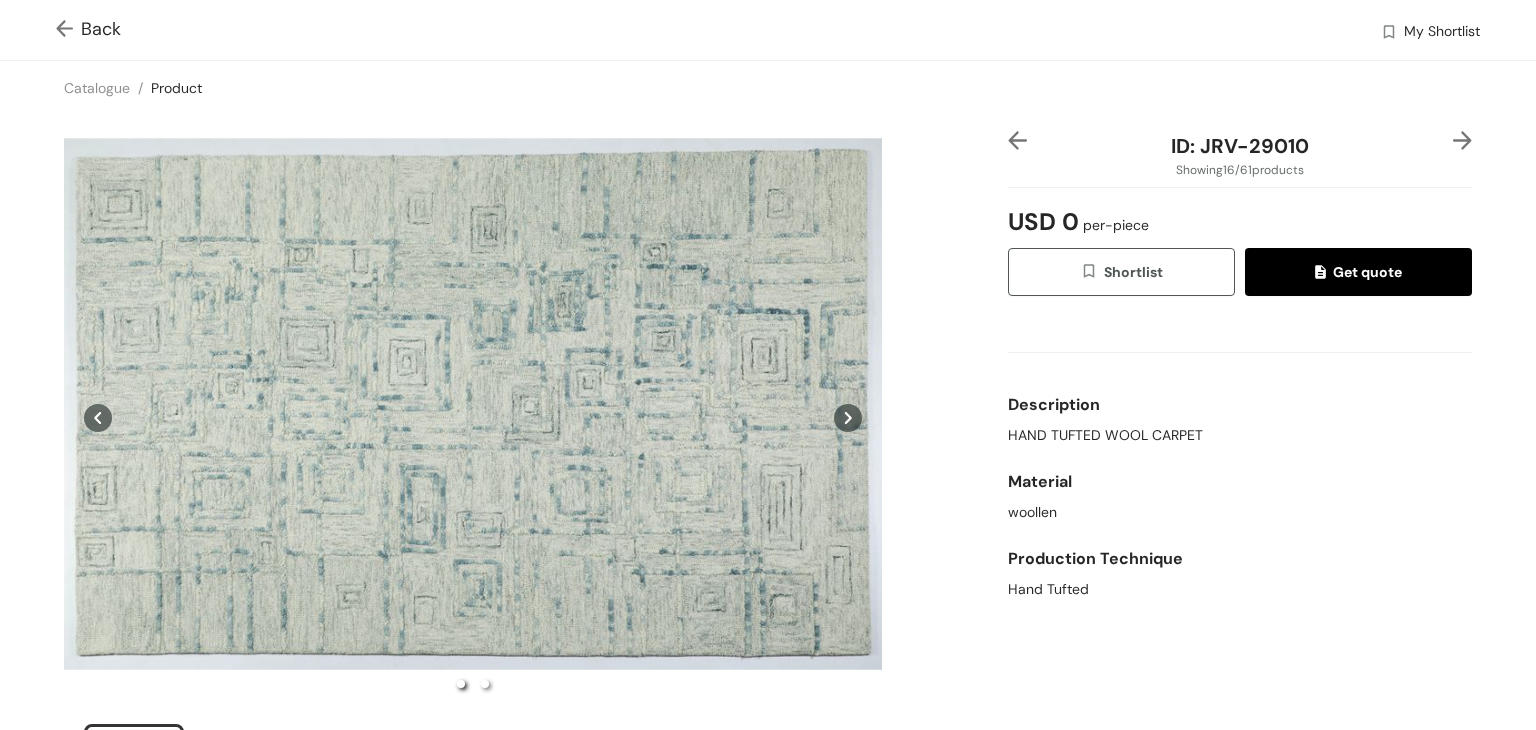 click at bounding box center [68, 30] 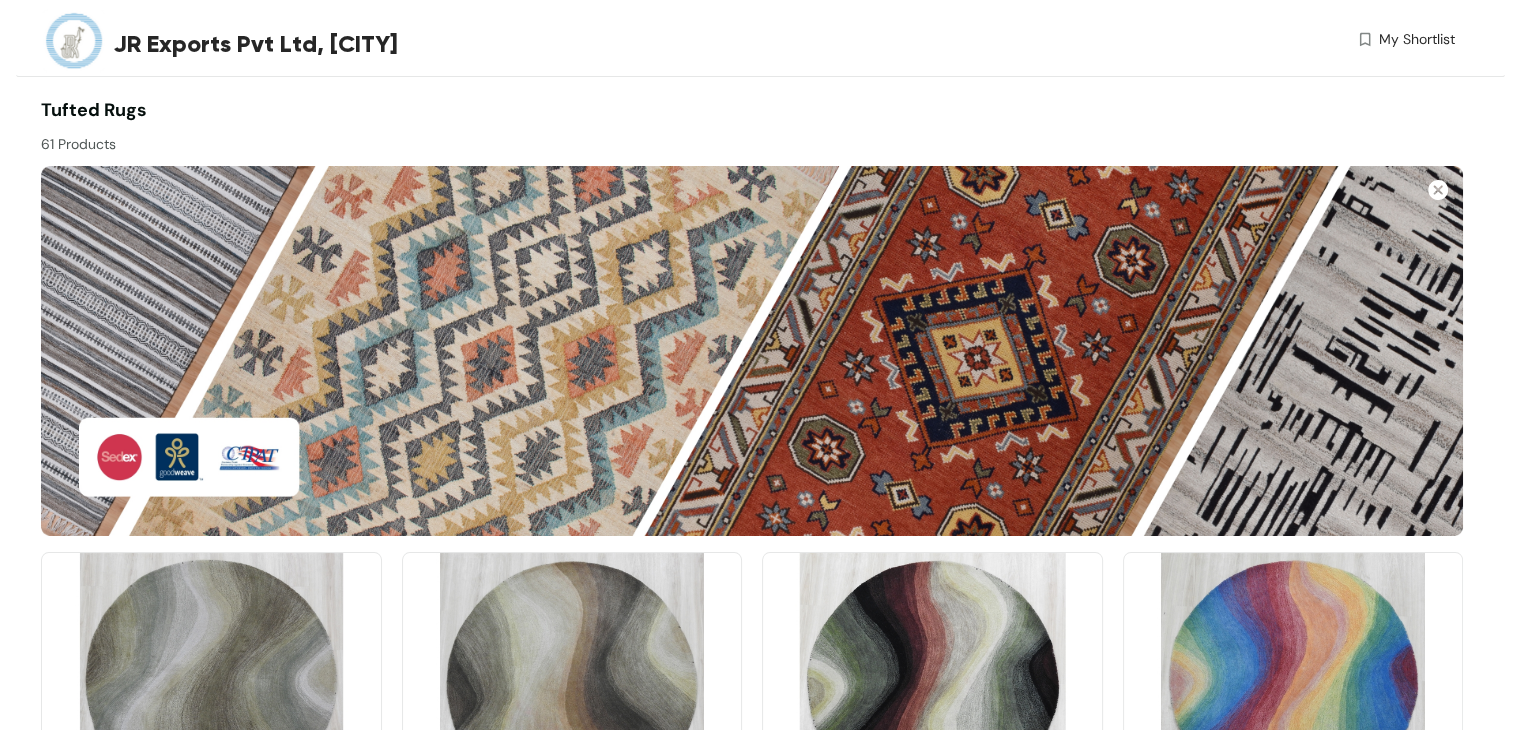 scroll, scrollTop: 1830, scrollLeft: 0, axis: vertical 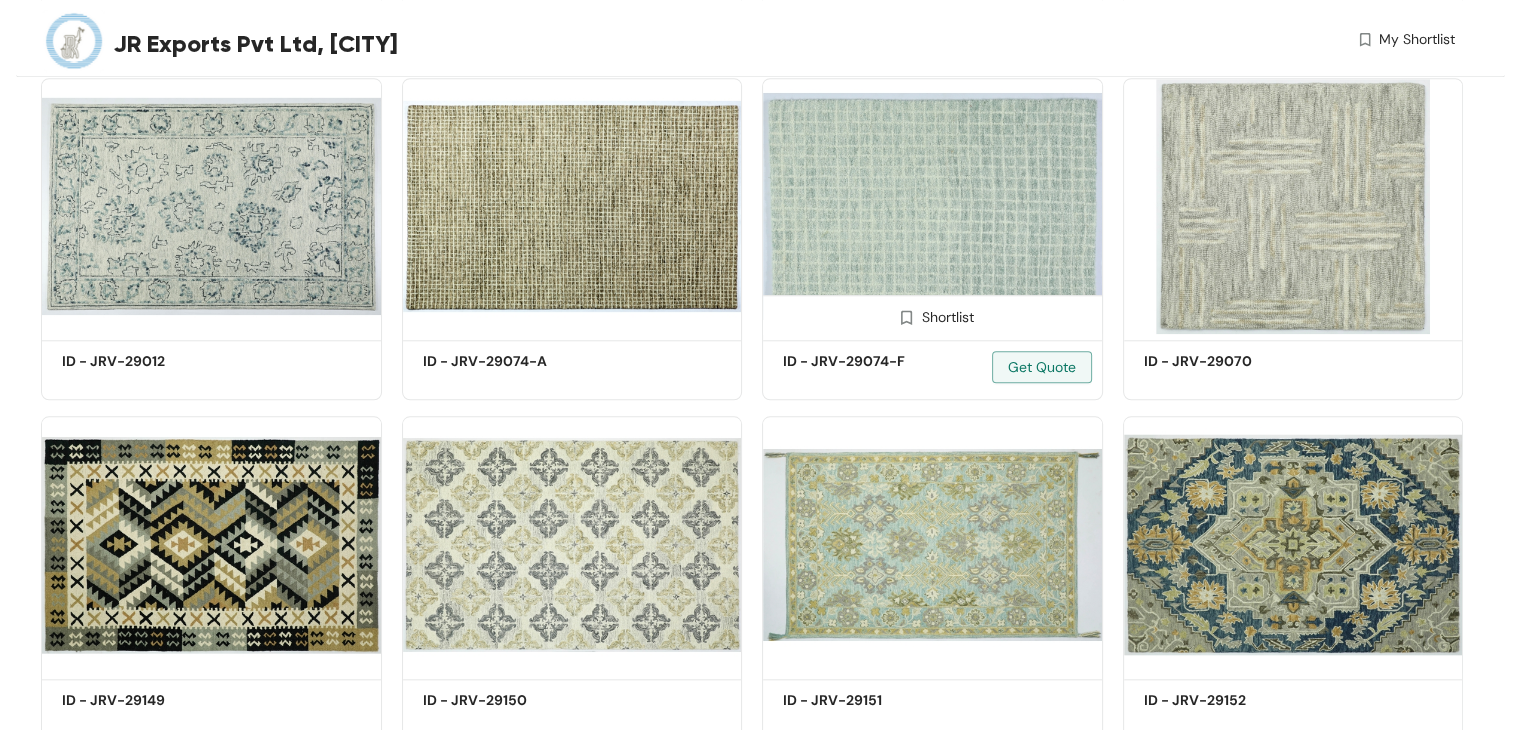 click at bounding box center [932, 206] 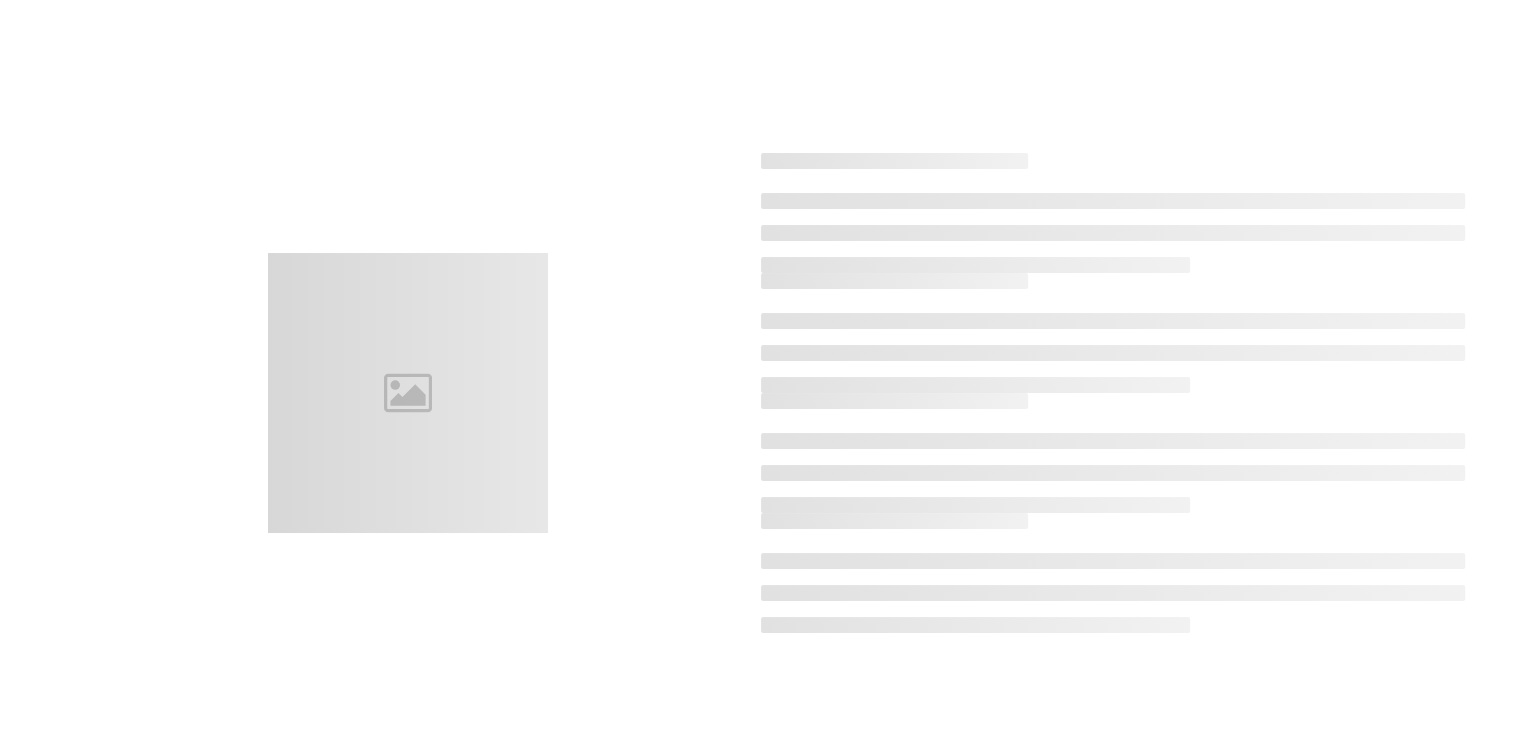 scroll, scrollTop: 0, scrollLeft: 0, axis: both 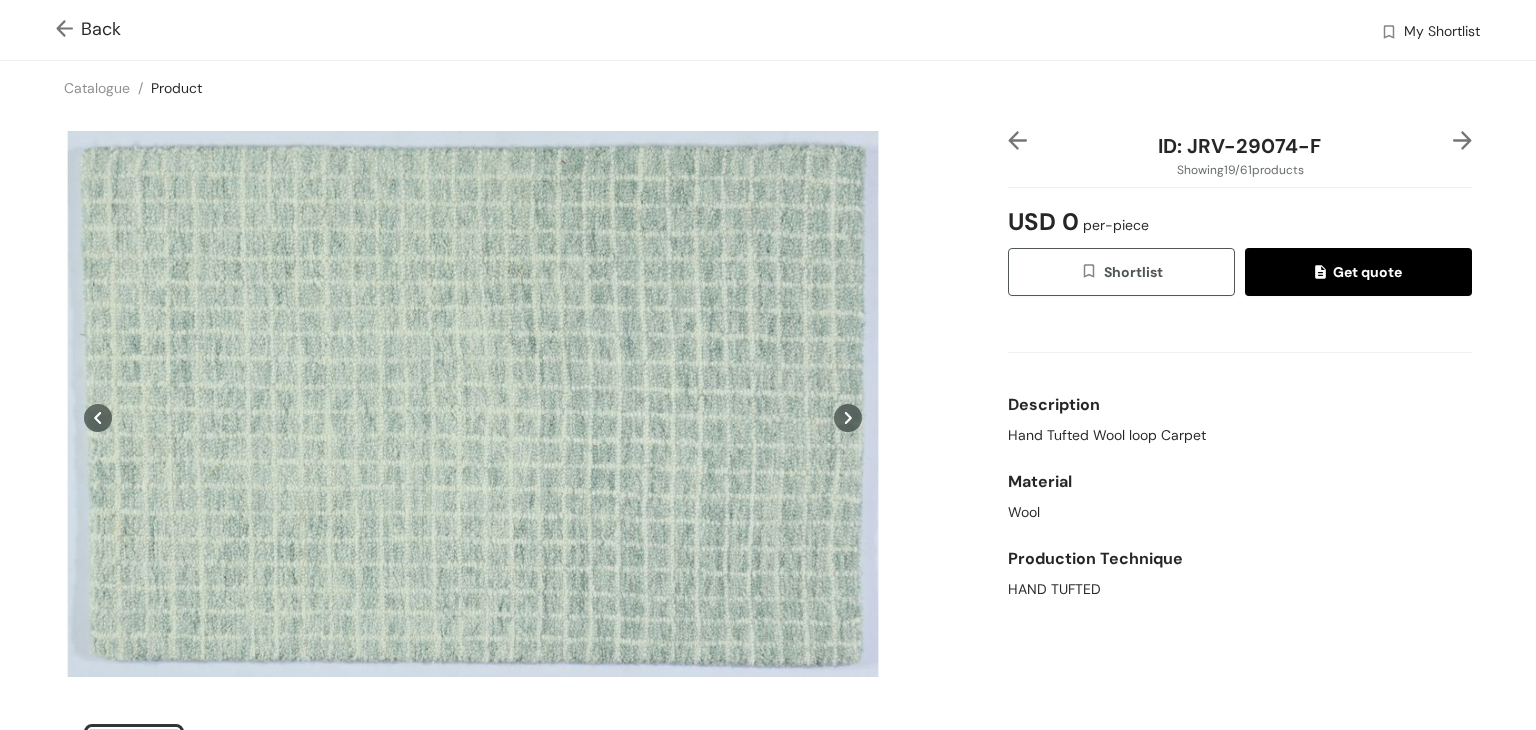 click at bounding box center [68, 30] 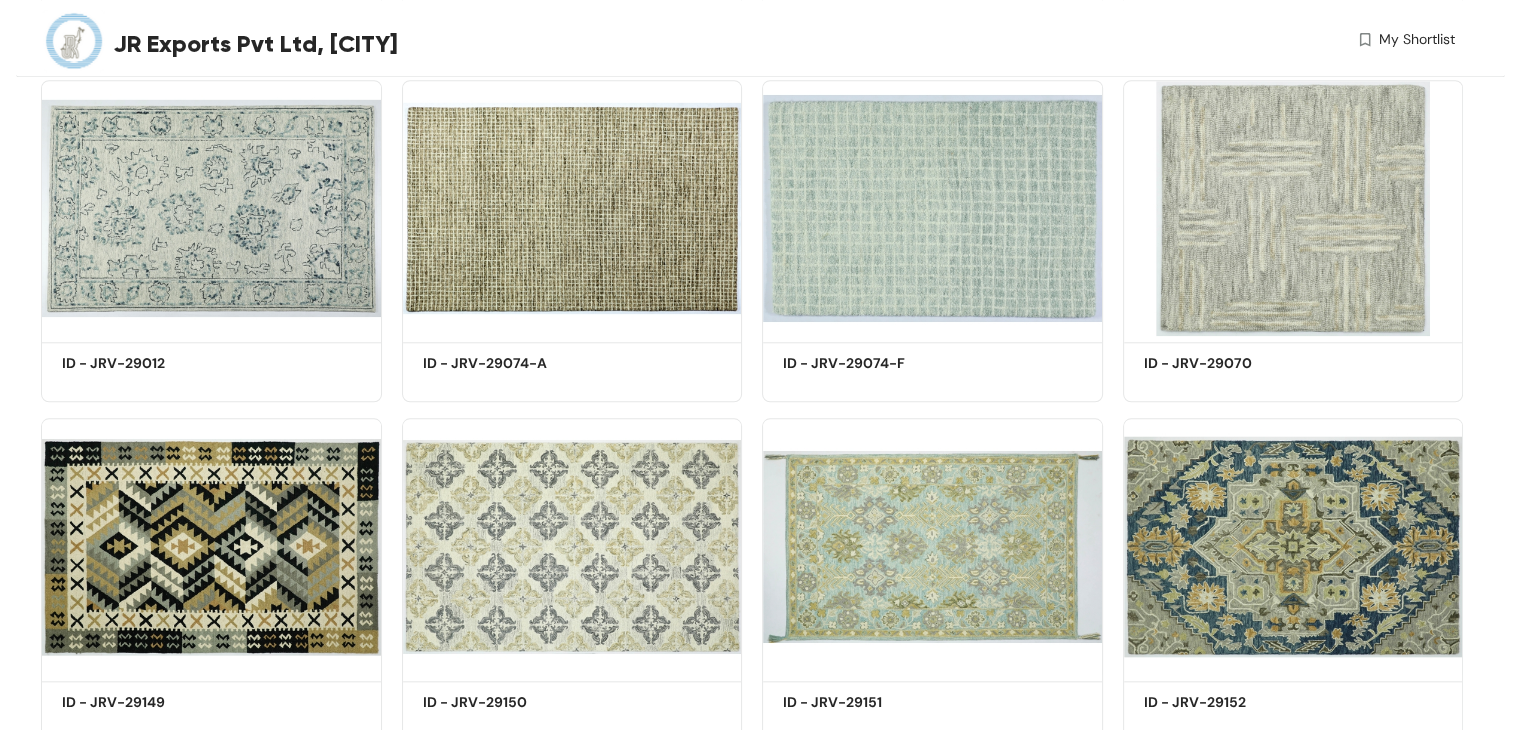 scroll, scrollTop: 1830, scrollLeft: 0, axis: vertical 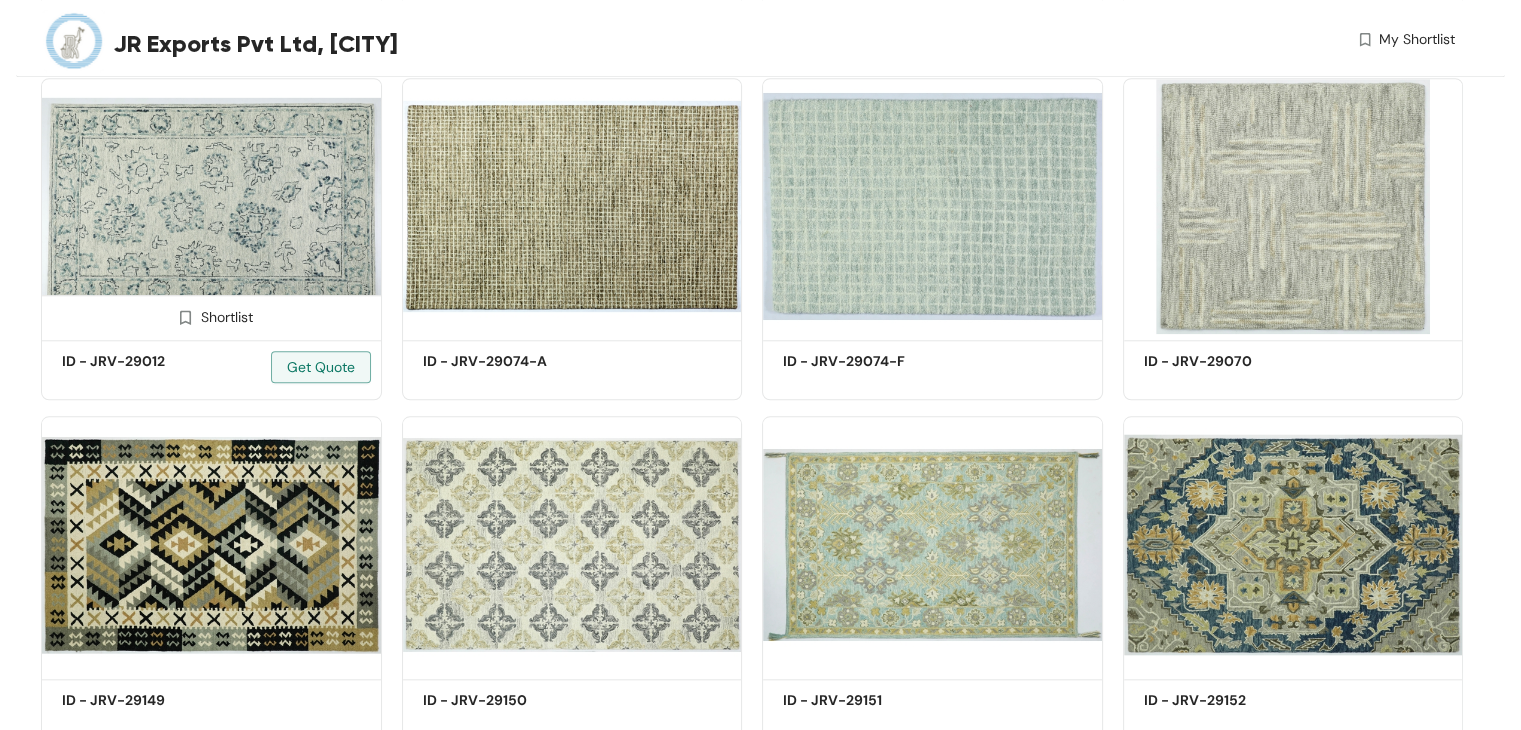 click at bounding box center [211, 206] 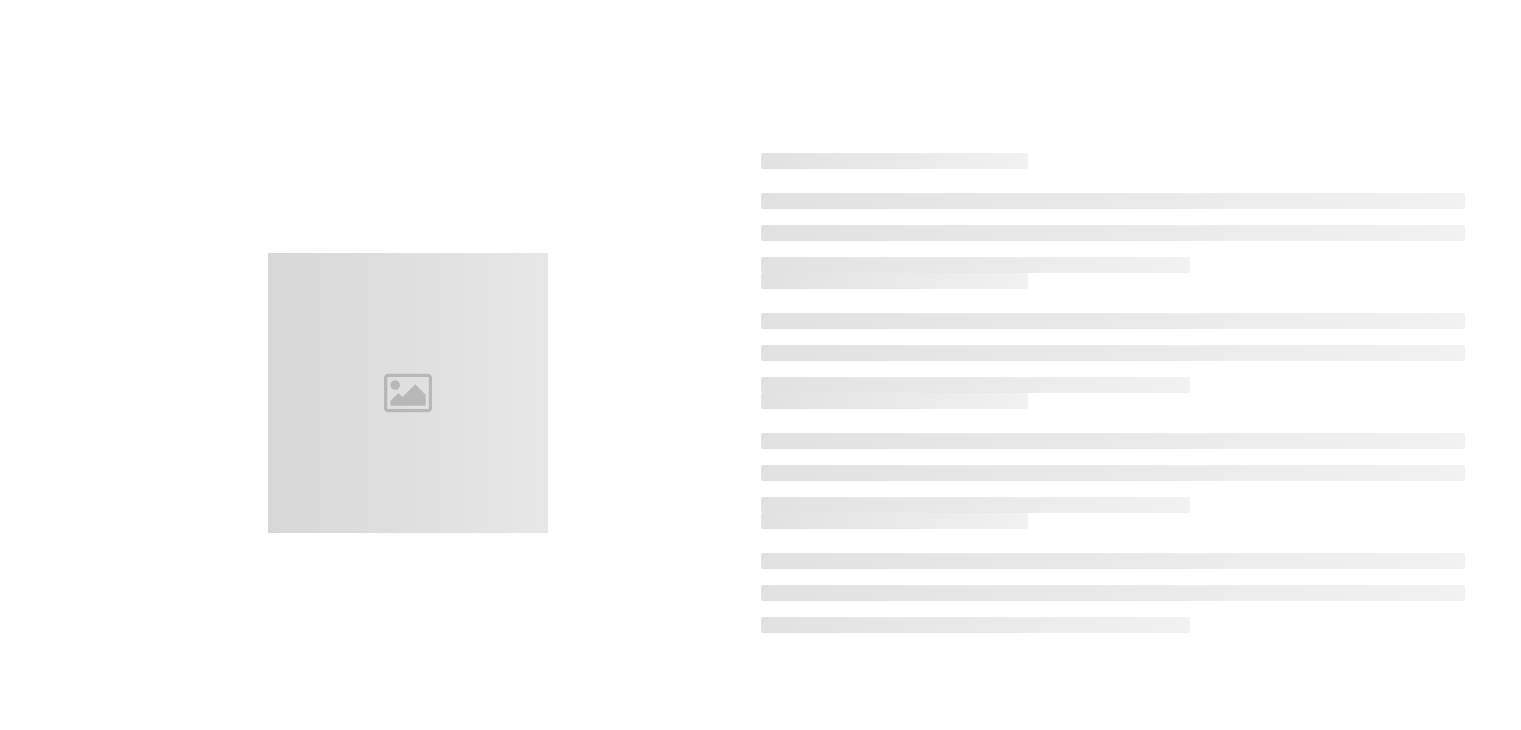scroll, scrollTop: 0, scrollLeft: 0, axis: both 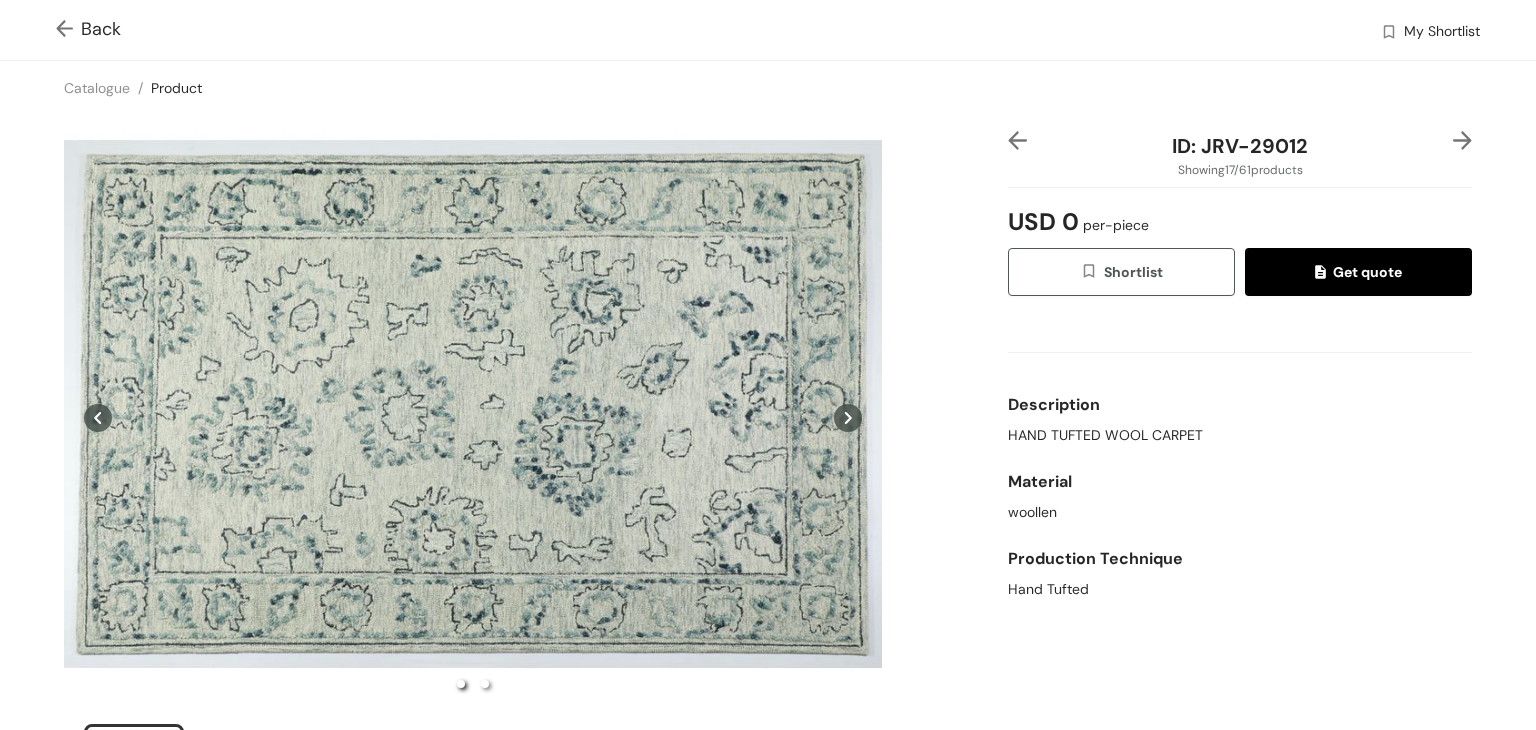 click at bounding box center (68, 30) 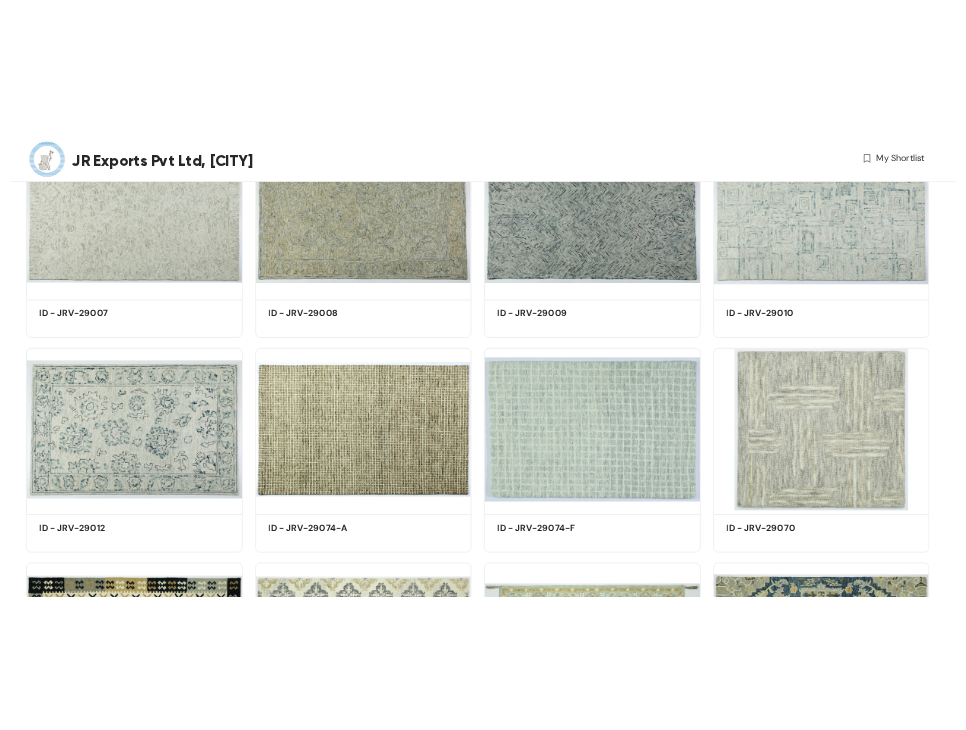 scroll, scrollTop: 1830, scrollLeft: 0, axis: vertical 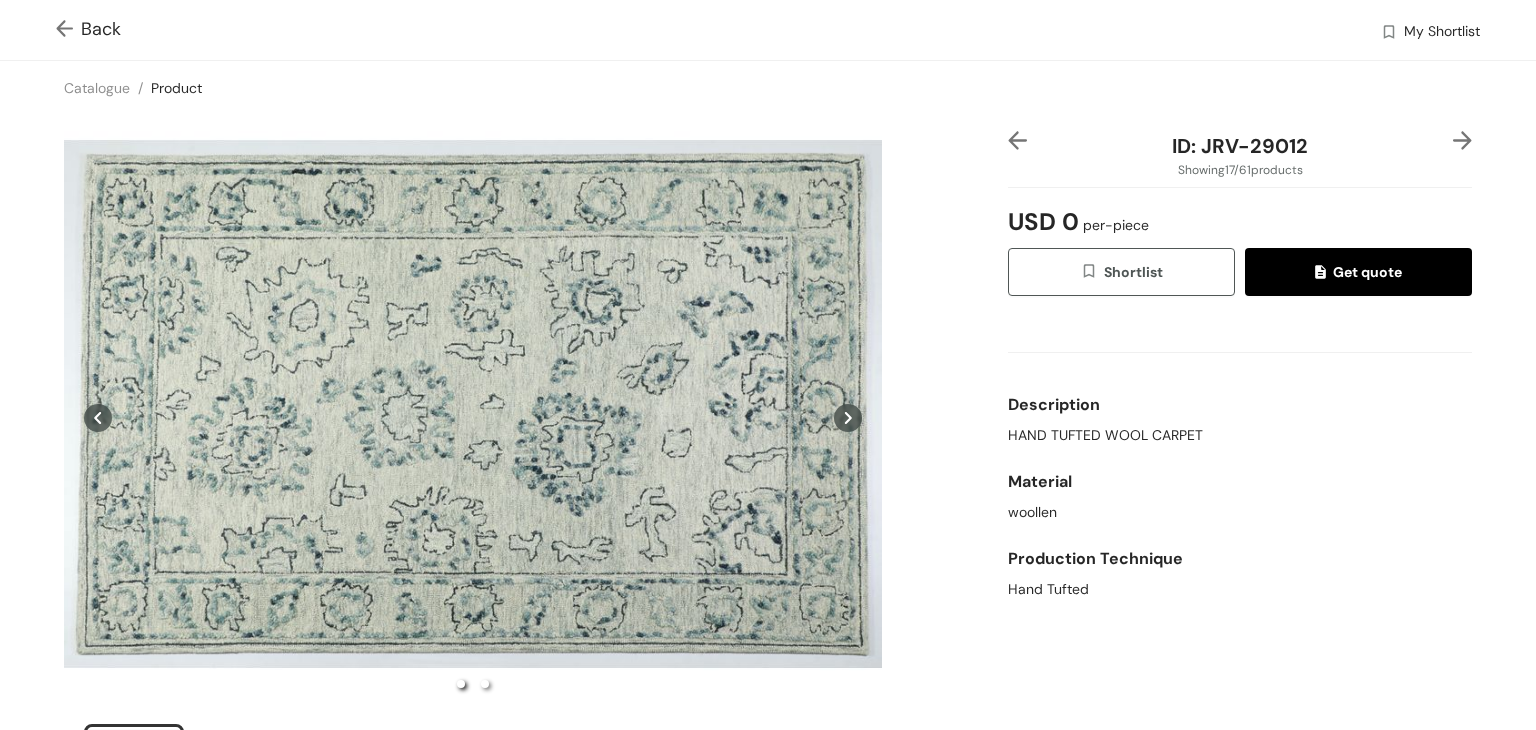 click at bounding box center [68, 30] 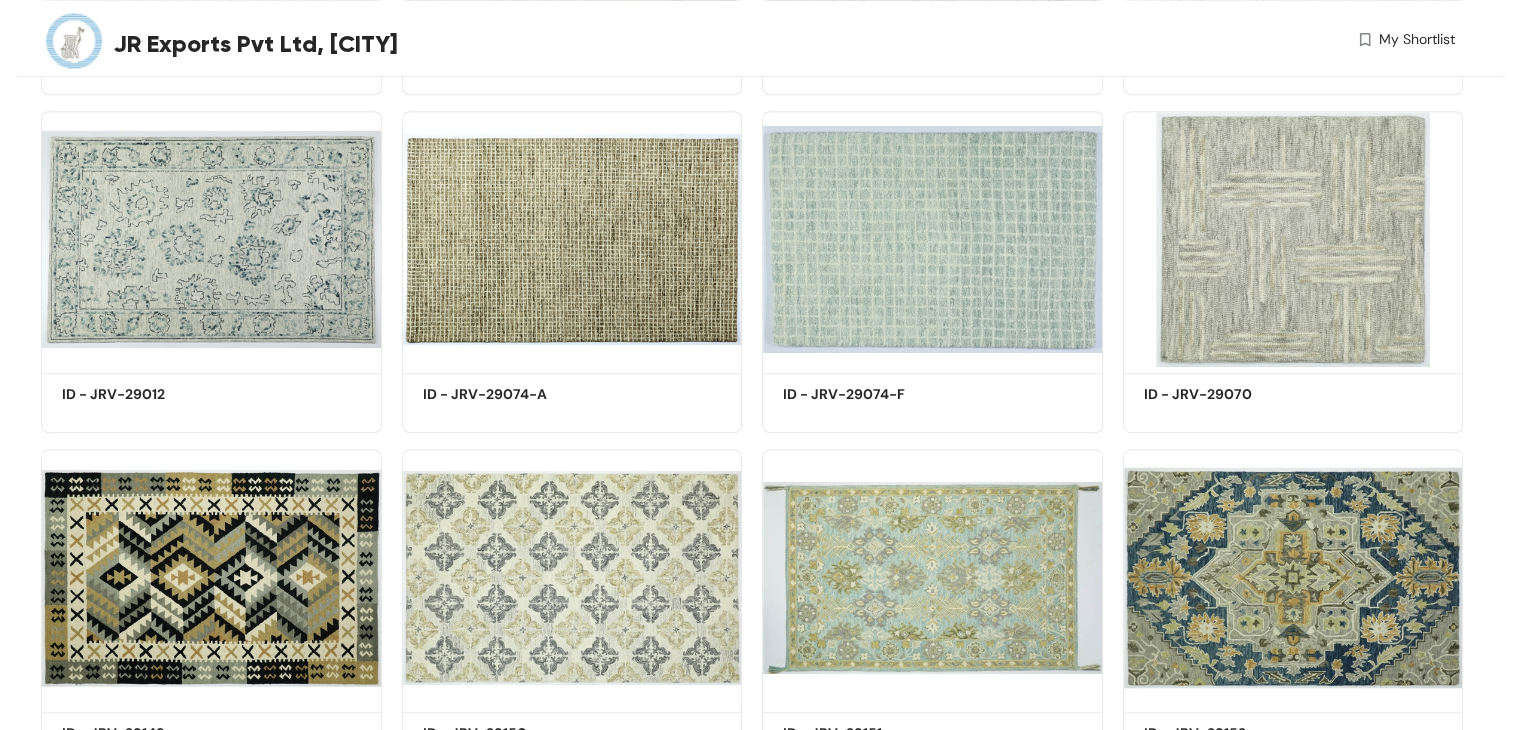 scroll, scrollTop: 1830, scrollLeft: 0, axis: vertical 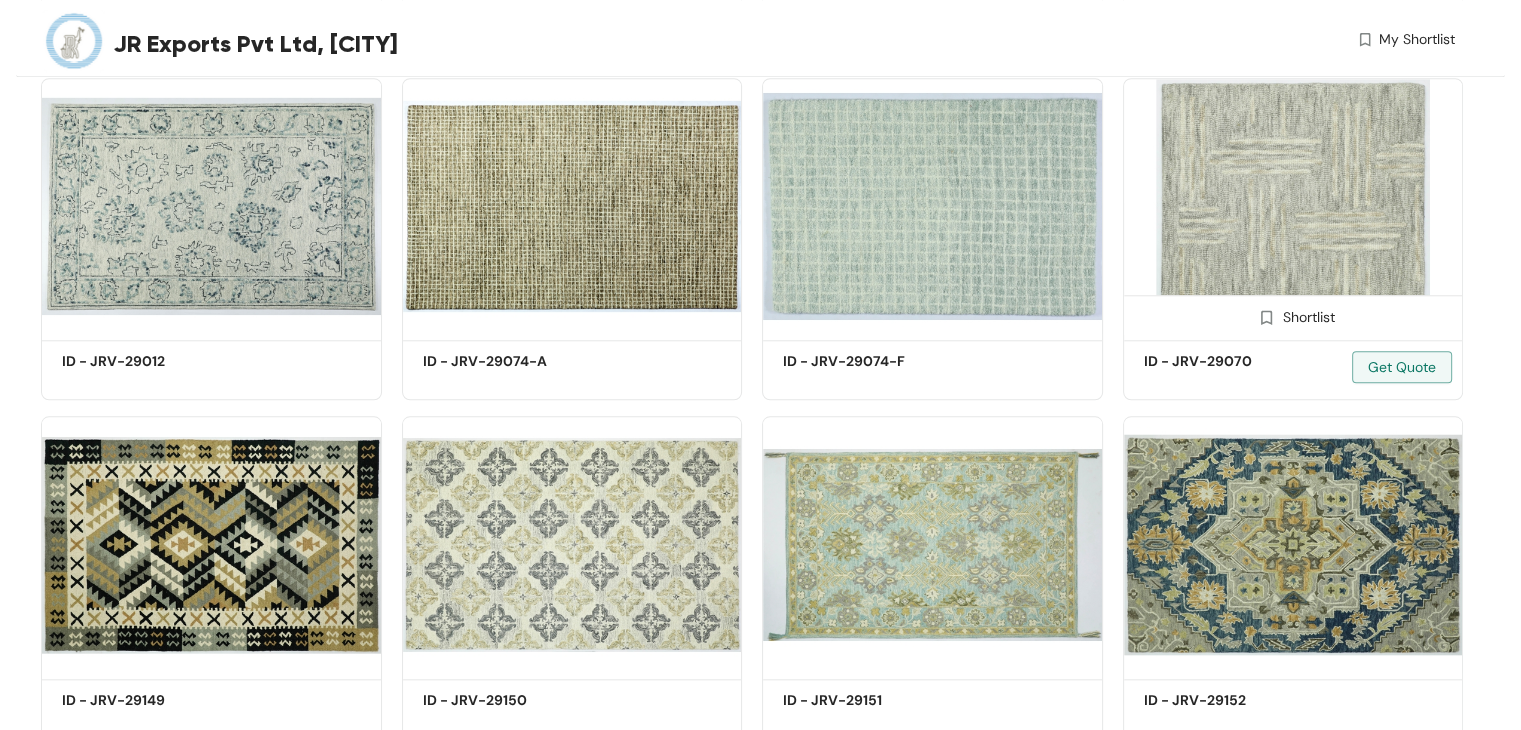 click at bounding box center (1293, 206) 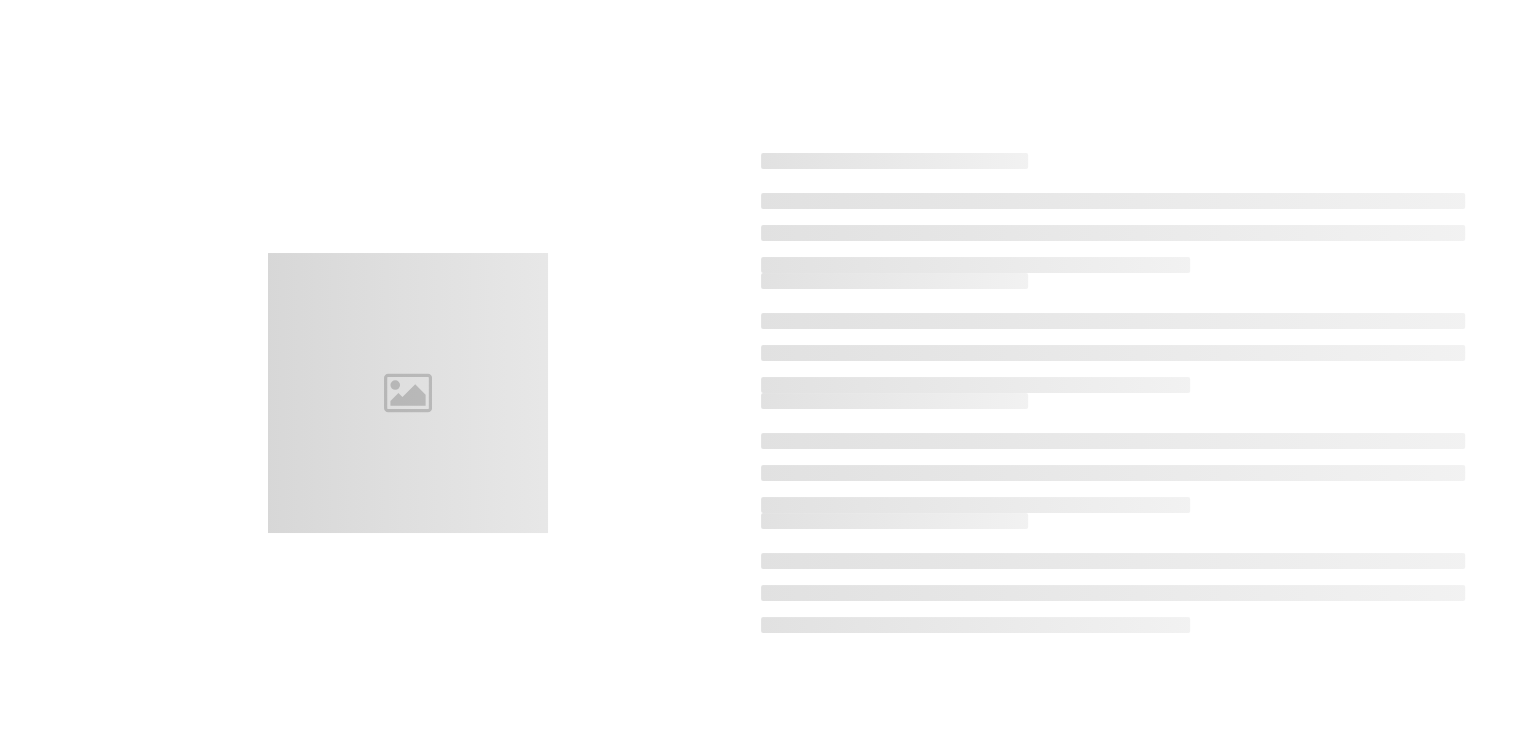 scroll, scrollTop: 0, scrollLeft: 0, axis: both 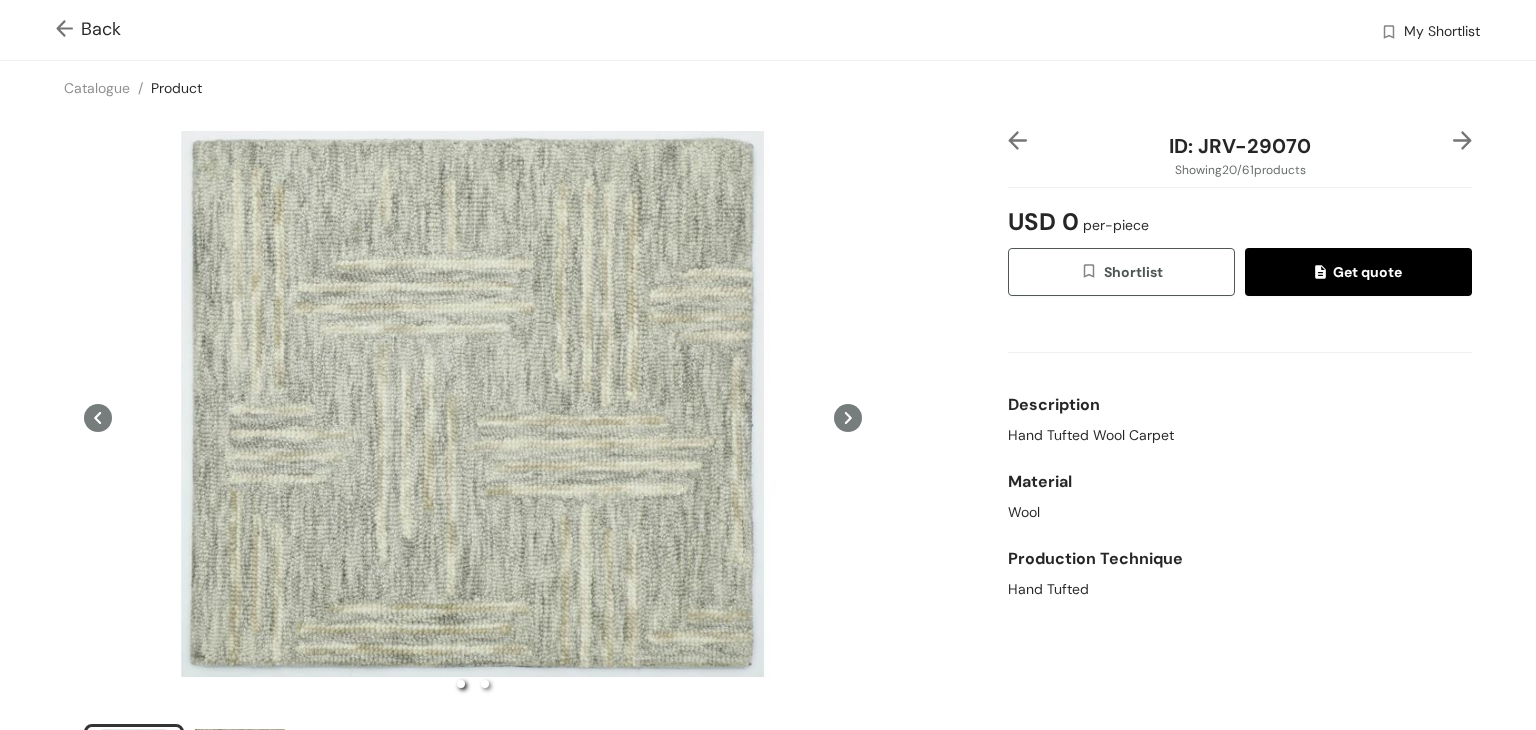 click at bounding box center (68, 30) 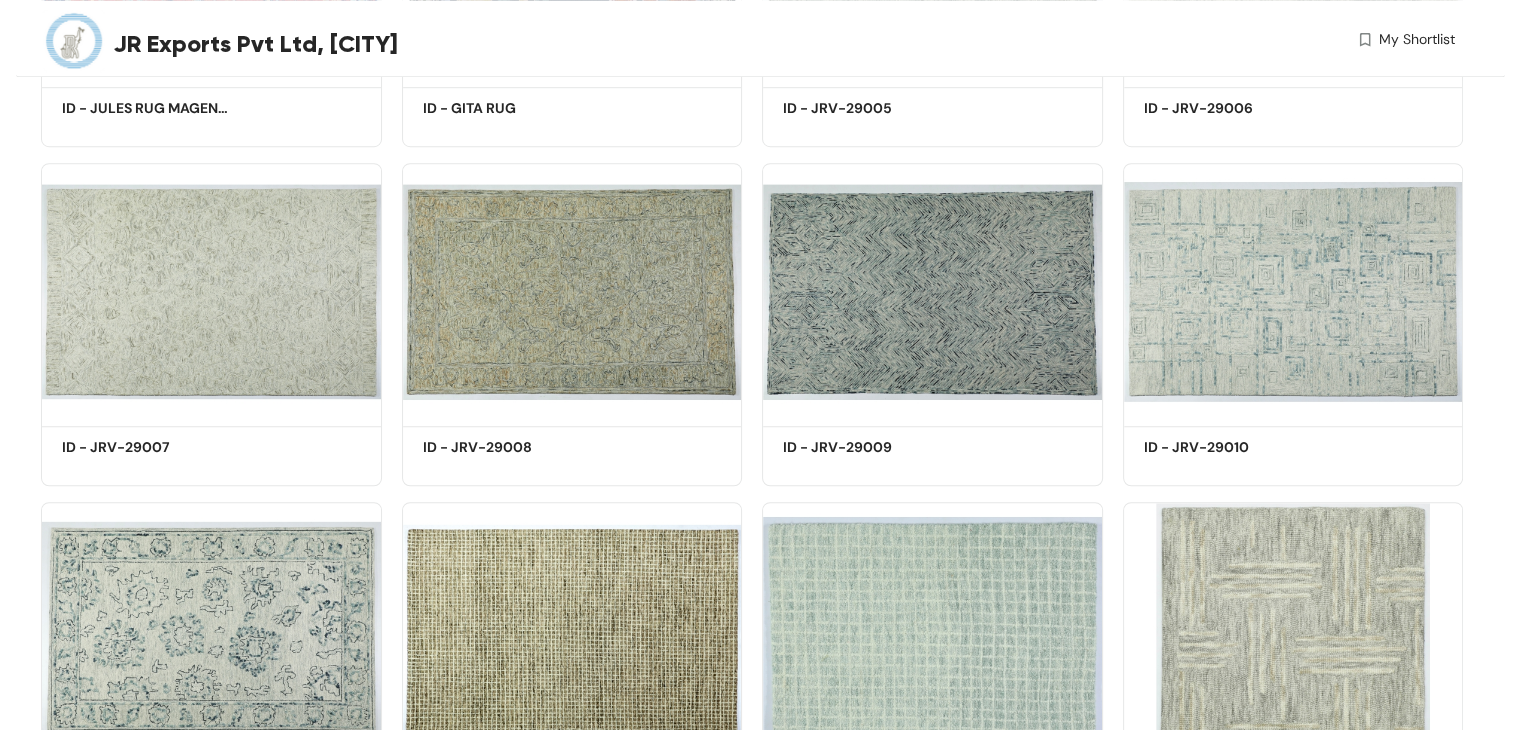 scroll, scrollTop: 1830, scrollLeft: 0, axis: vertical 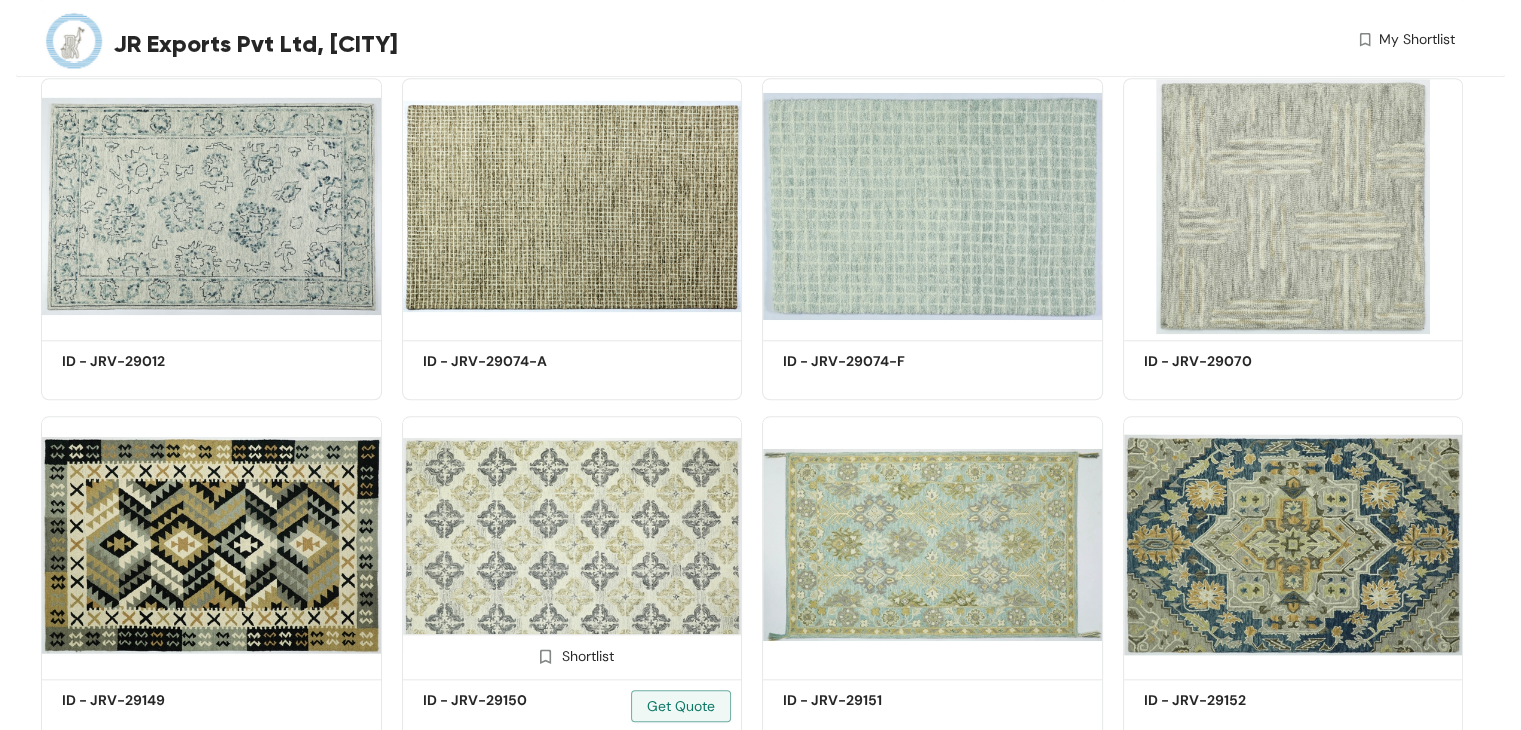 click at bounding box center (572, 544) 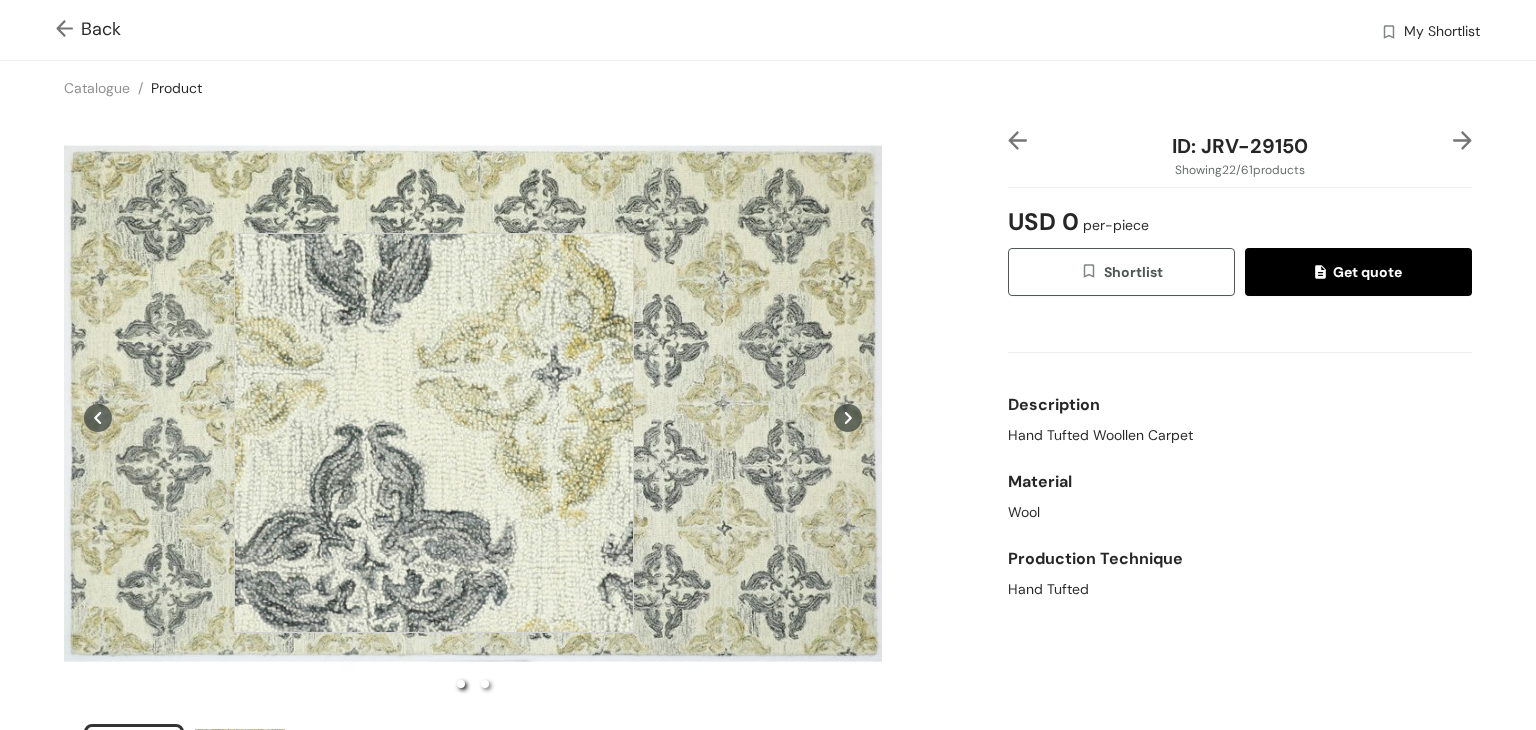 click at bounding box center [434, 433] 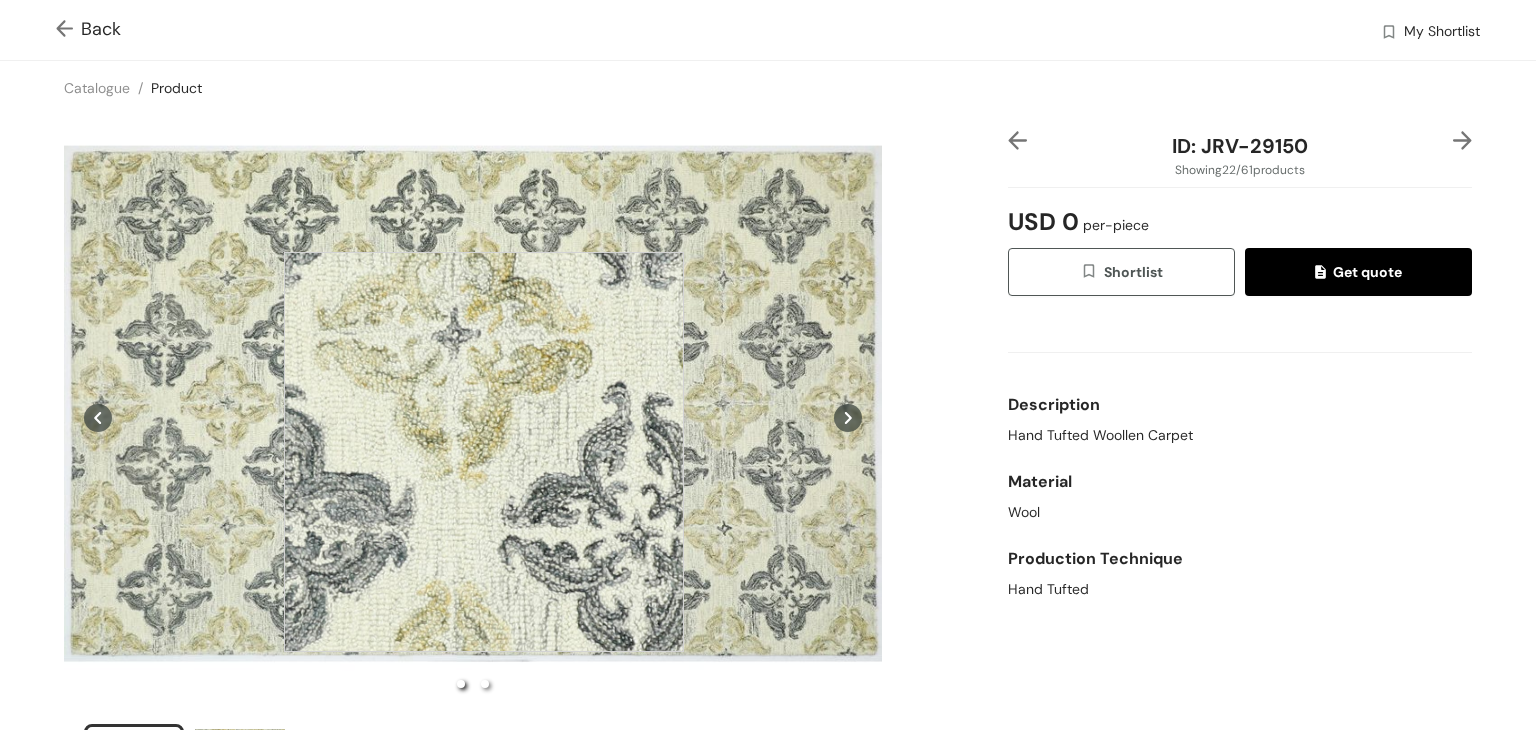click at bounding box center (484, 452) 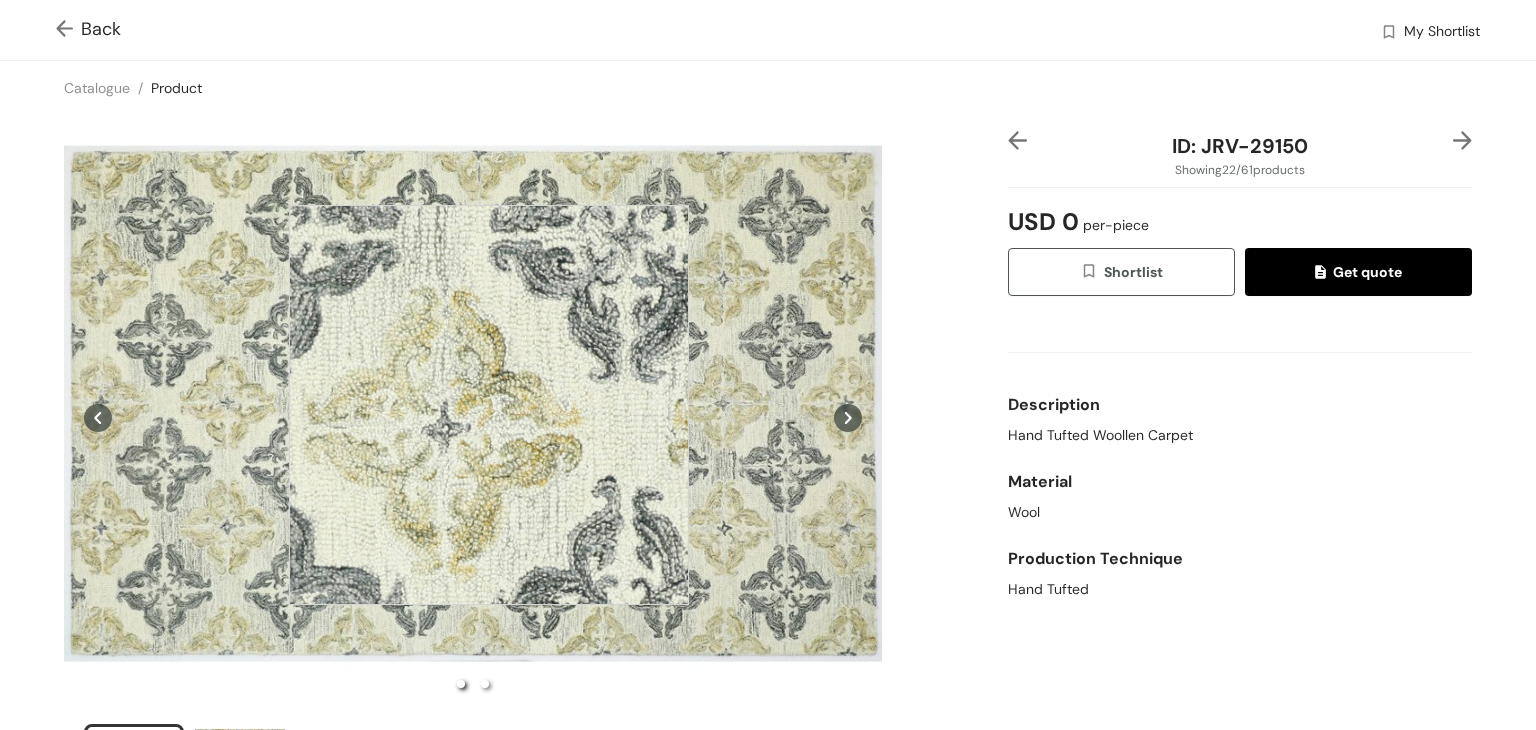 click at bounding box center (489, 405) 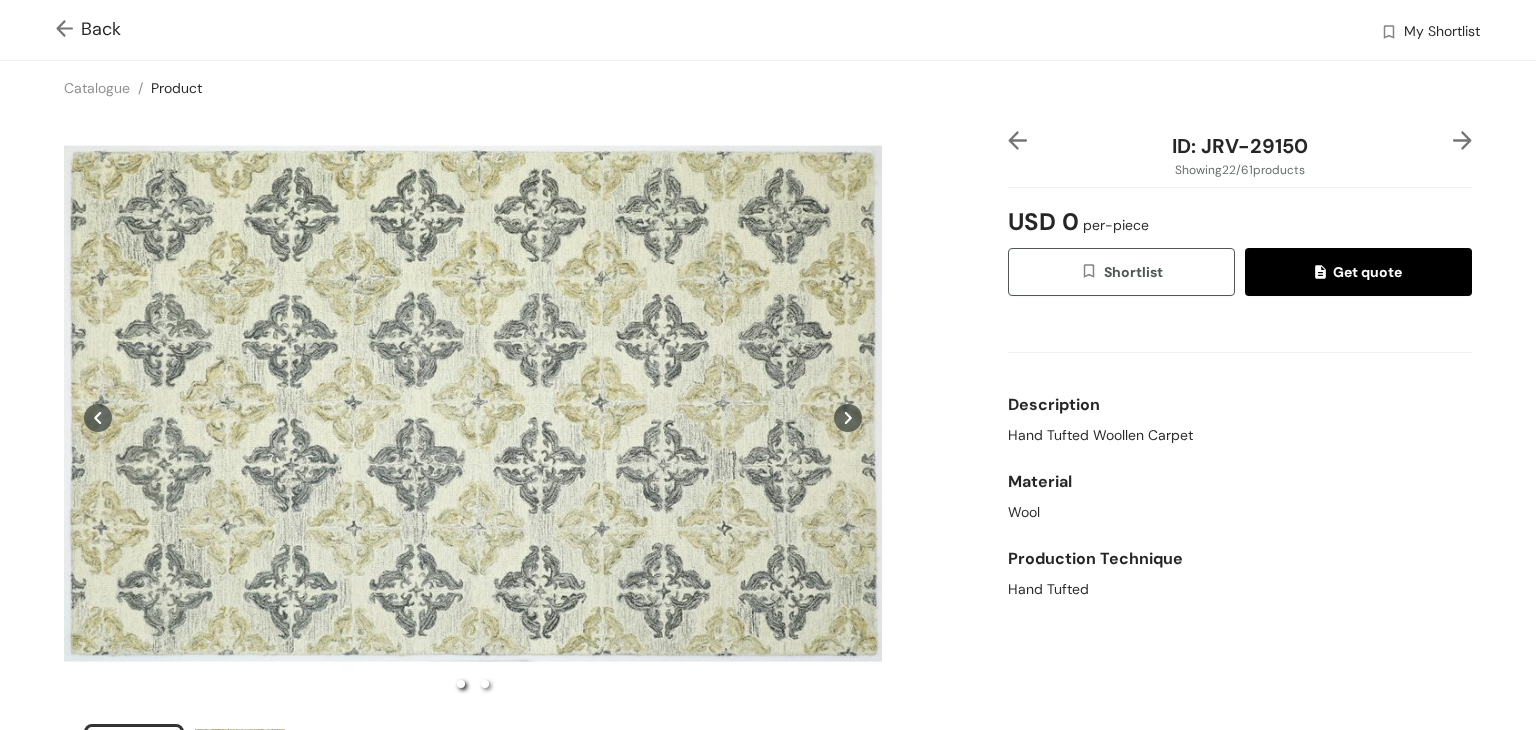 click at bounding box center [68, 30] 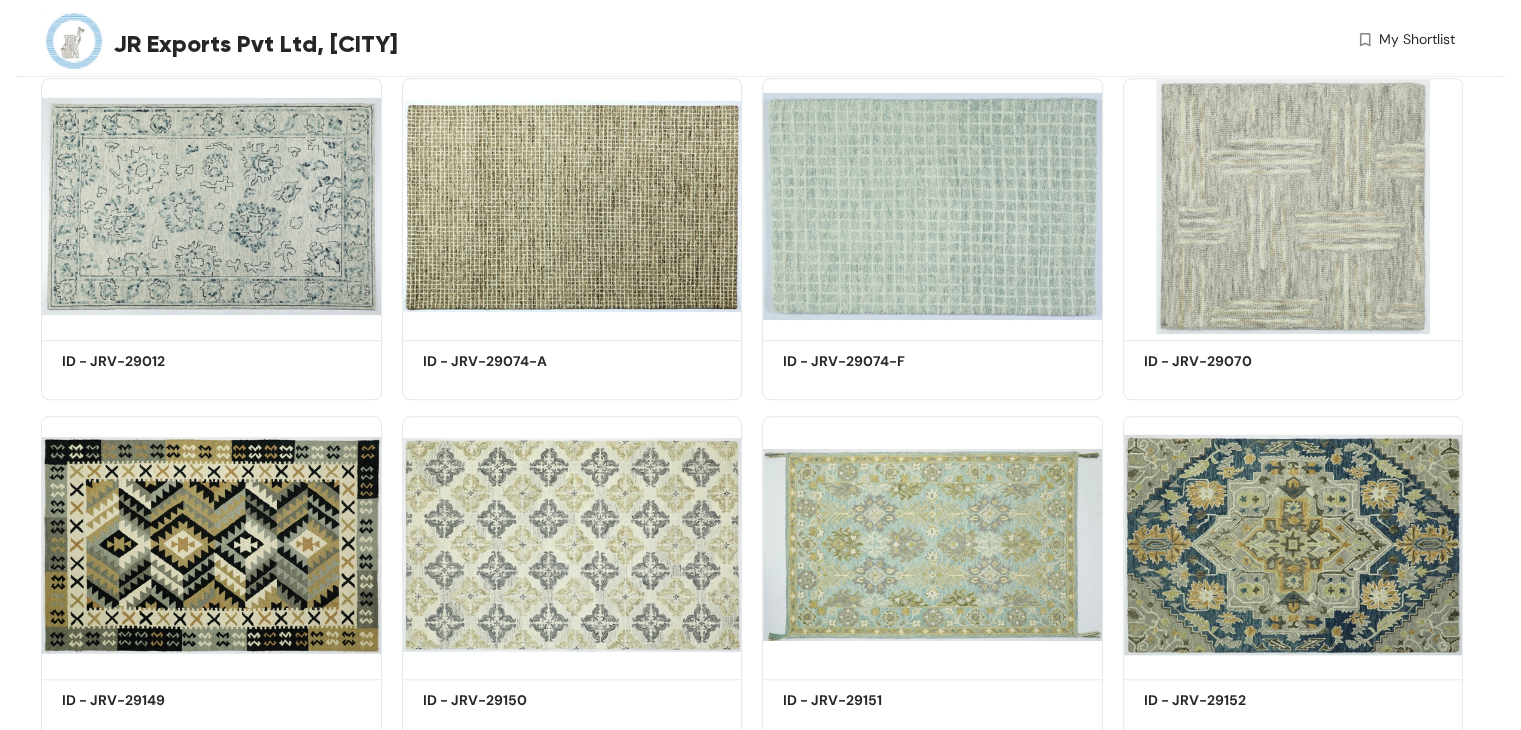 scroll, scrollTop: 2509, scrollLeft: 0, axis: vertical 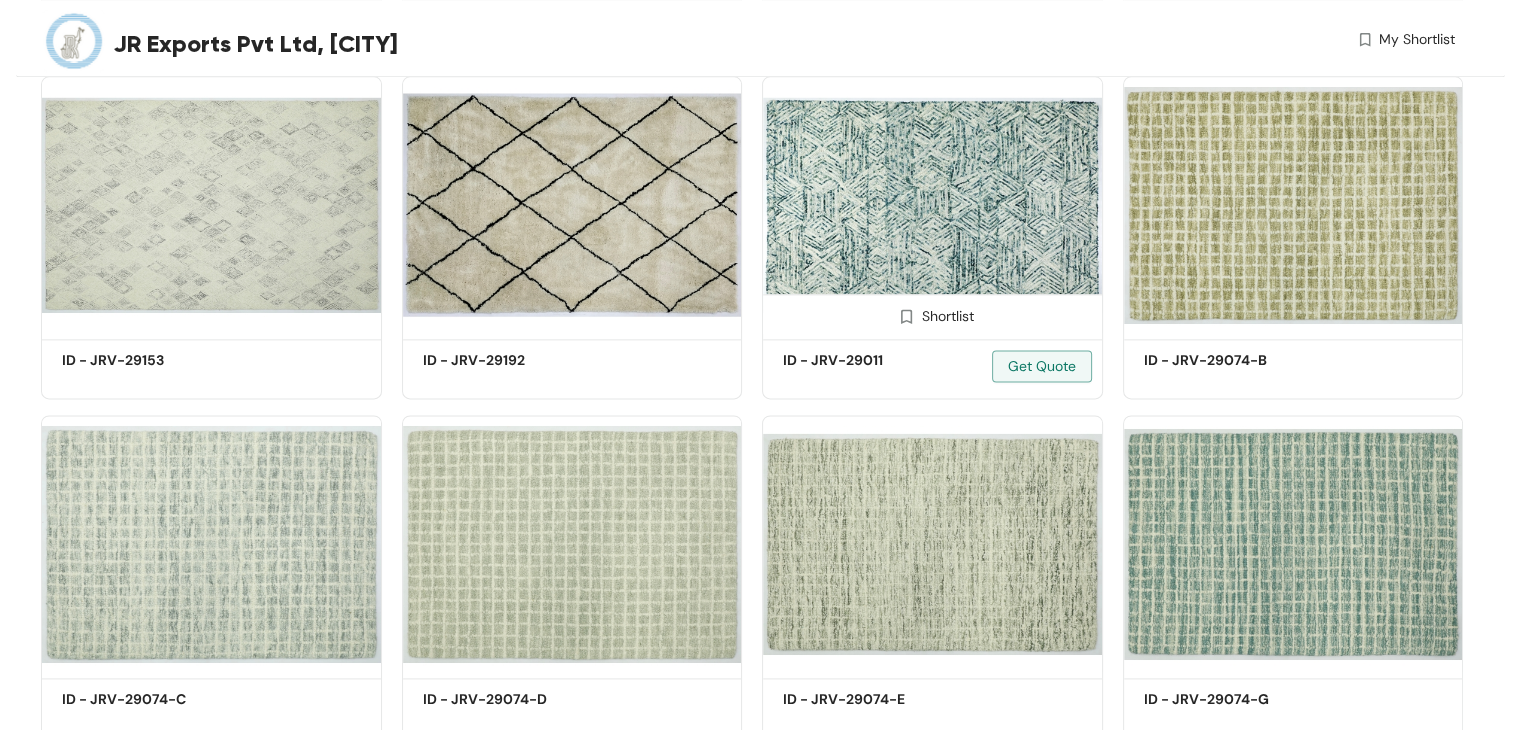 click at bounding box center (932, 204) 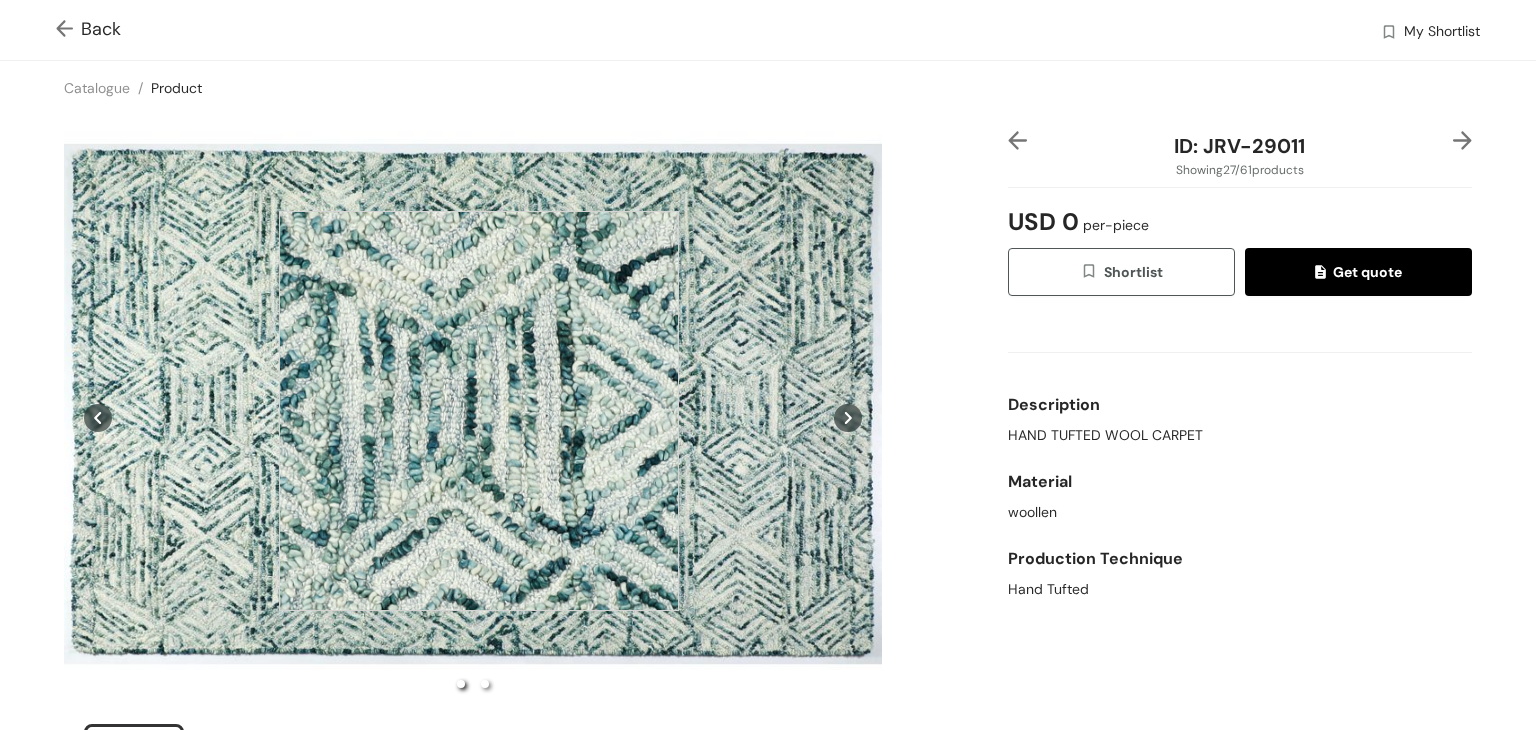click at bounding box center [479, 411] 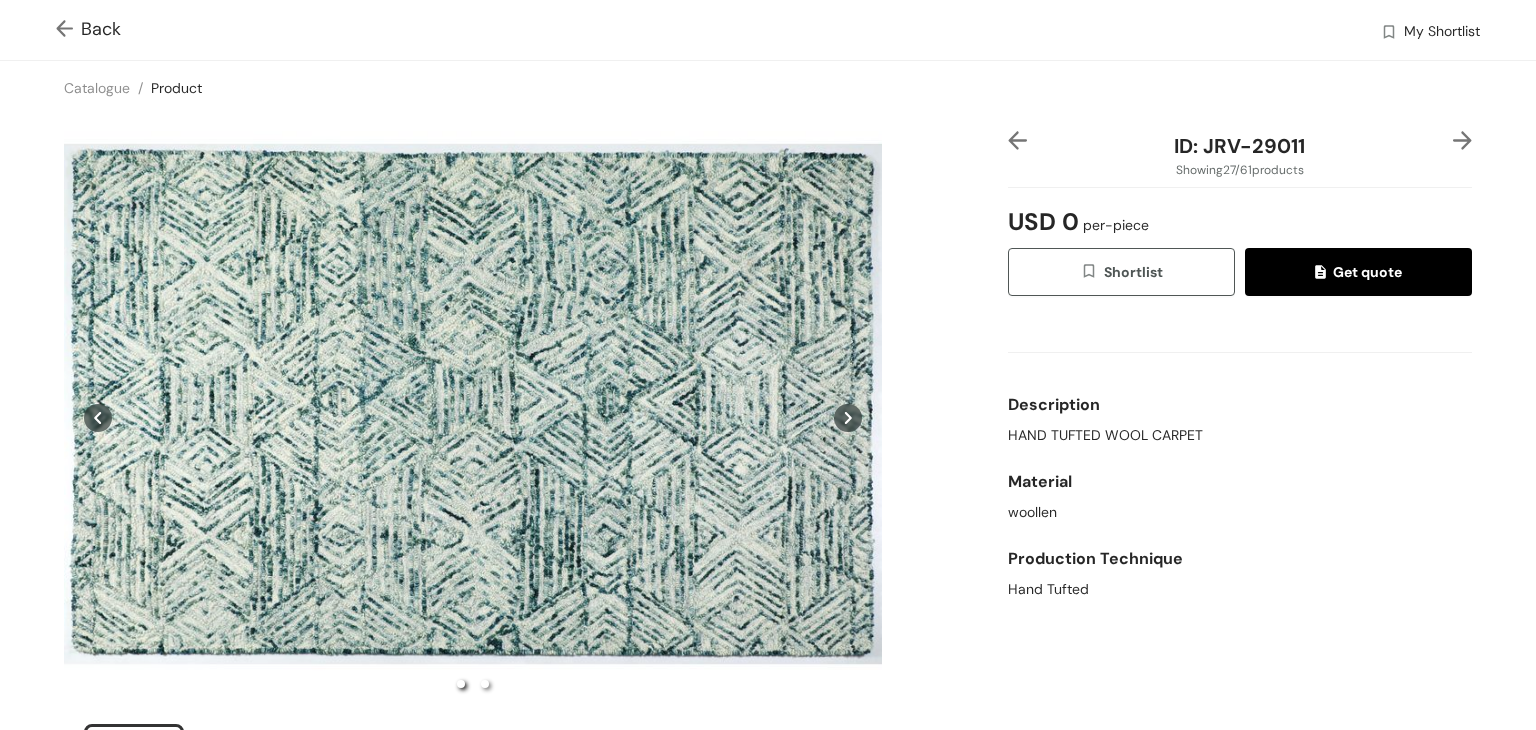 click at bounding box center (68, 30) 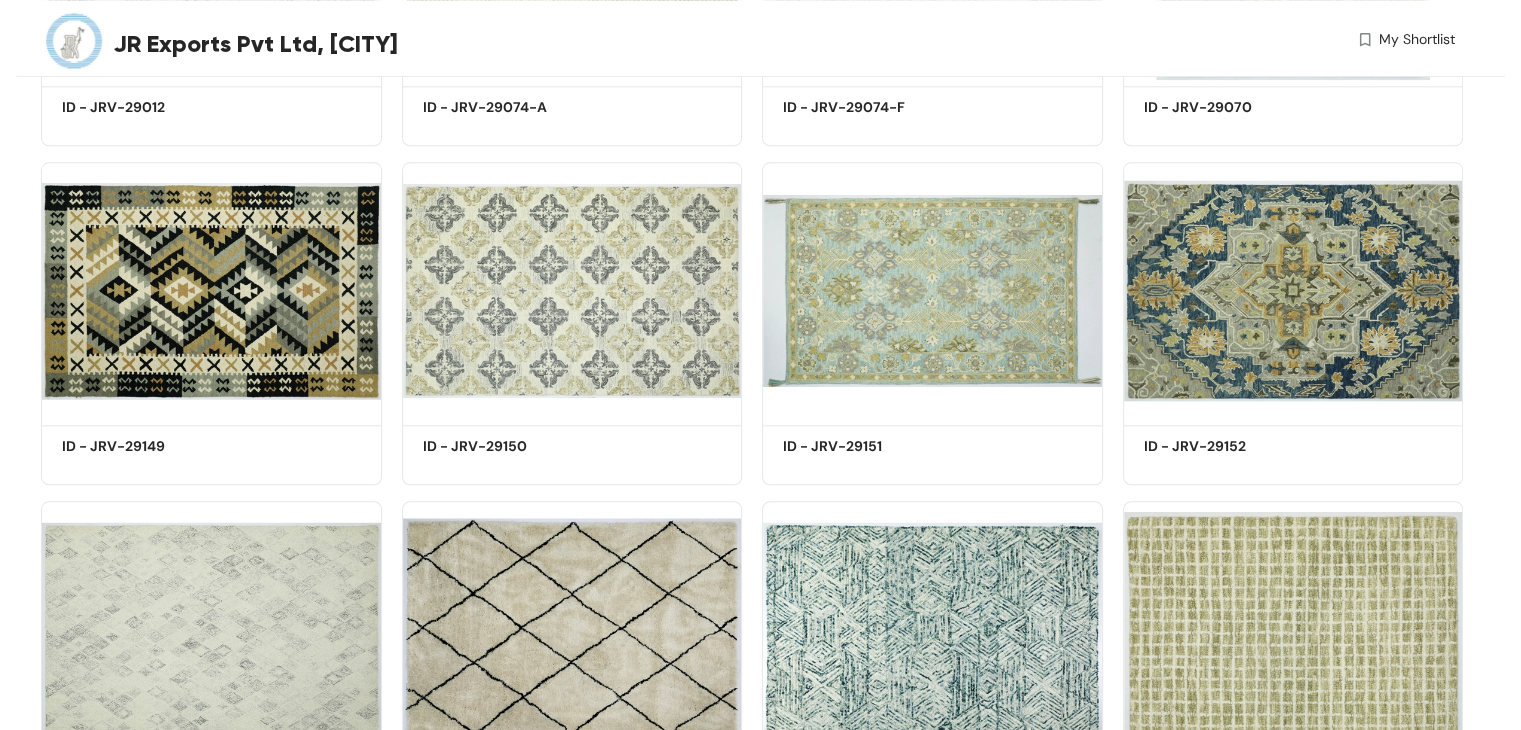 scroll, scrollTop: 2509, scrollLeft: 0, axis: vertical 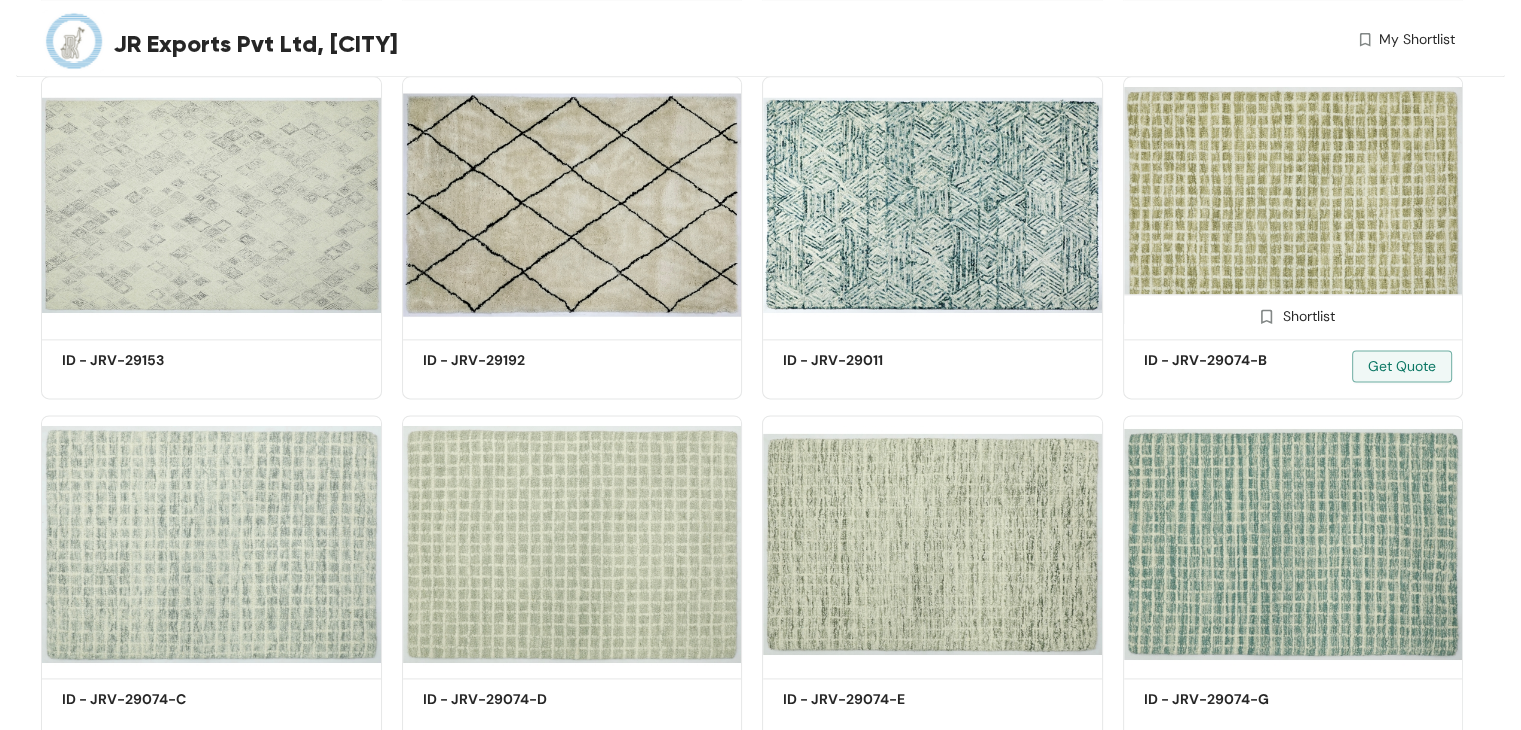 click at bounding box center (1293, 204) 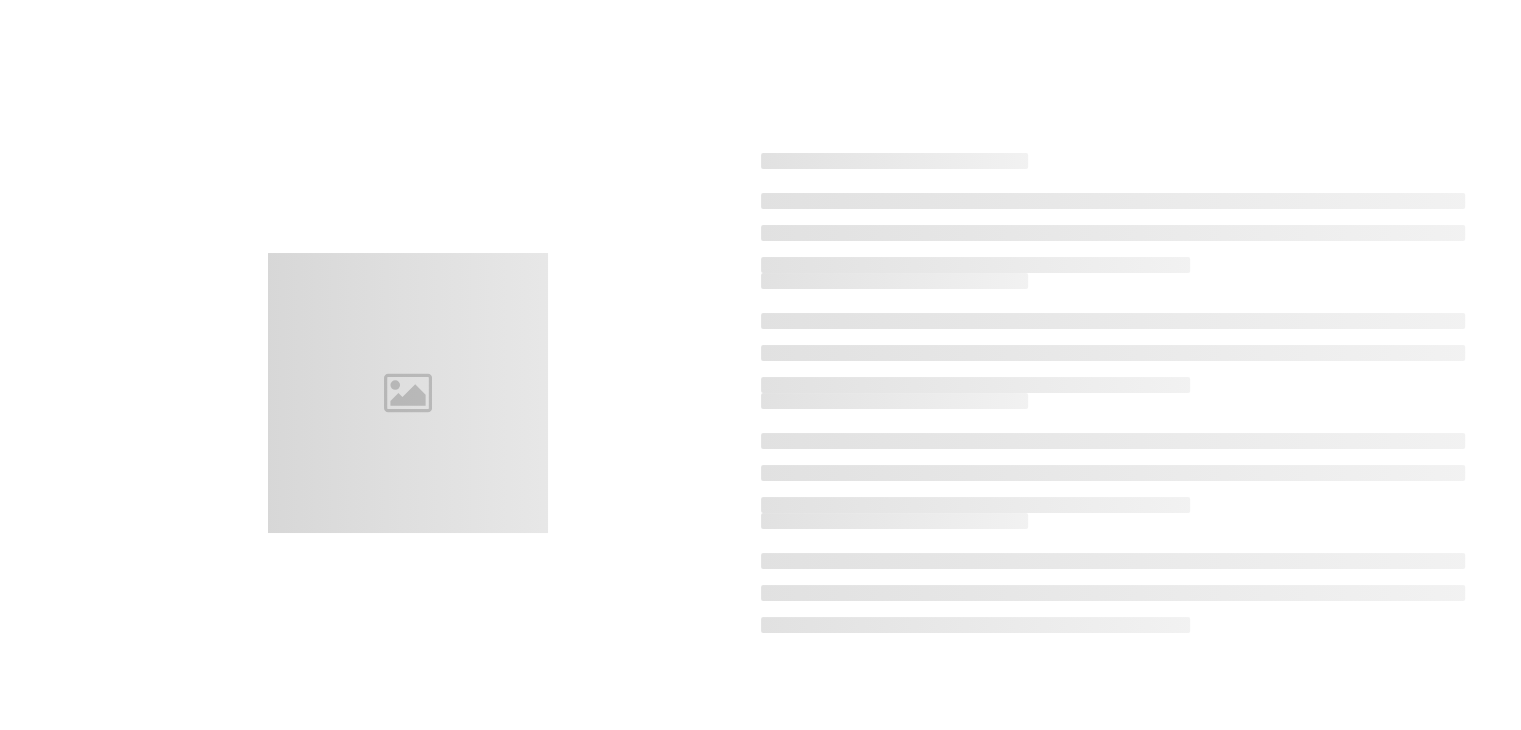 scroll, scrollTop: 0, scrollLeft: 0, axis: both 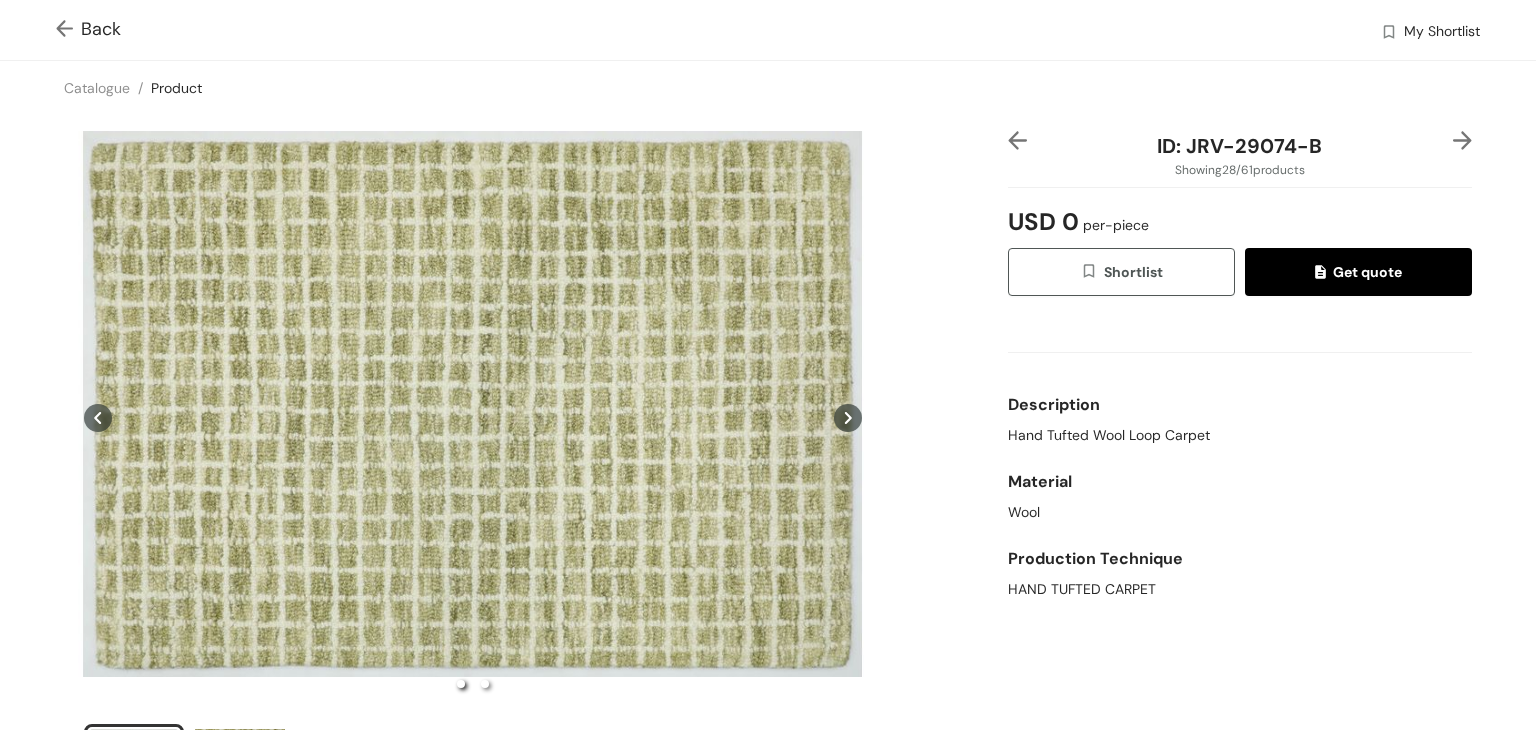 click at bounding box center (68, 30) 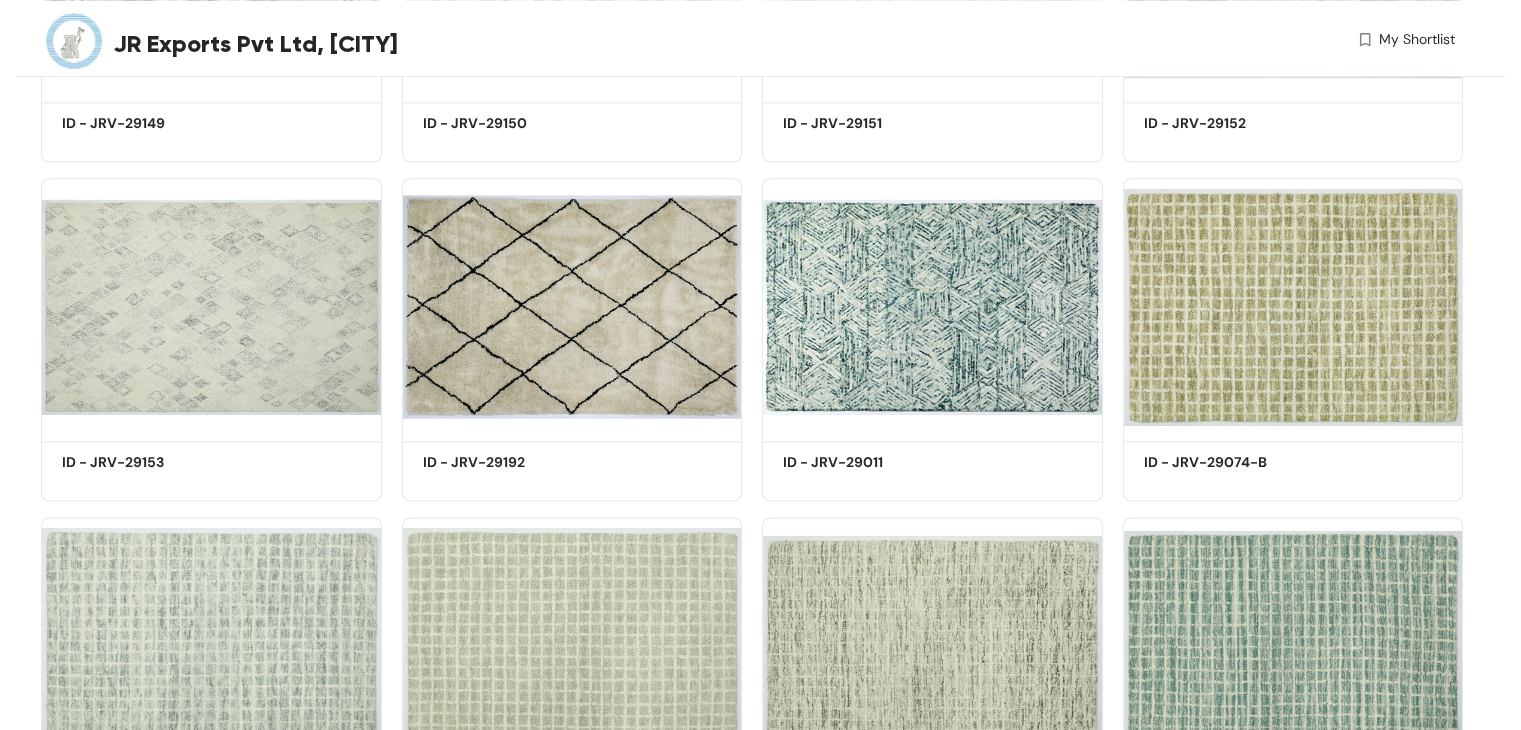 scroll, scrollTop: 2509, scrollLeft: 0, axis: vertical 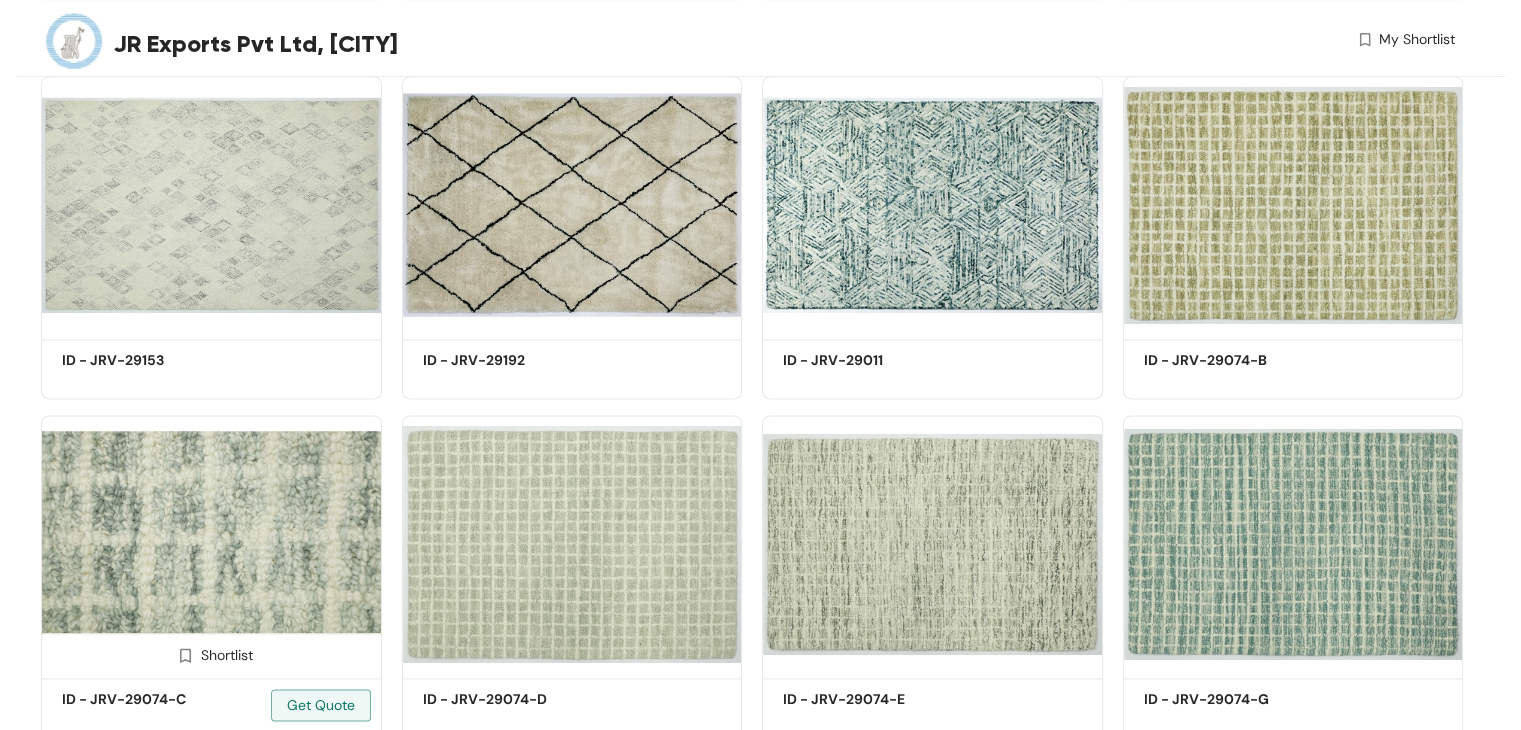 click at bounding box center (211, 543) 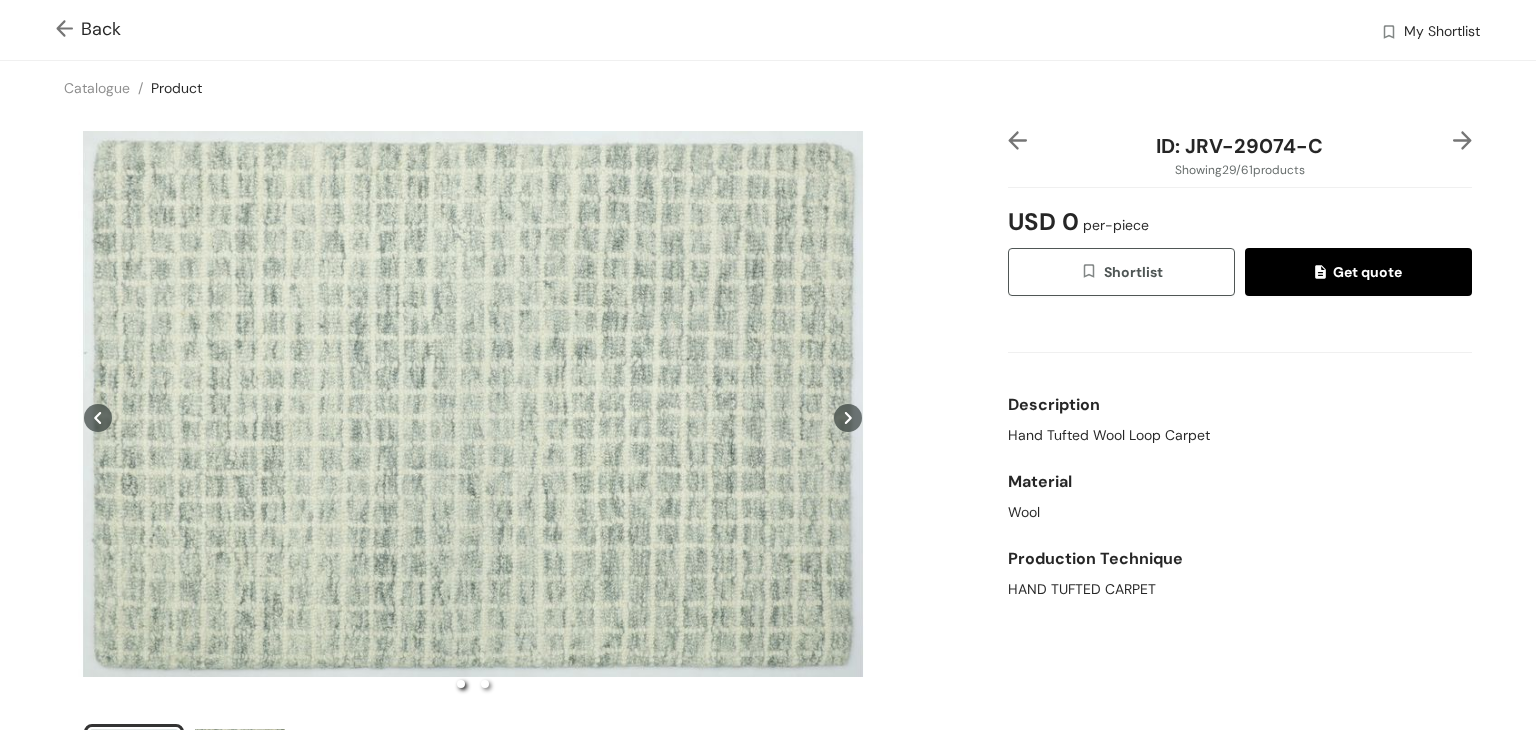 click at bounding box center (68, 30) 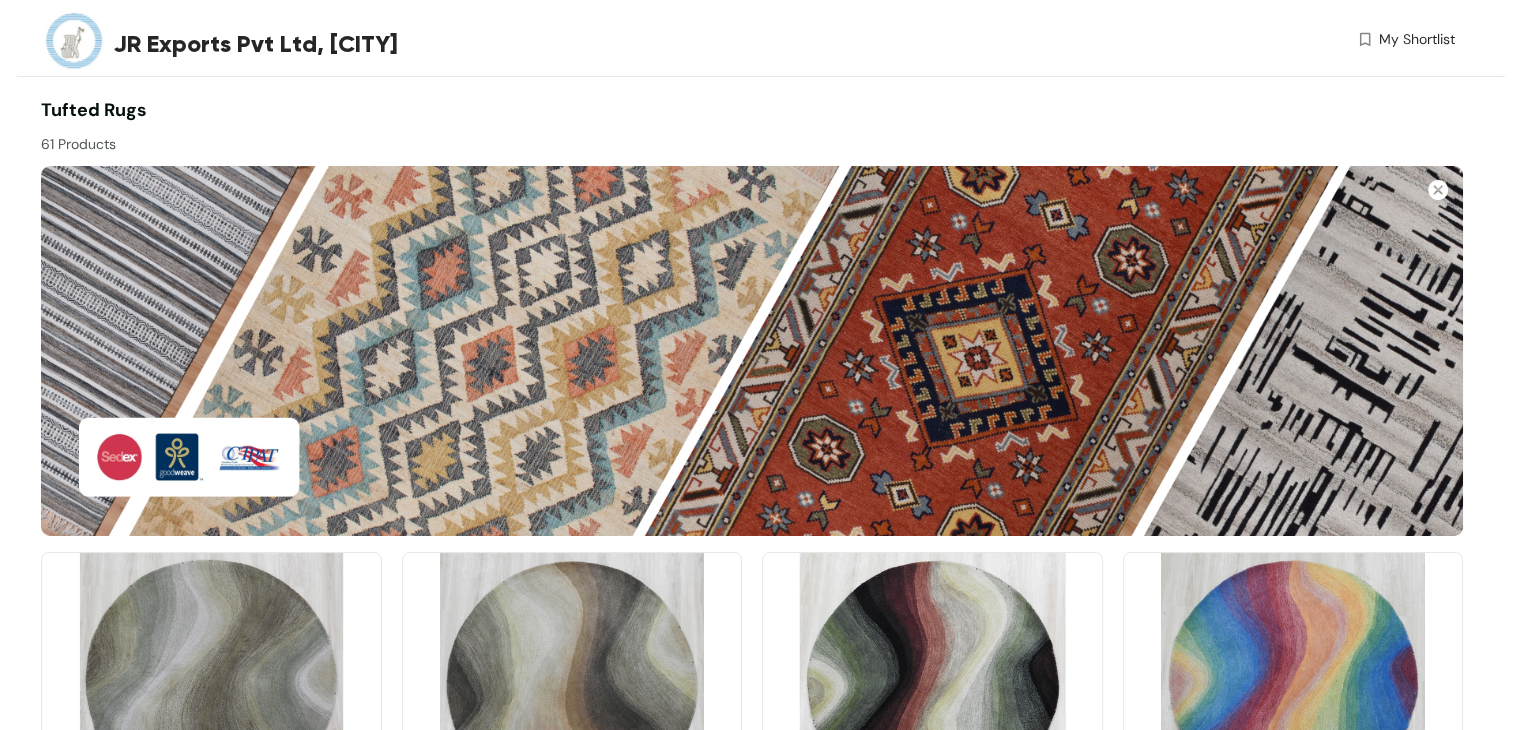 scroll, scrollTop: 2536, scrollLeft: 0, axis: vertical 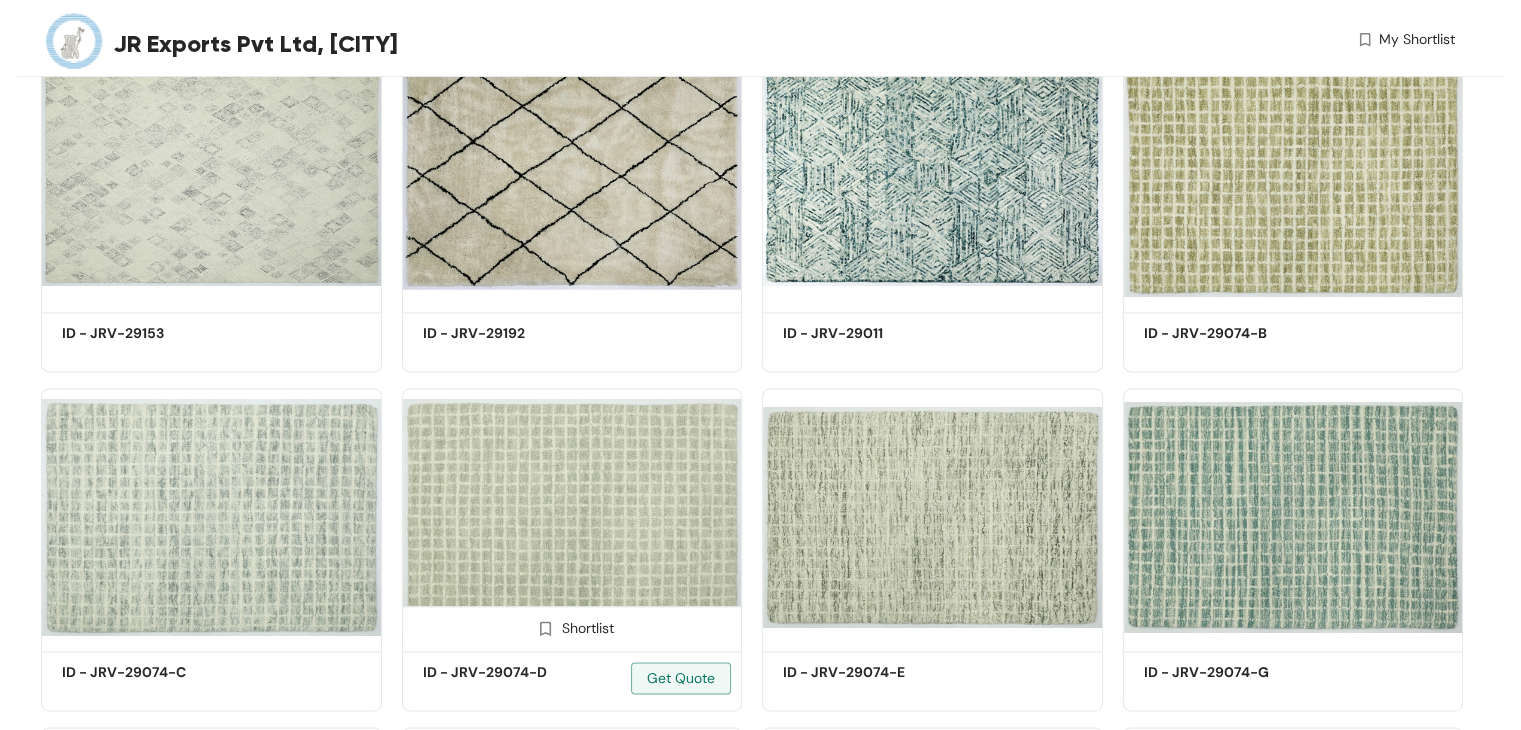 click at bounding box center [572, 516] 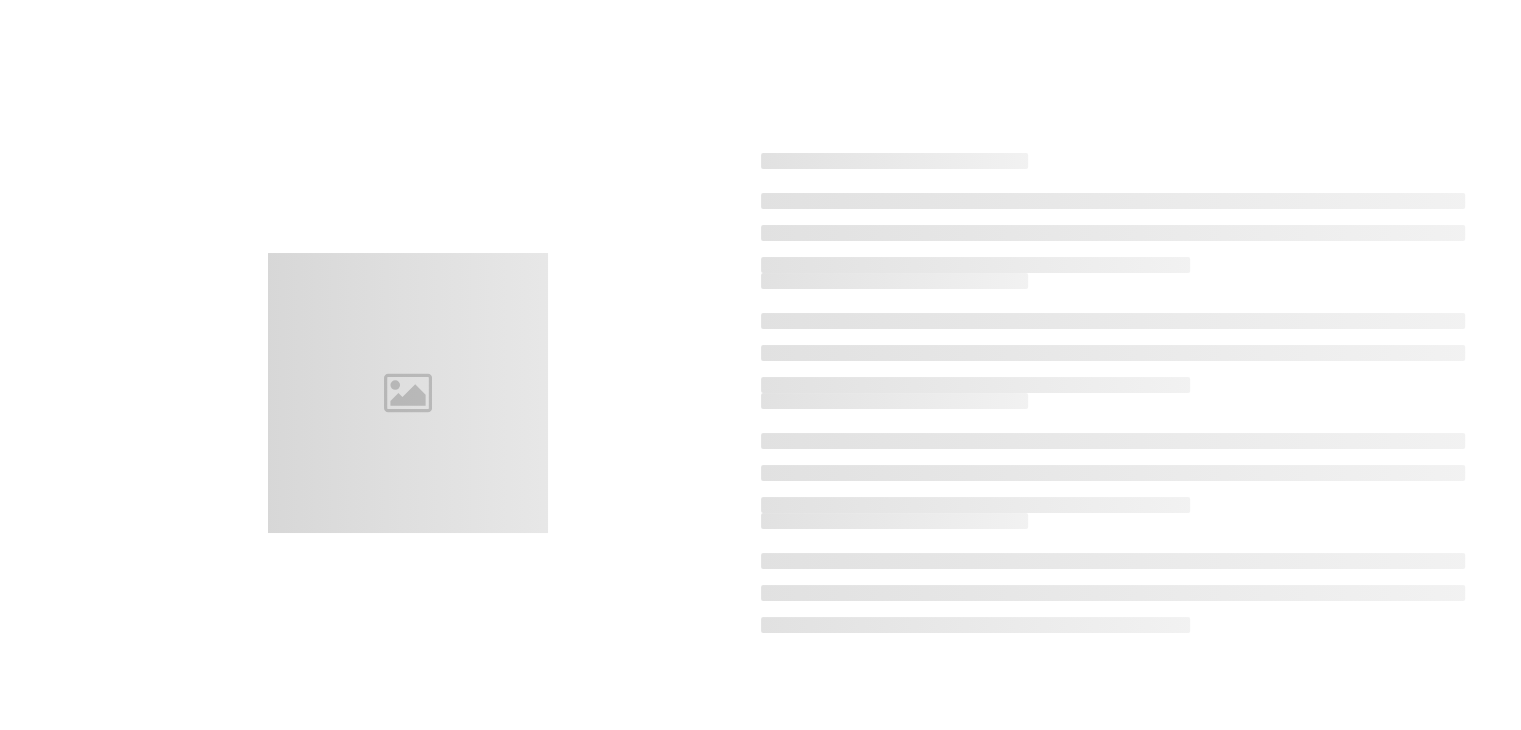 scroll, scrollTop: 0, scrollLeft: 0, axis: both 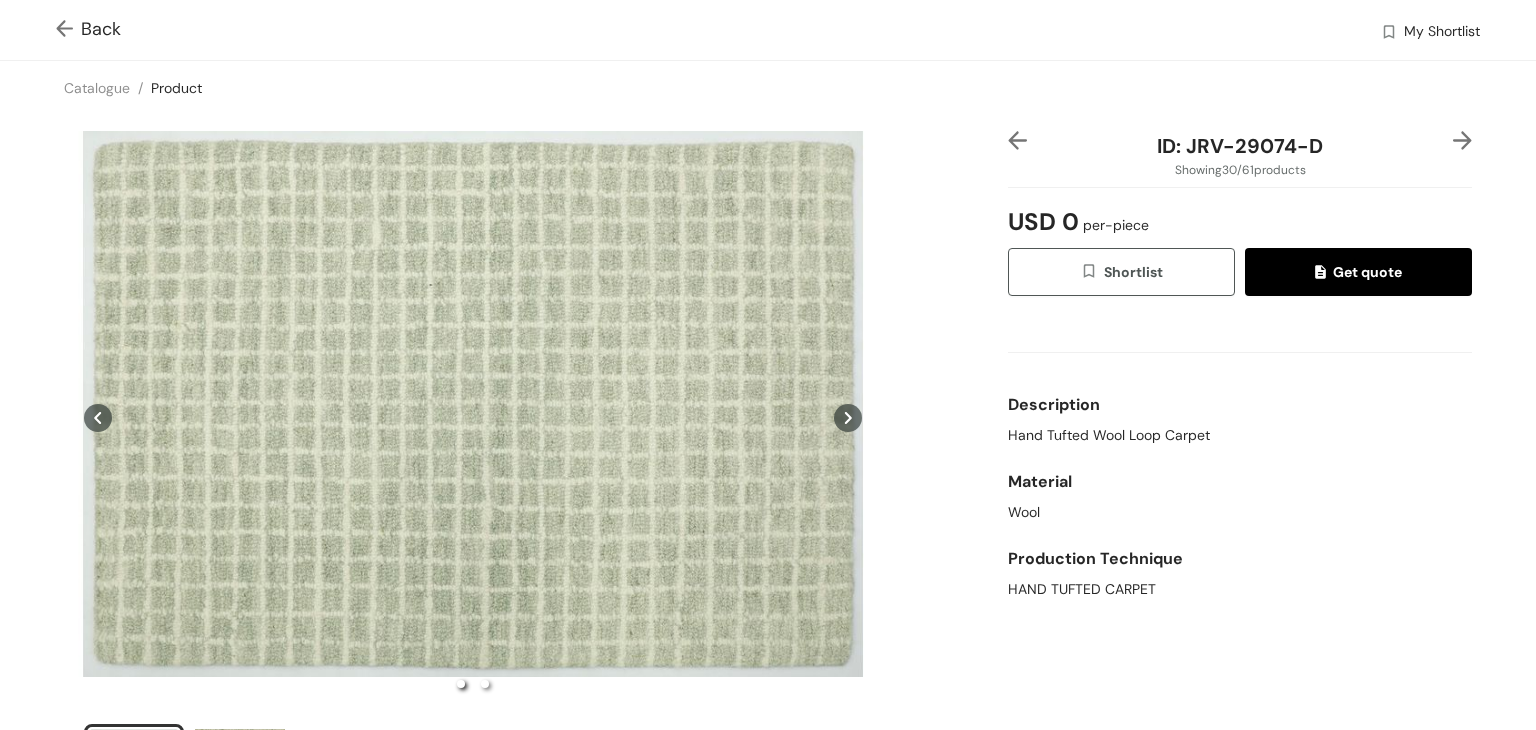 click at bounding box center (68, 30) 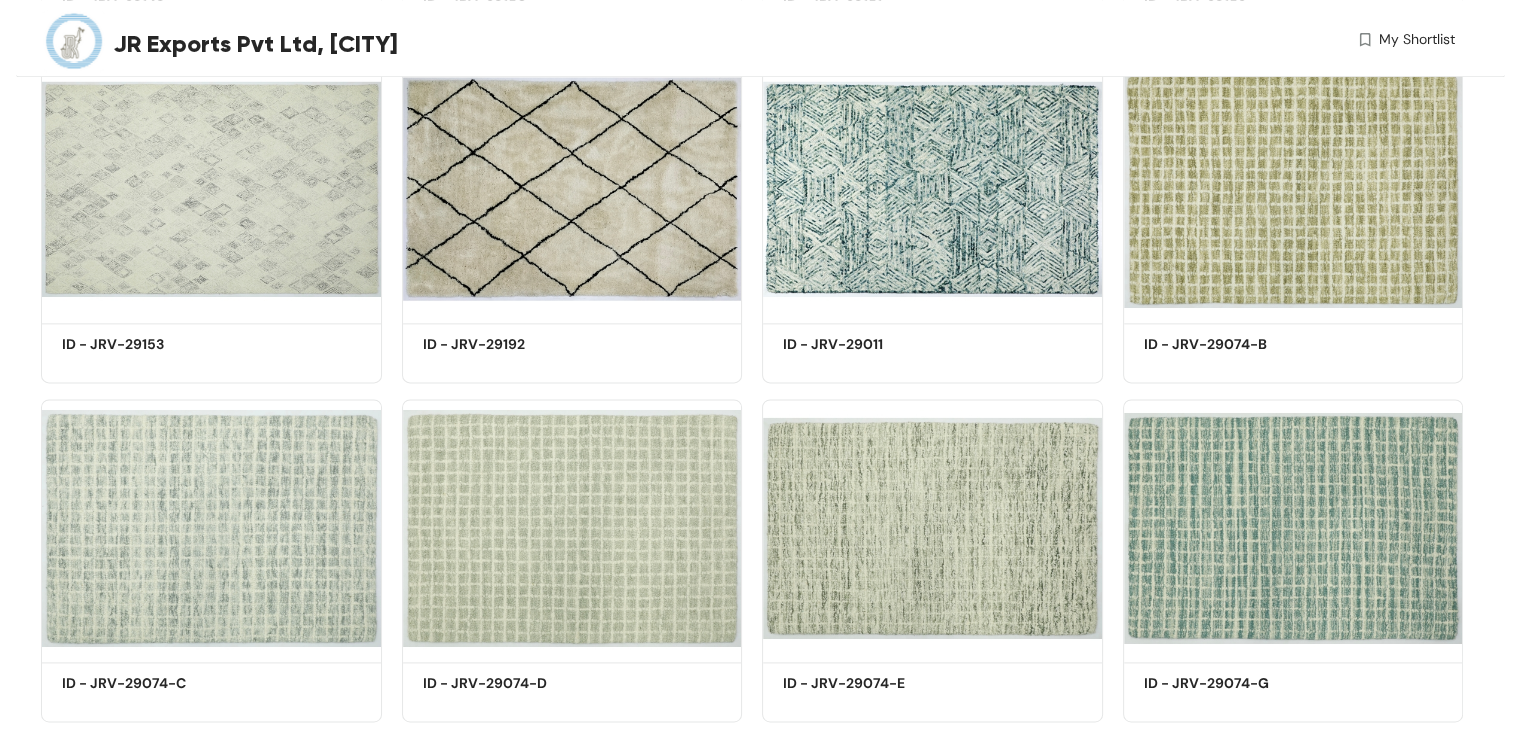 scroll, scrollTop: 2536, scrollLeft: 0, axis: vertical 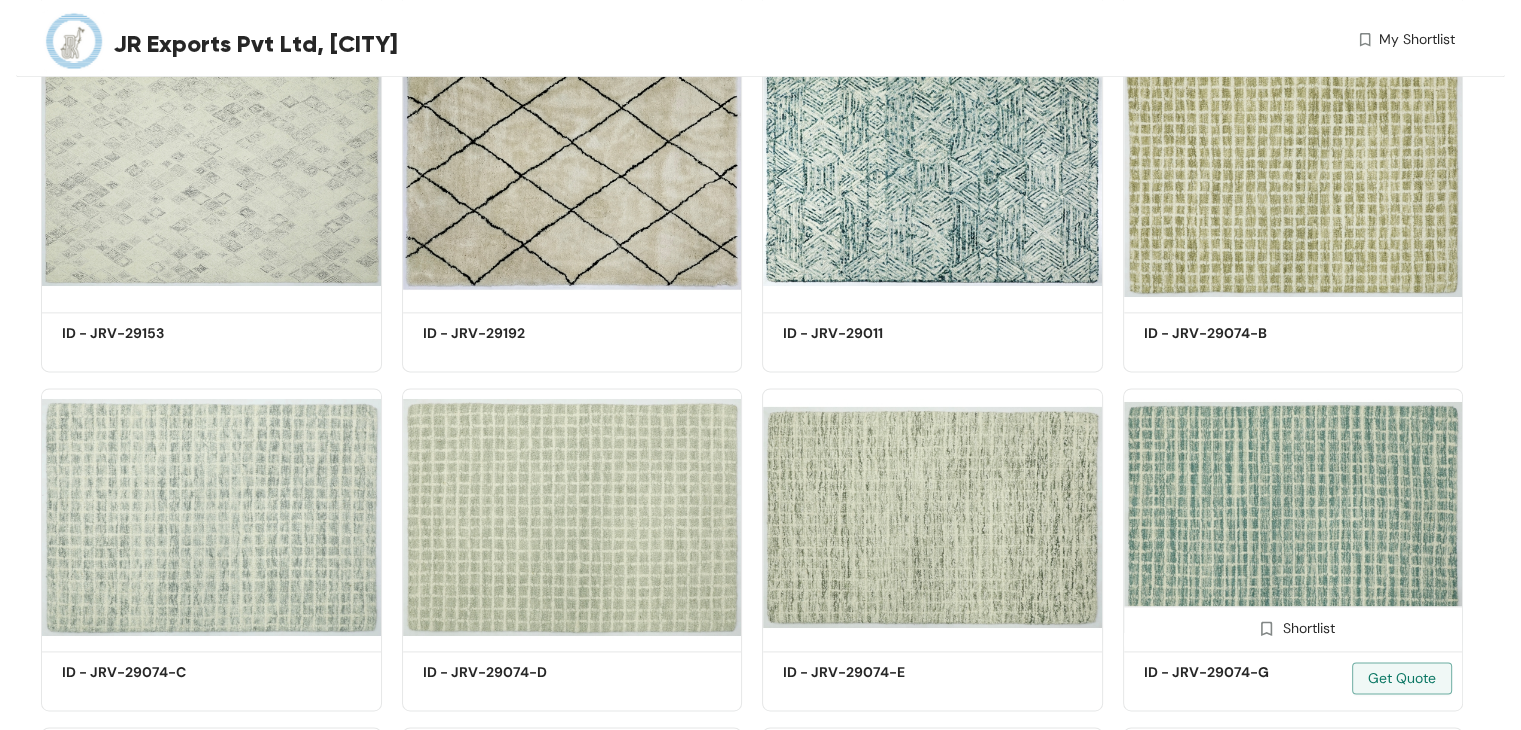 click at bounding box center [1293, 516] 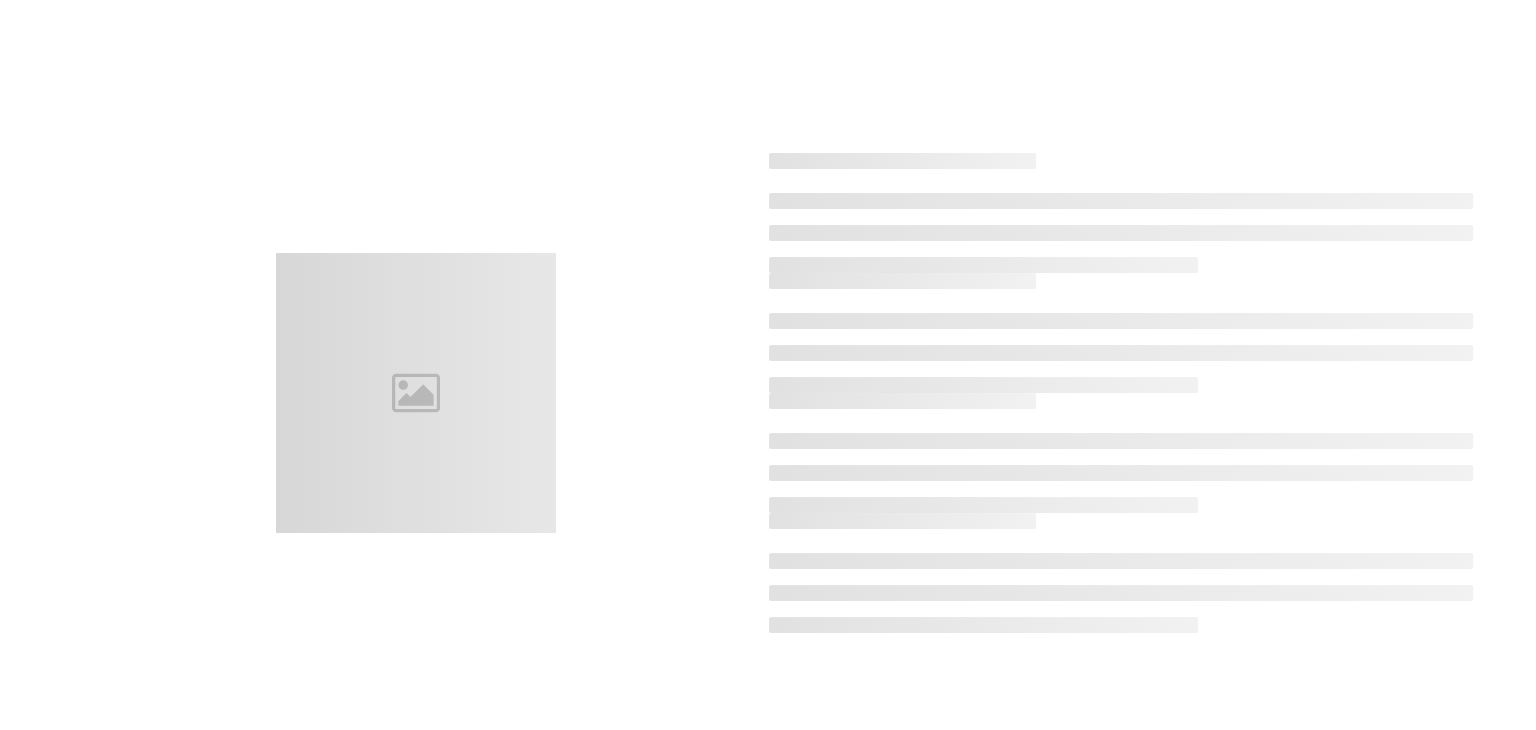 scroll, scrollTop: 0, scrollLeft: 0, axis: both 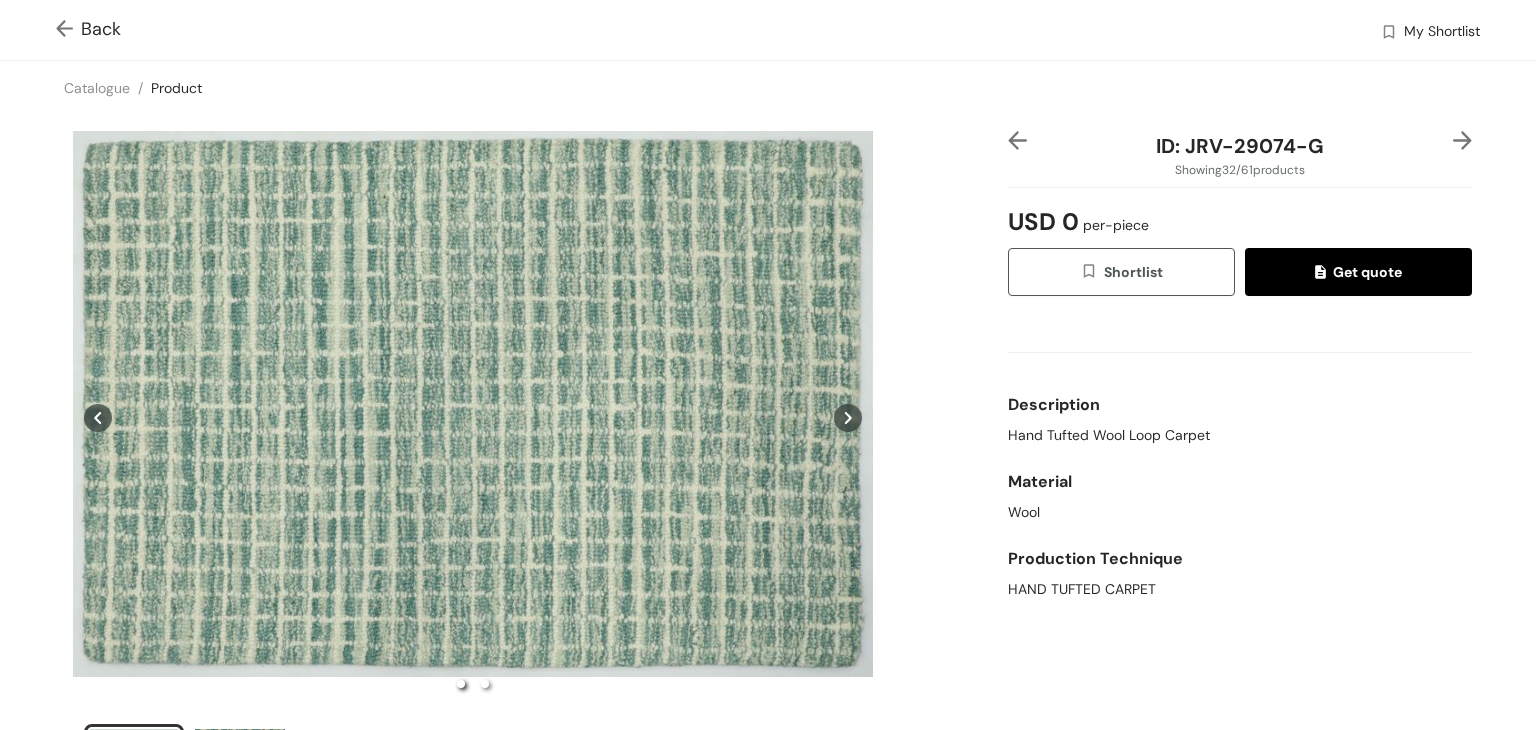 click at bounding box center [68, 30] 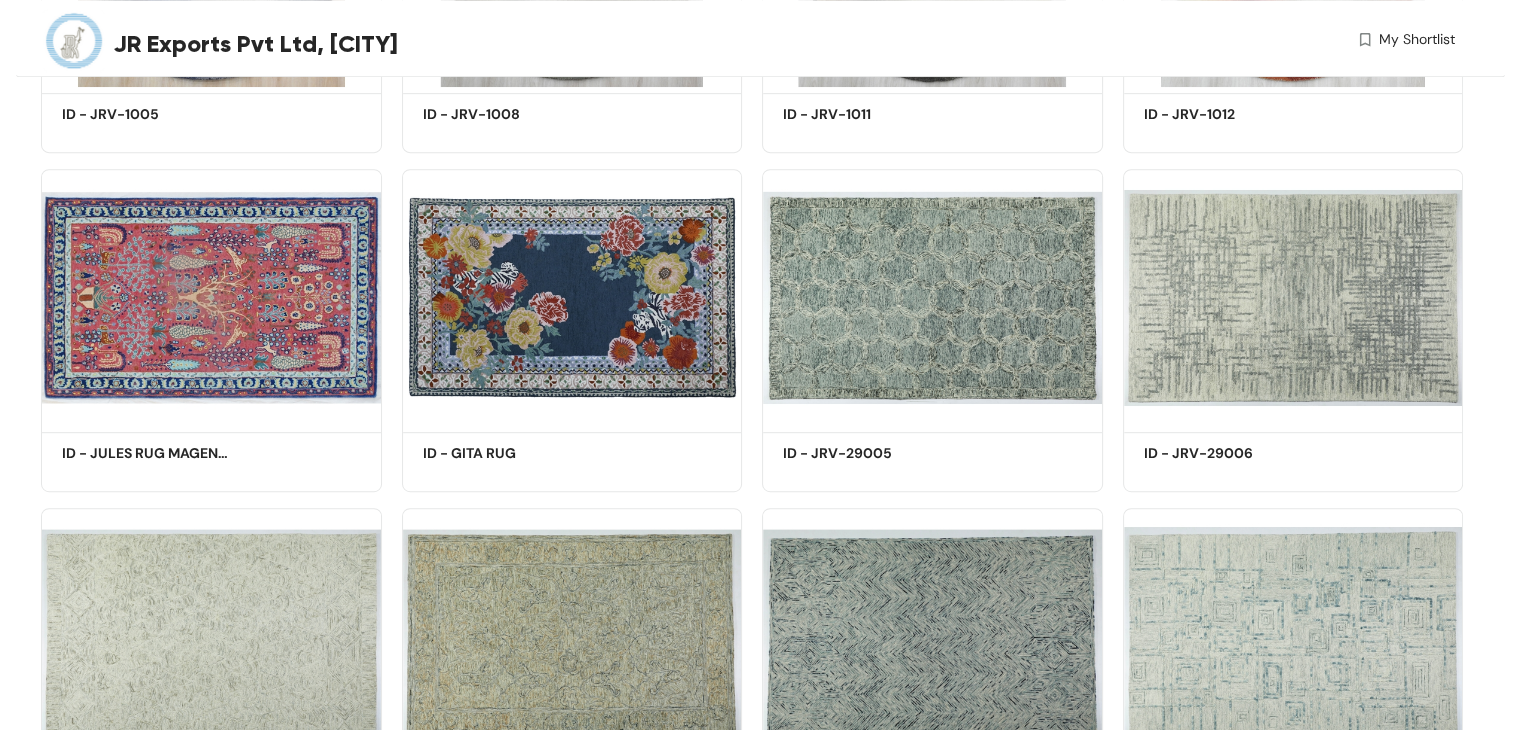 scroll, scrollTop: 3188, scrollLeft: 0, axis: vertical 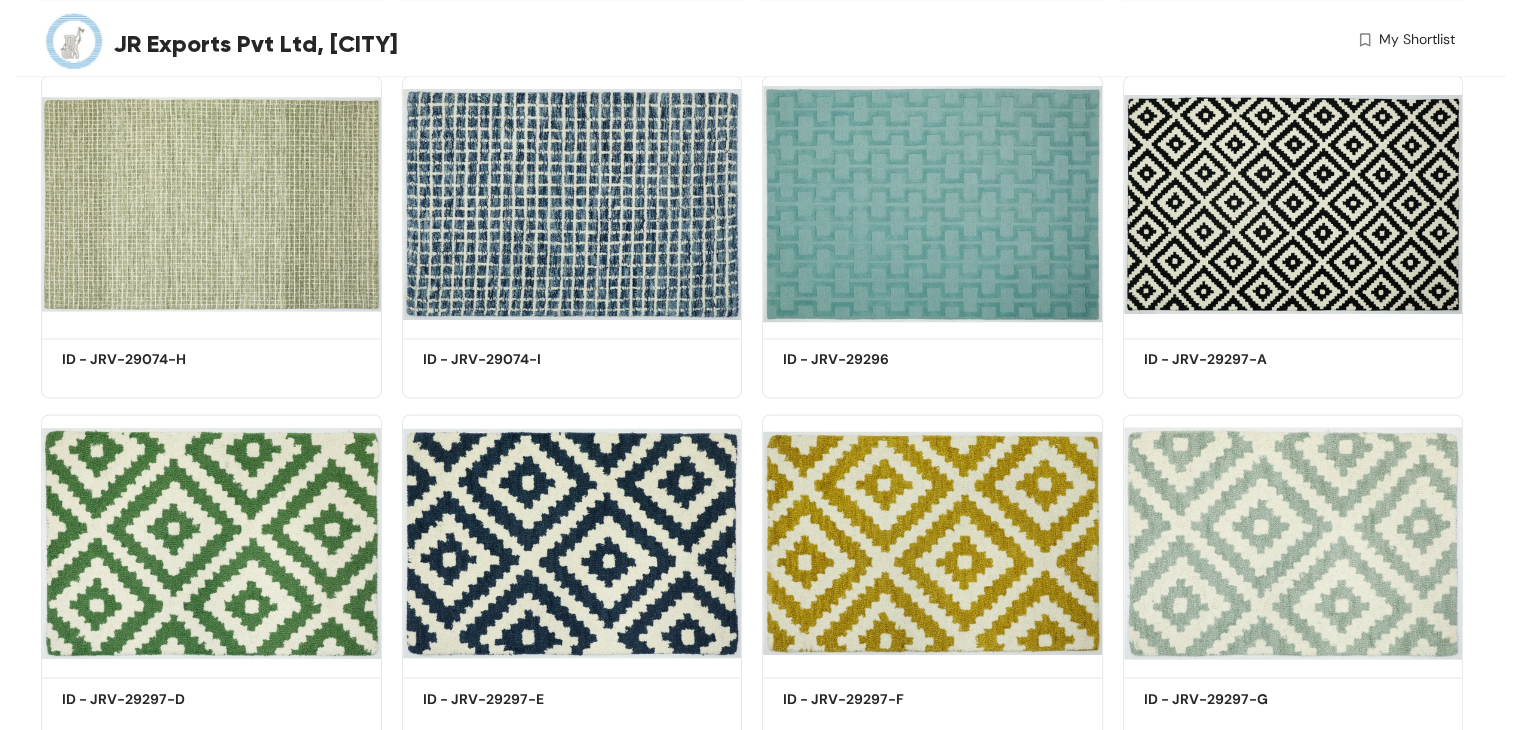 click at bounding box center [572, 203] 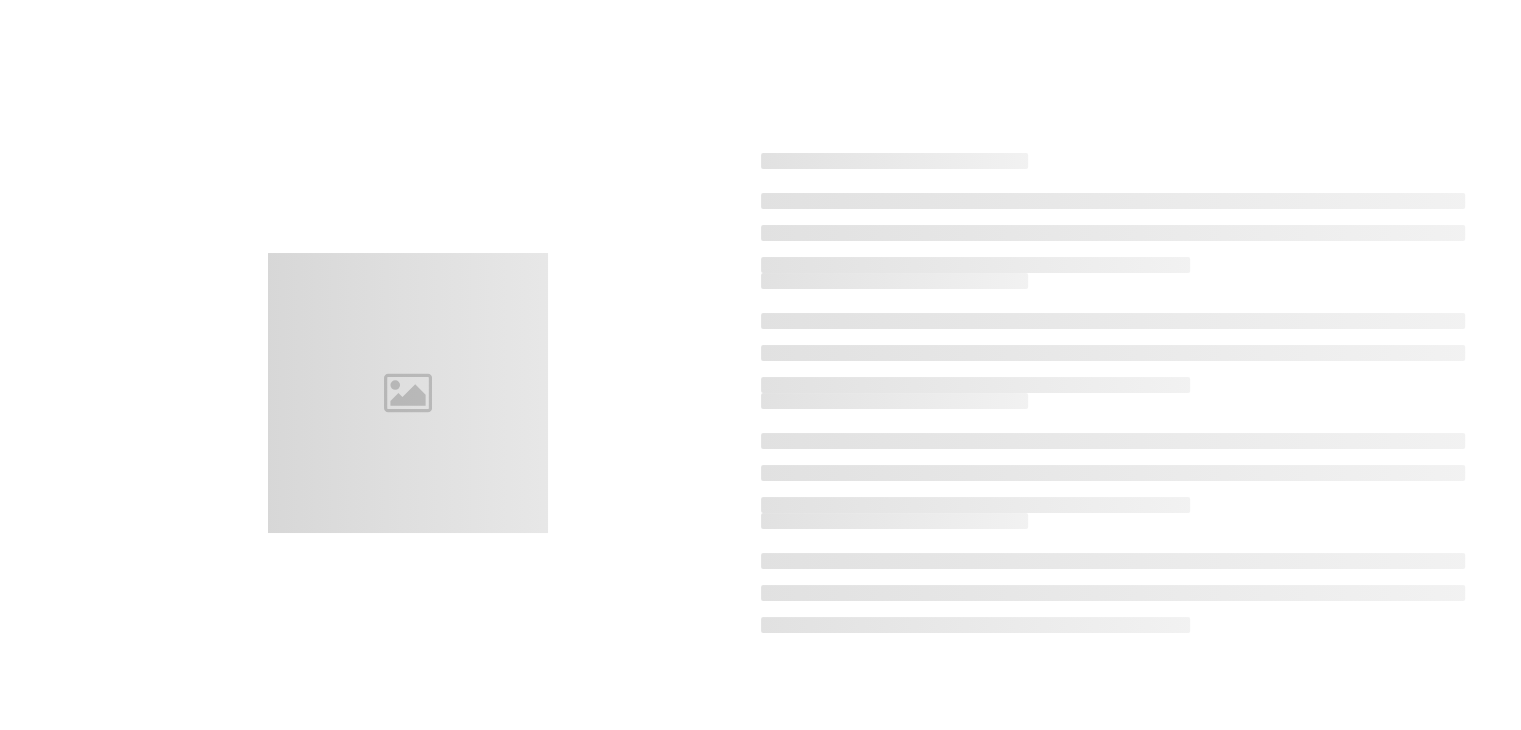 scroll, scrollTop: 0, scrollLeft: 0, axis: both 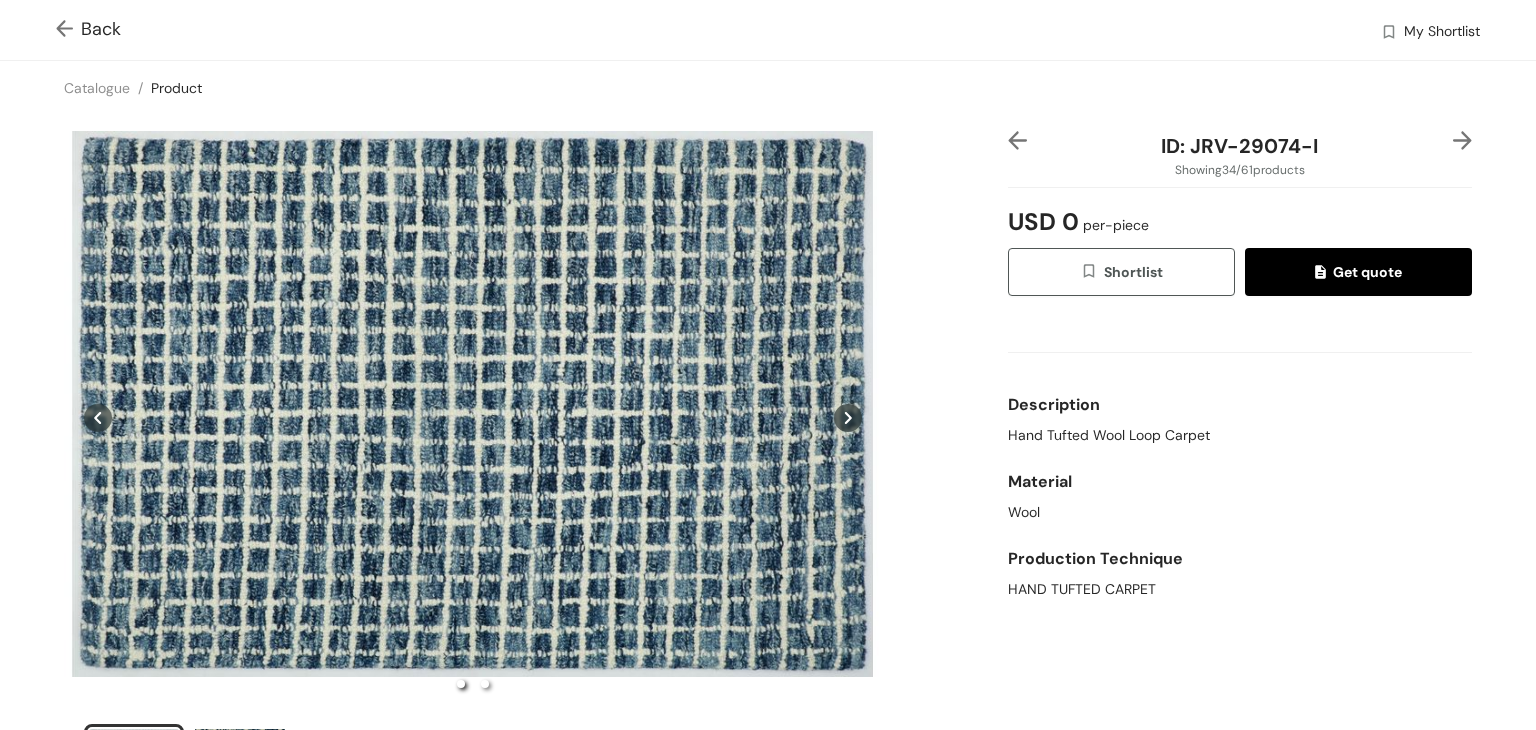click at bounding box center (68, 30) 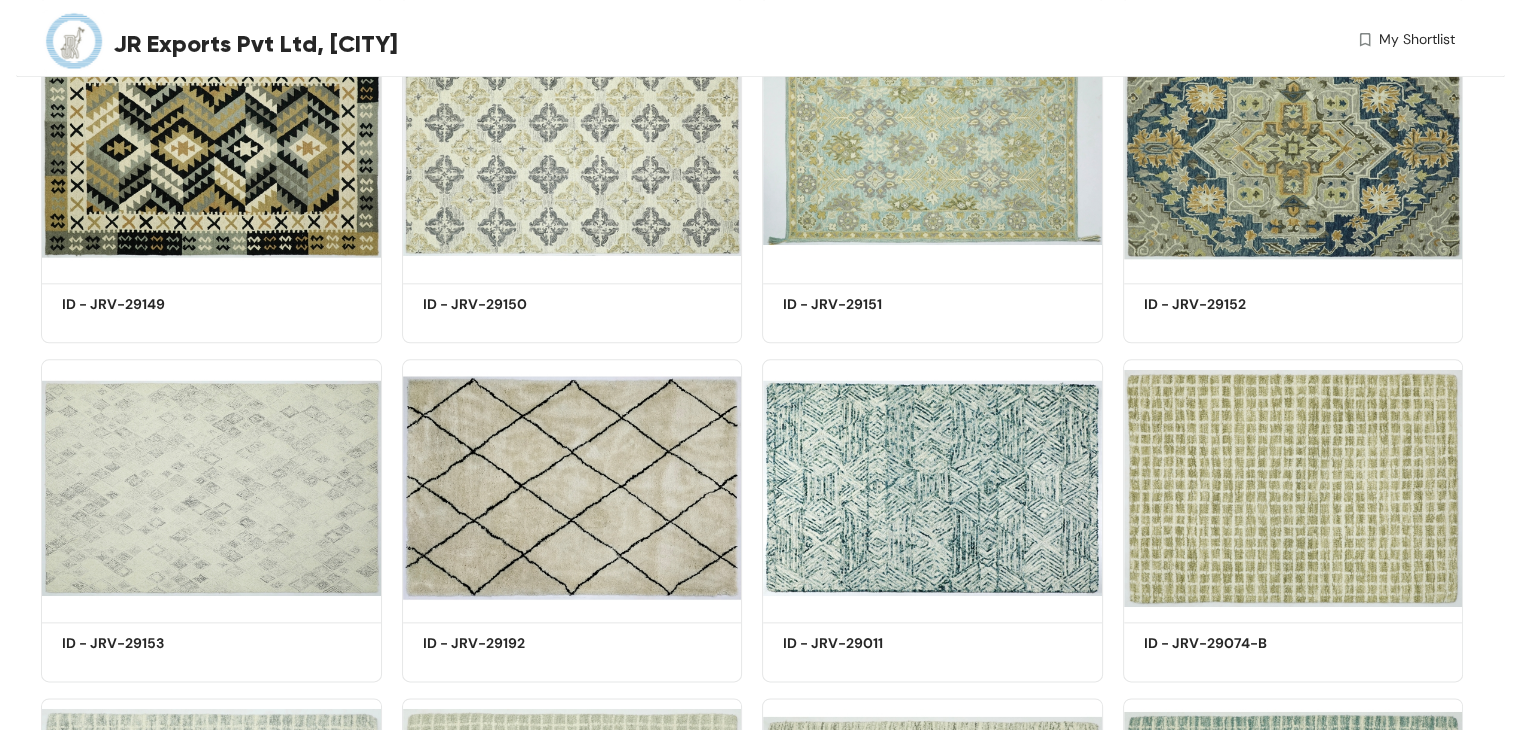 scroll, scrollTop: 3188, scrollLeft: 0, axis: vertical 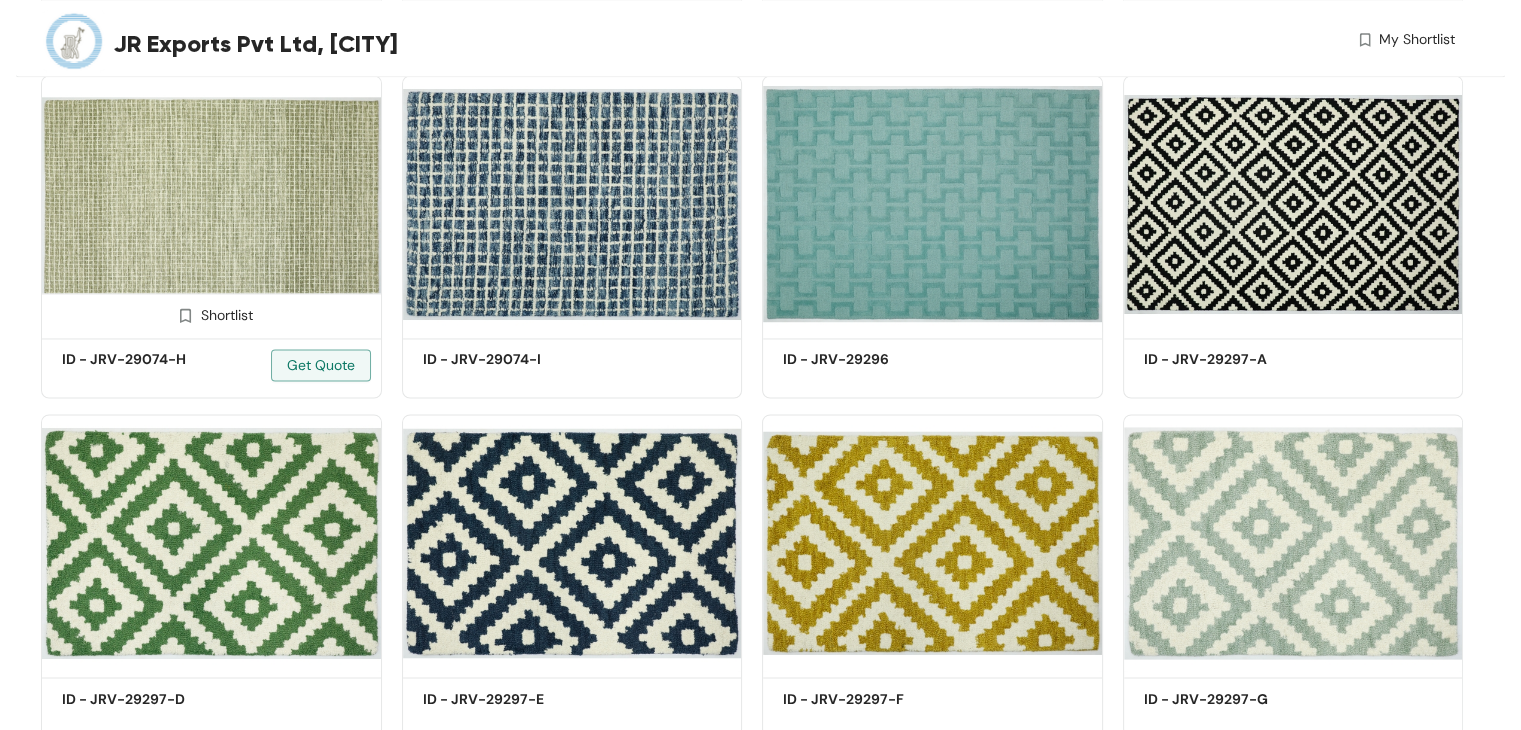 click at bounding box center [211, 203] 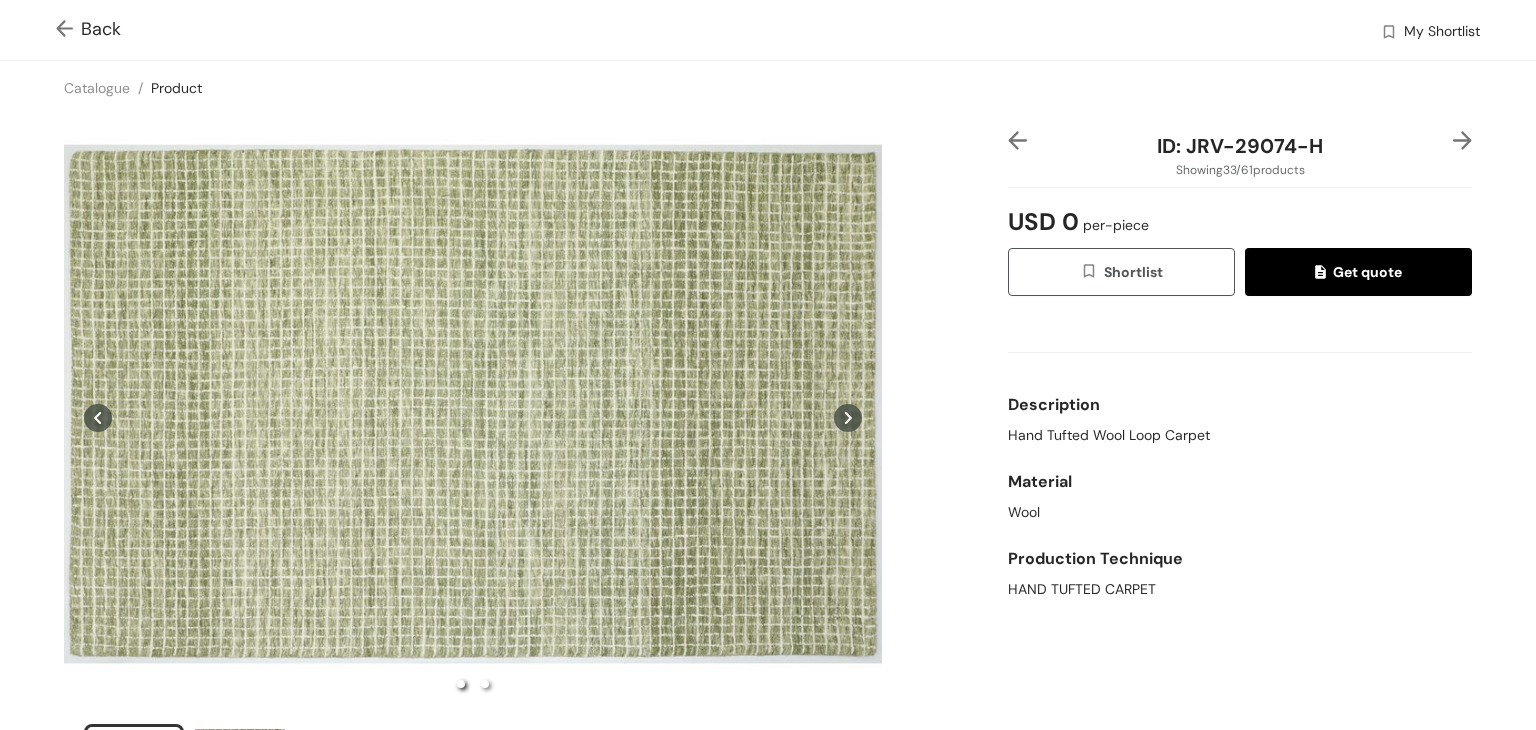 click at bounding box center [68, 30] 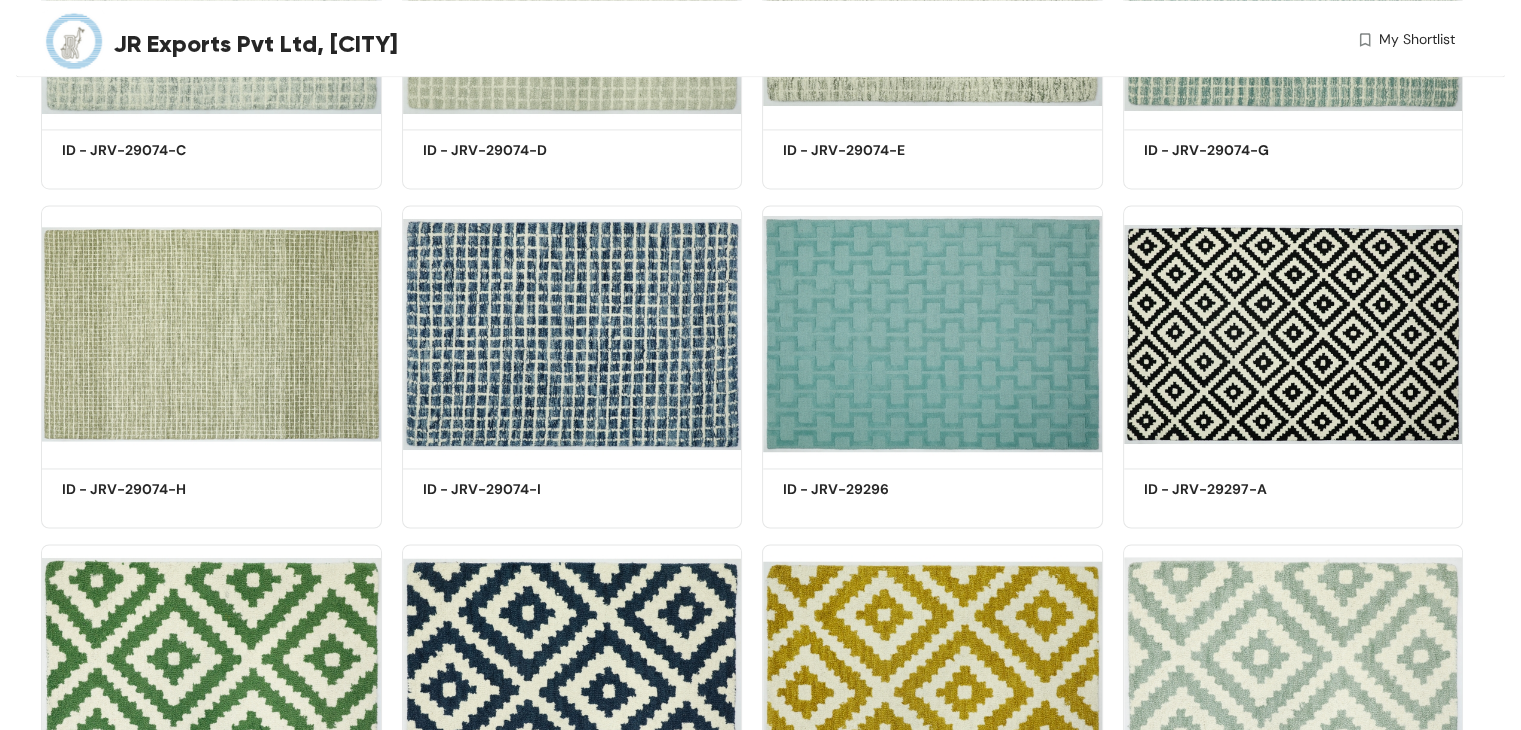 scroll, scrollTop: 3868, scrollLeft: 0, axis: vertical 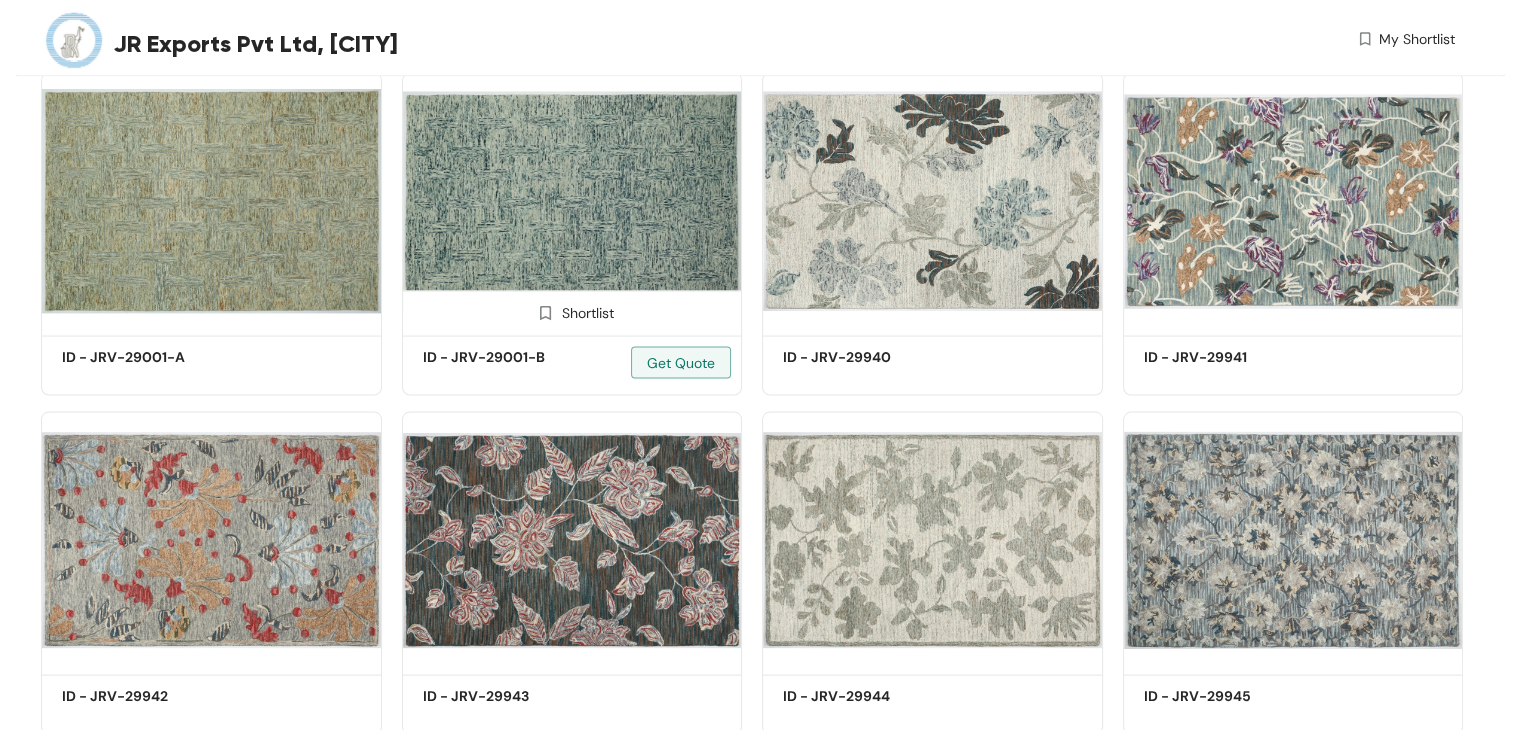 click at bounding box center (572, 201) 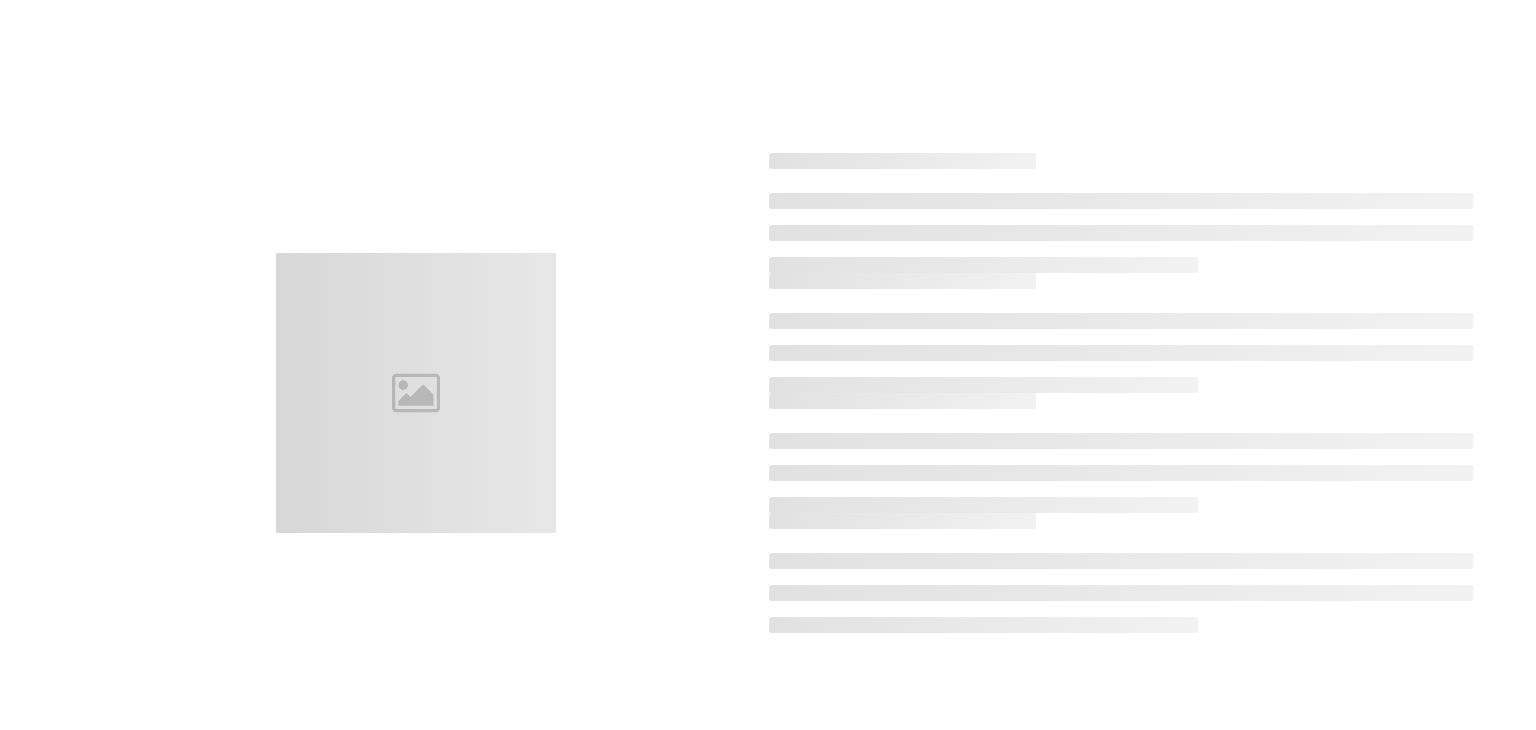 scroll, scrollTop: 0, scrollLeft: 0, axis: both 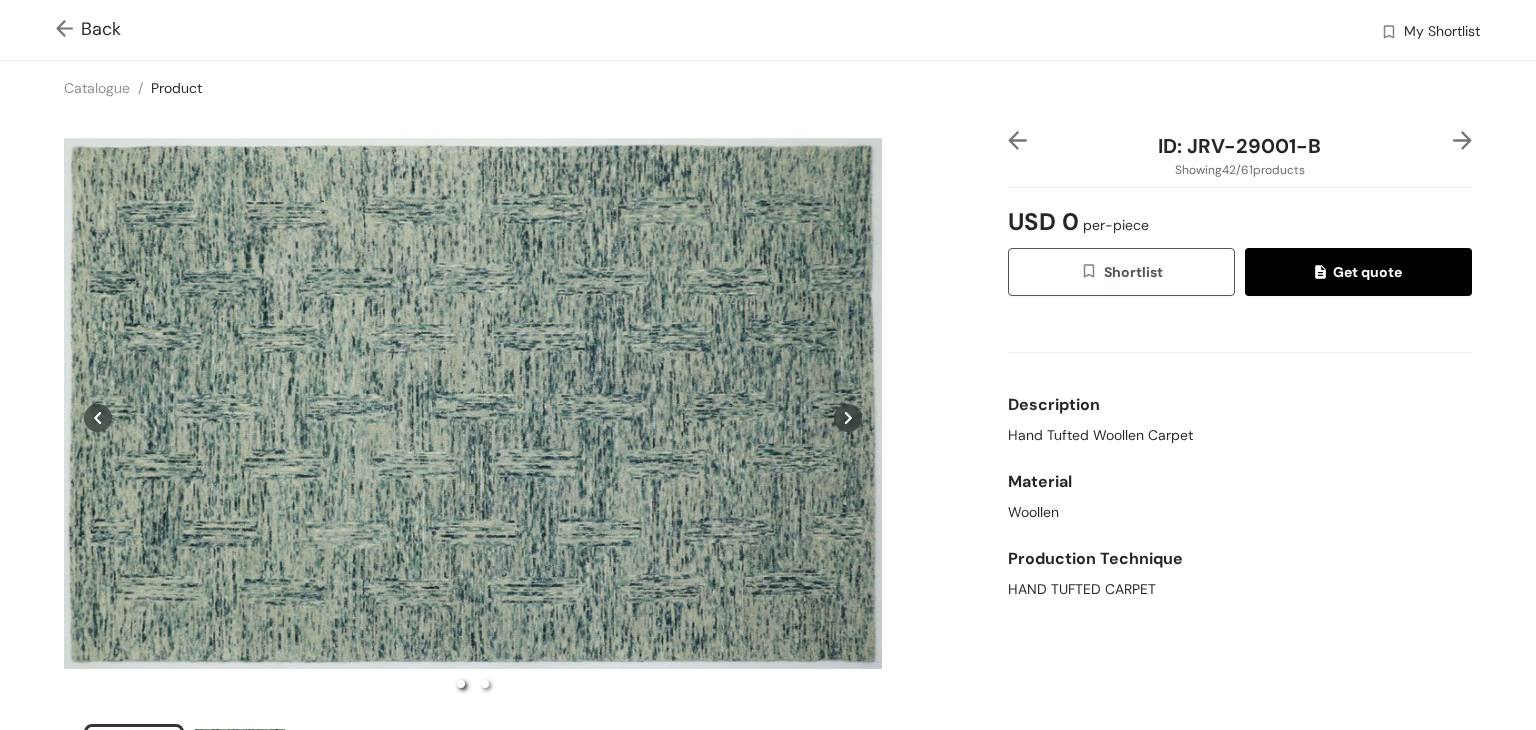 click on "Back  My Shortlist" at bounding box center (768, 30) 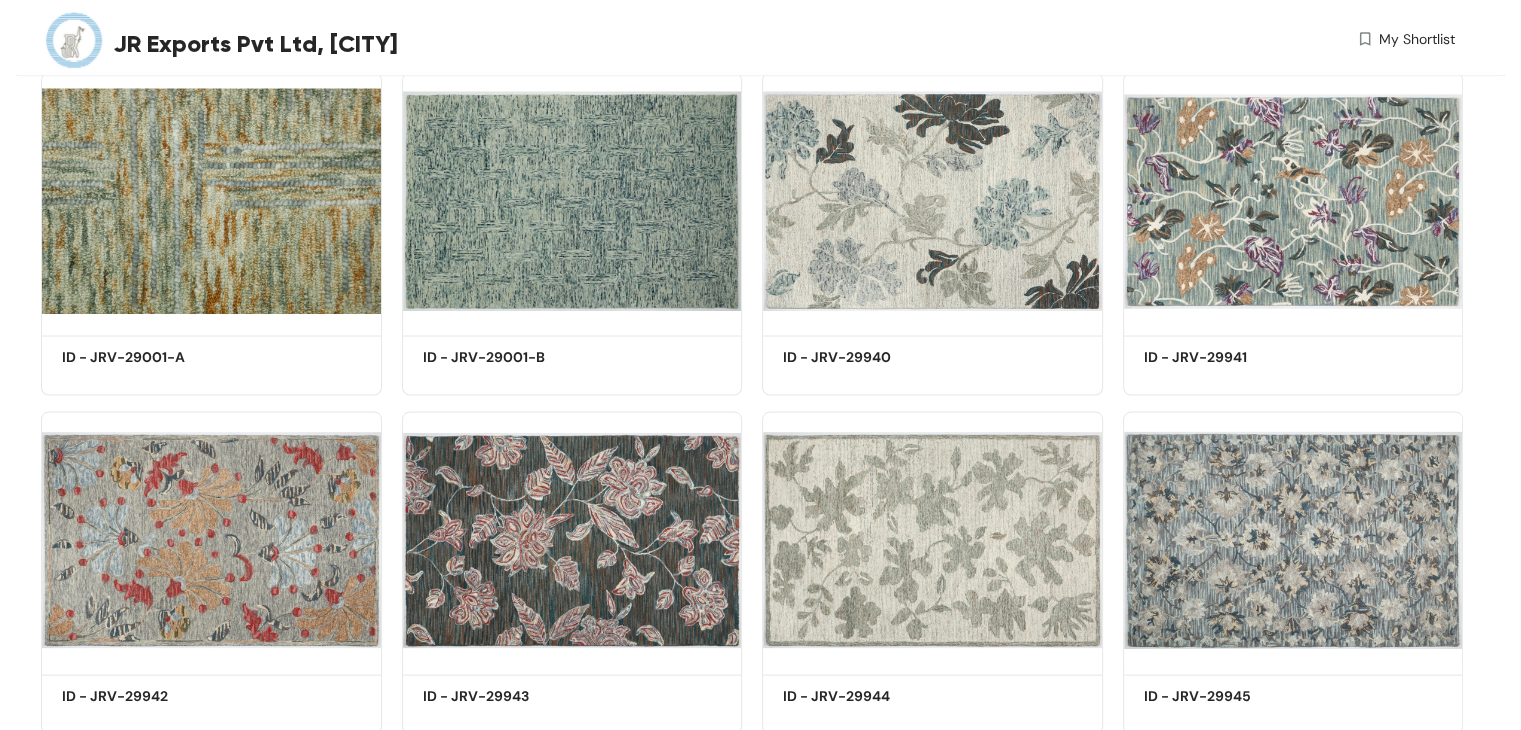 scroll, scrollTop: 4886, scrollLeft: 0, axis: vertical 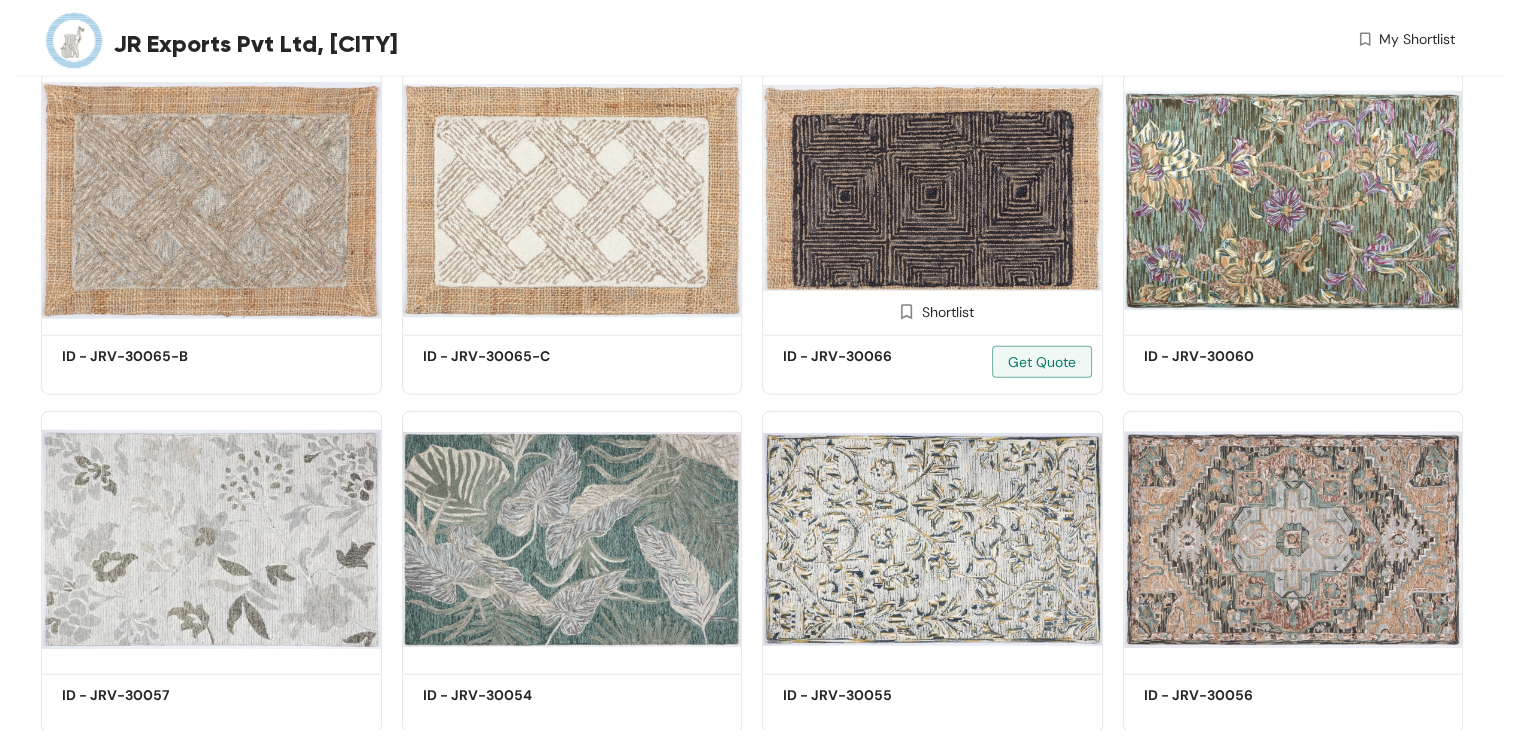 click at bounding box center [932, 200] 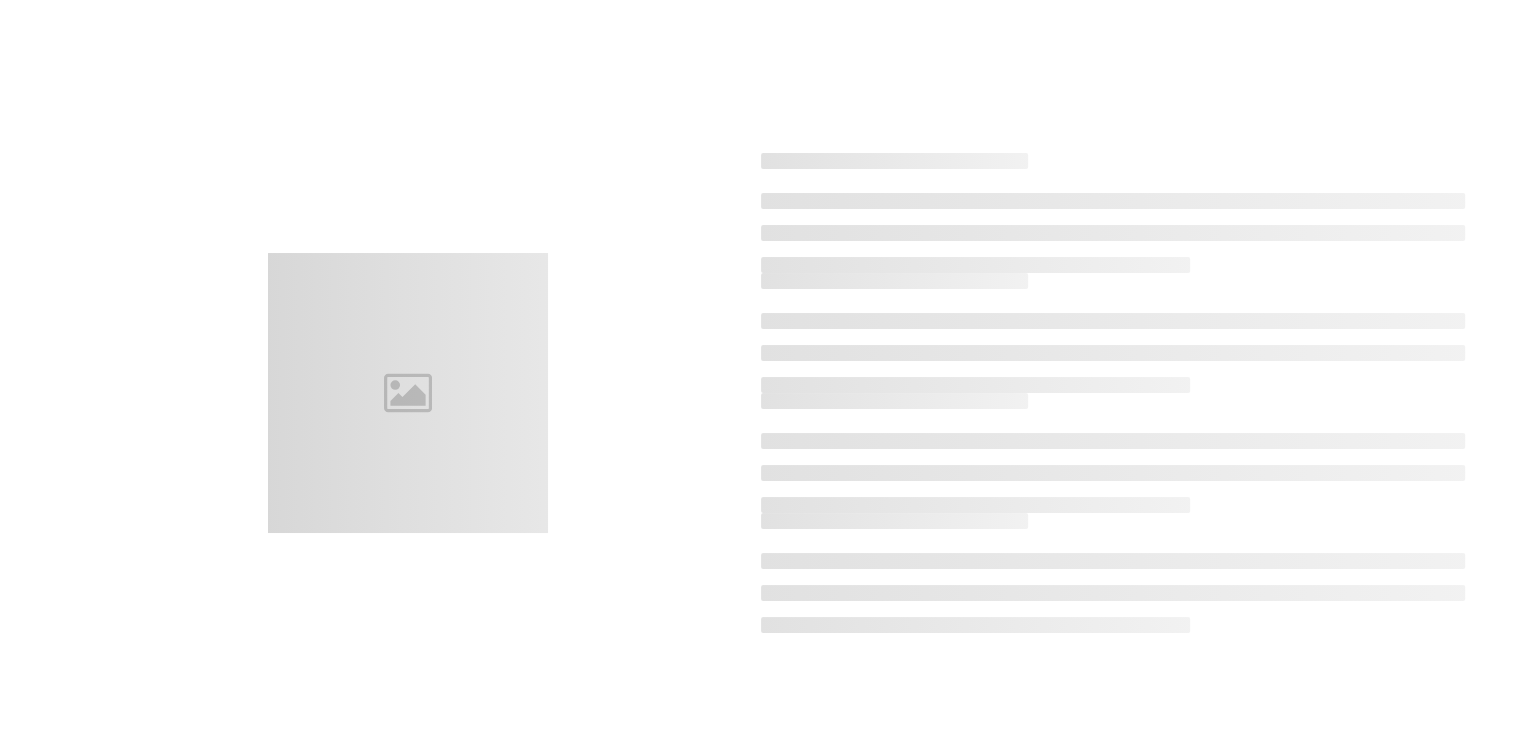 scroll, scrollTop: 0, scrollLeft: 0, axis: both 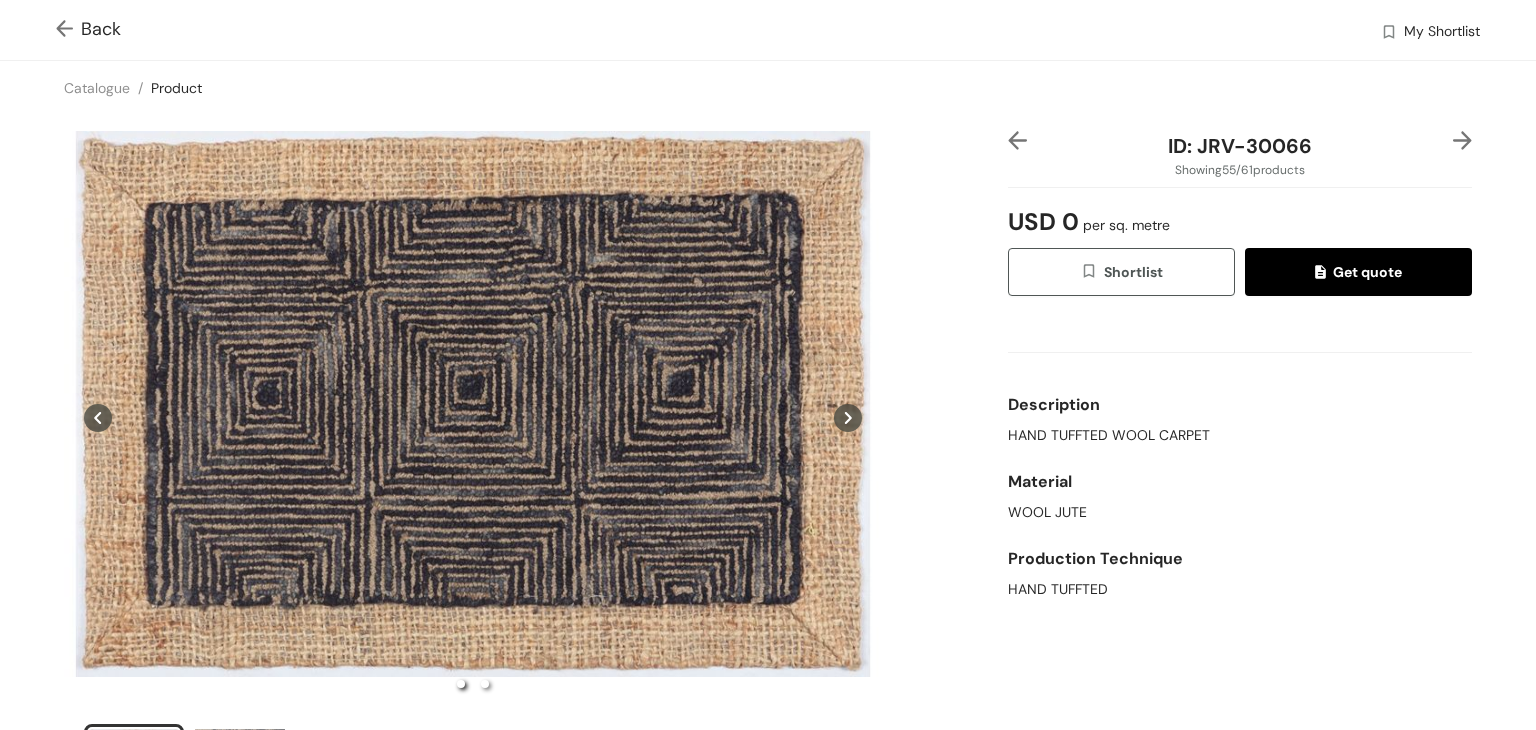 click at bounding box center [68, 30] 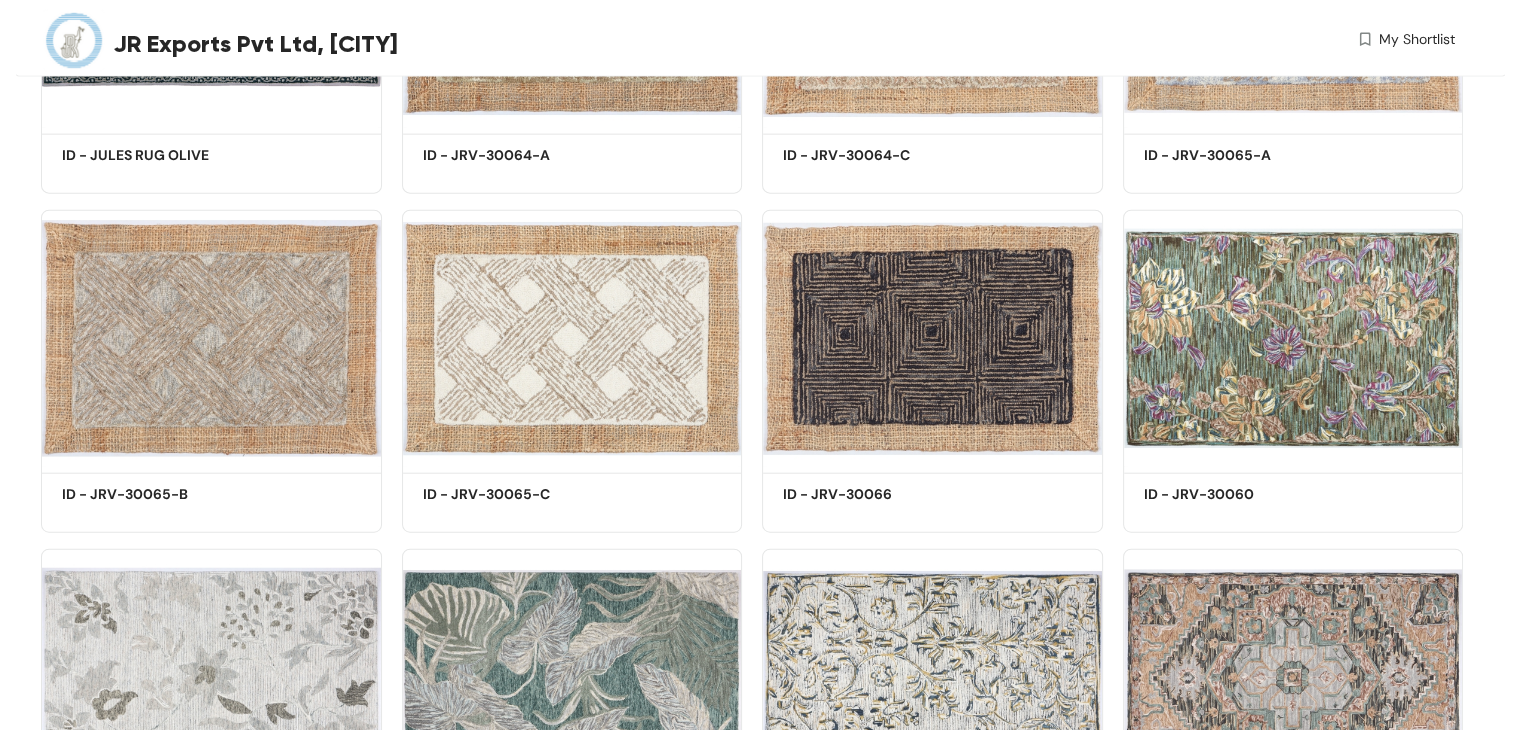 scroll, scrollTop: 4886, scrollLeft: 0, axis: vertical 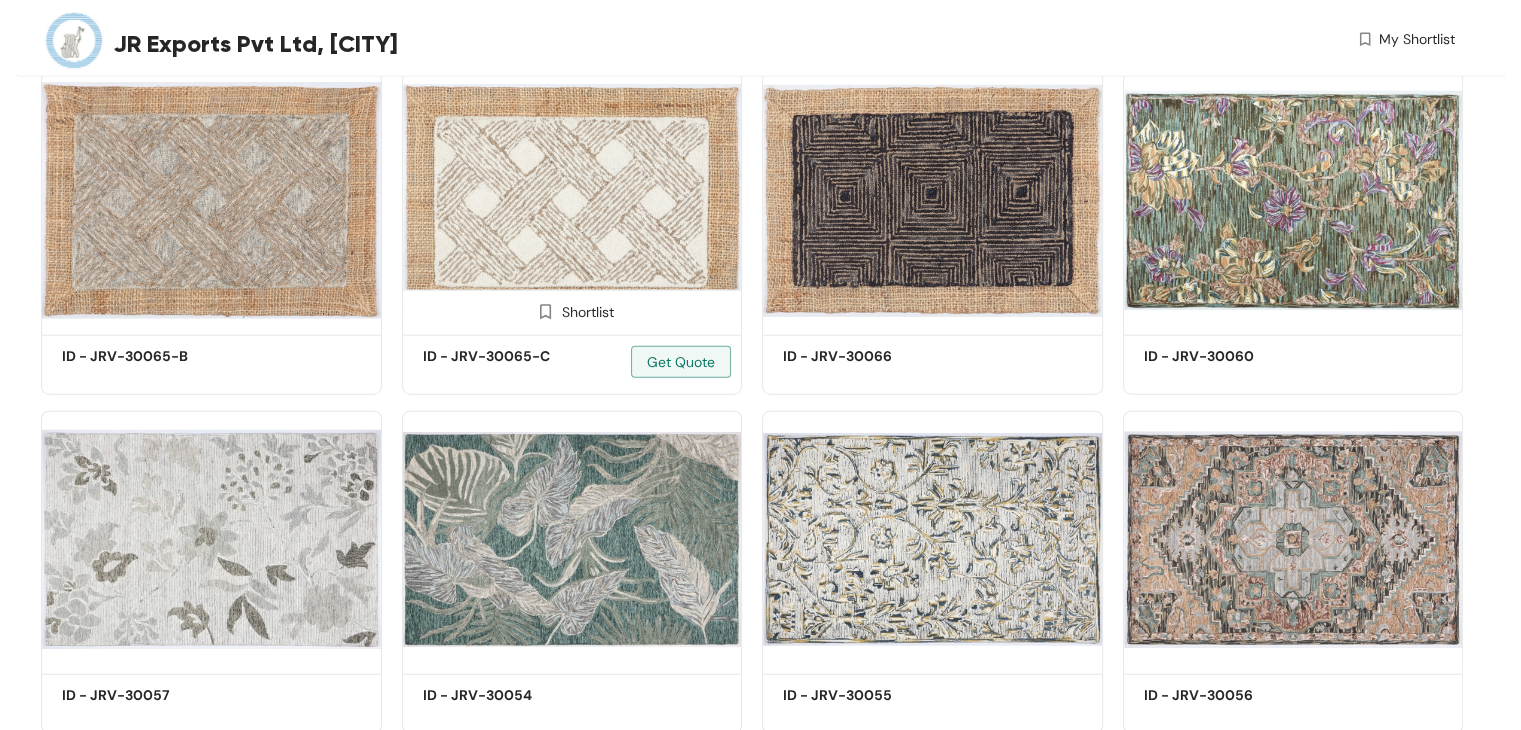 click at bounding box center (572, 200) 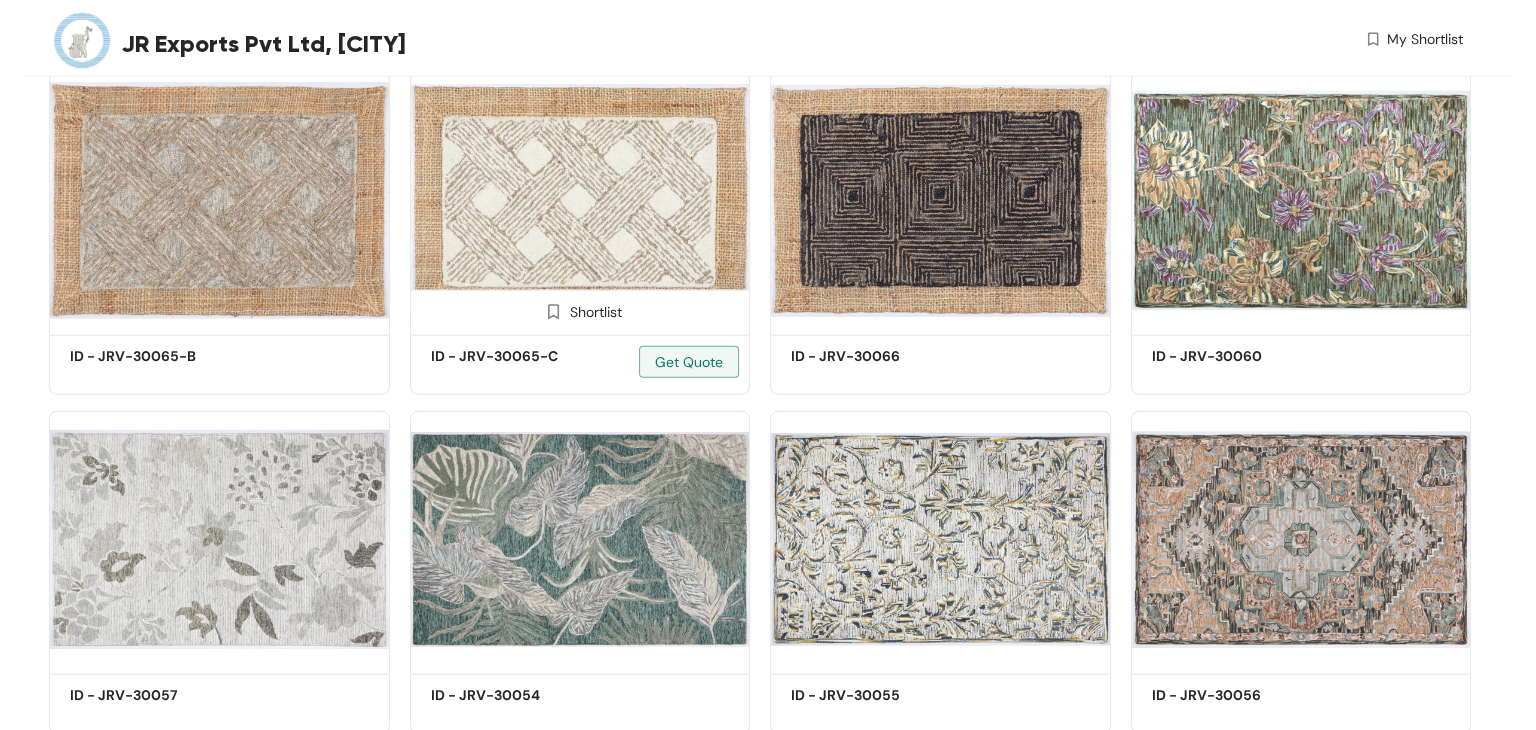scroll, scrollTop: 0, scrollLeft: 0, axis: both 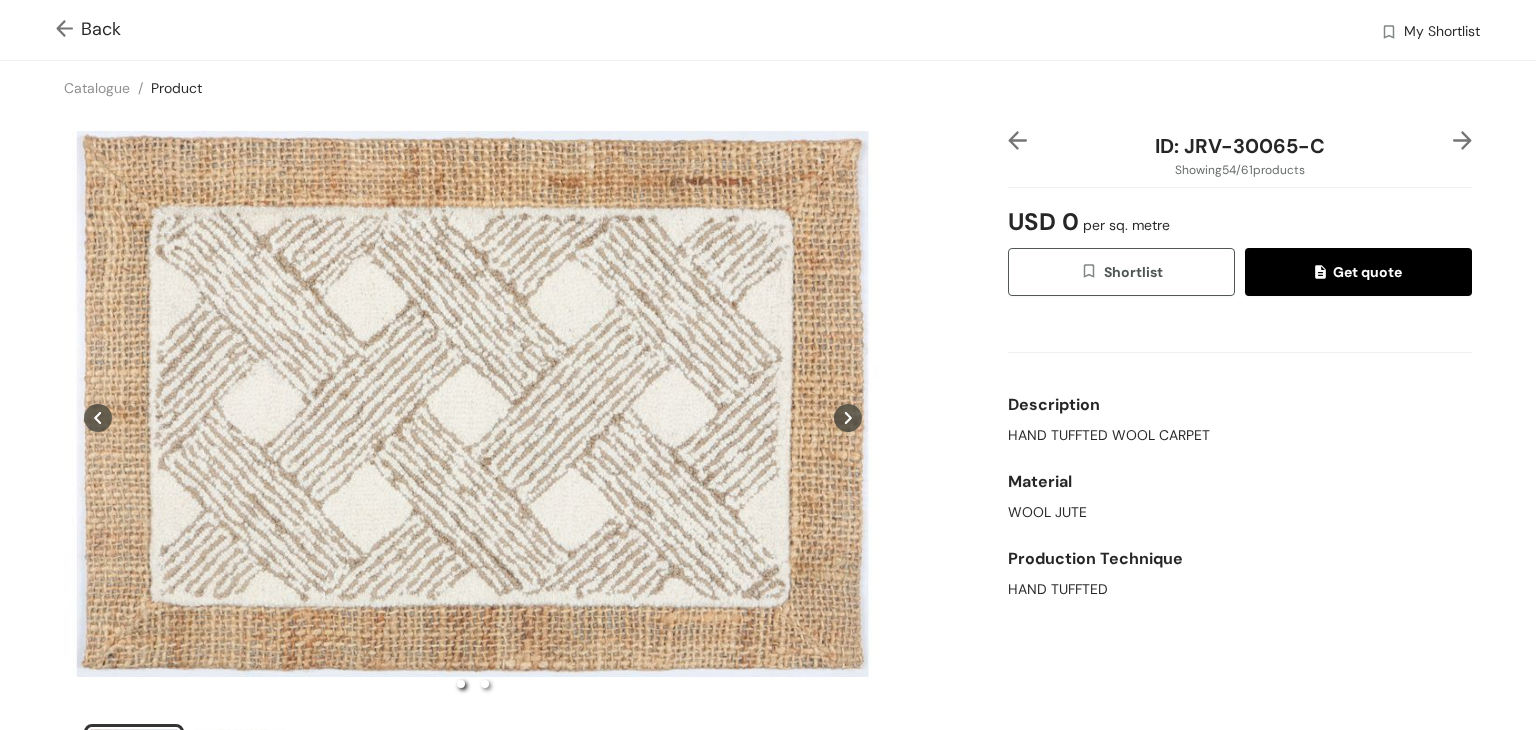 click on "Back" at bounding box center [88, 29] 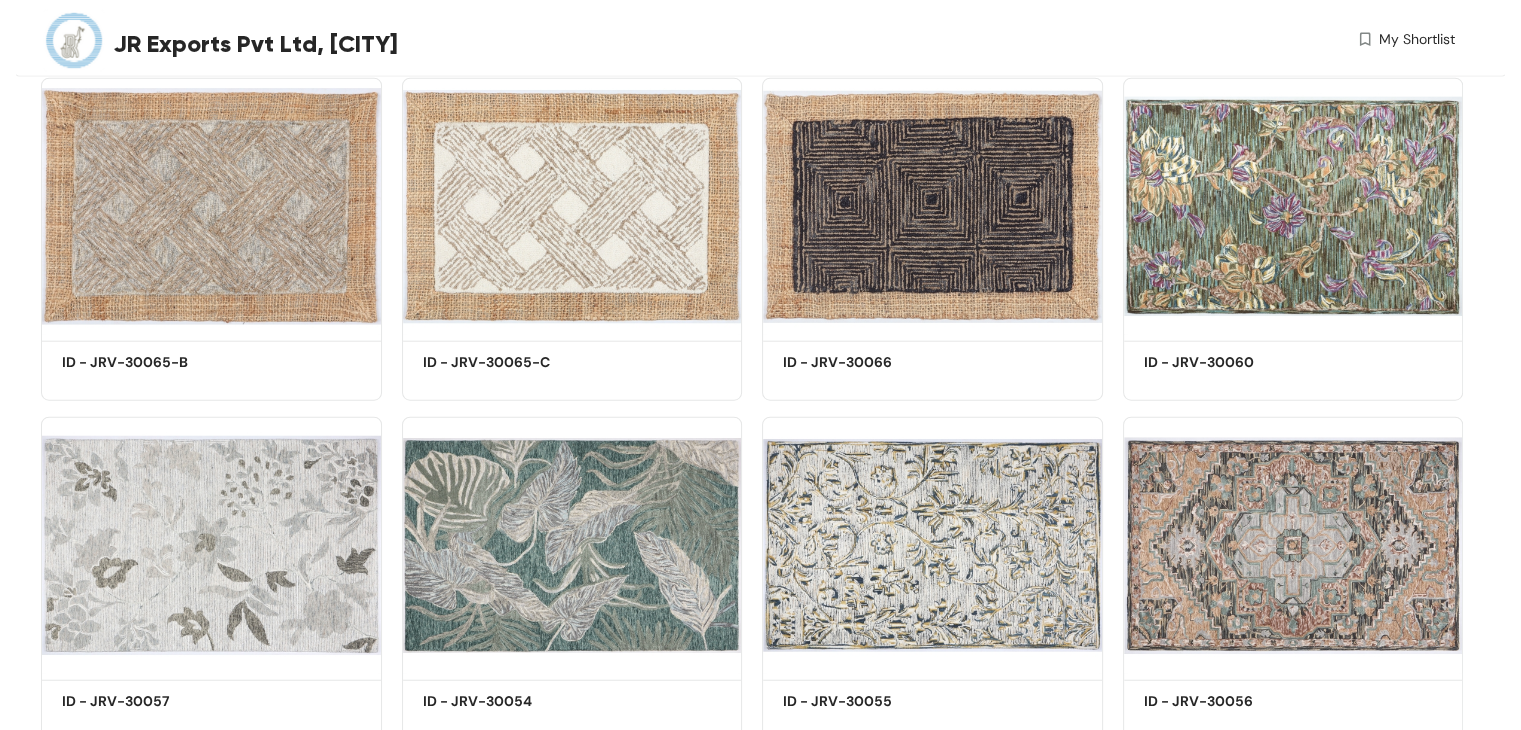 scroll, scrollTop: 4886, scrollLeft: 0, axis: vertical 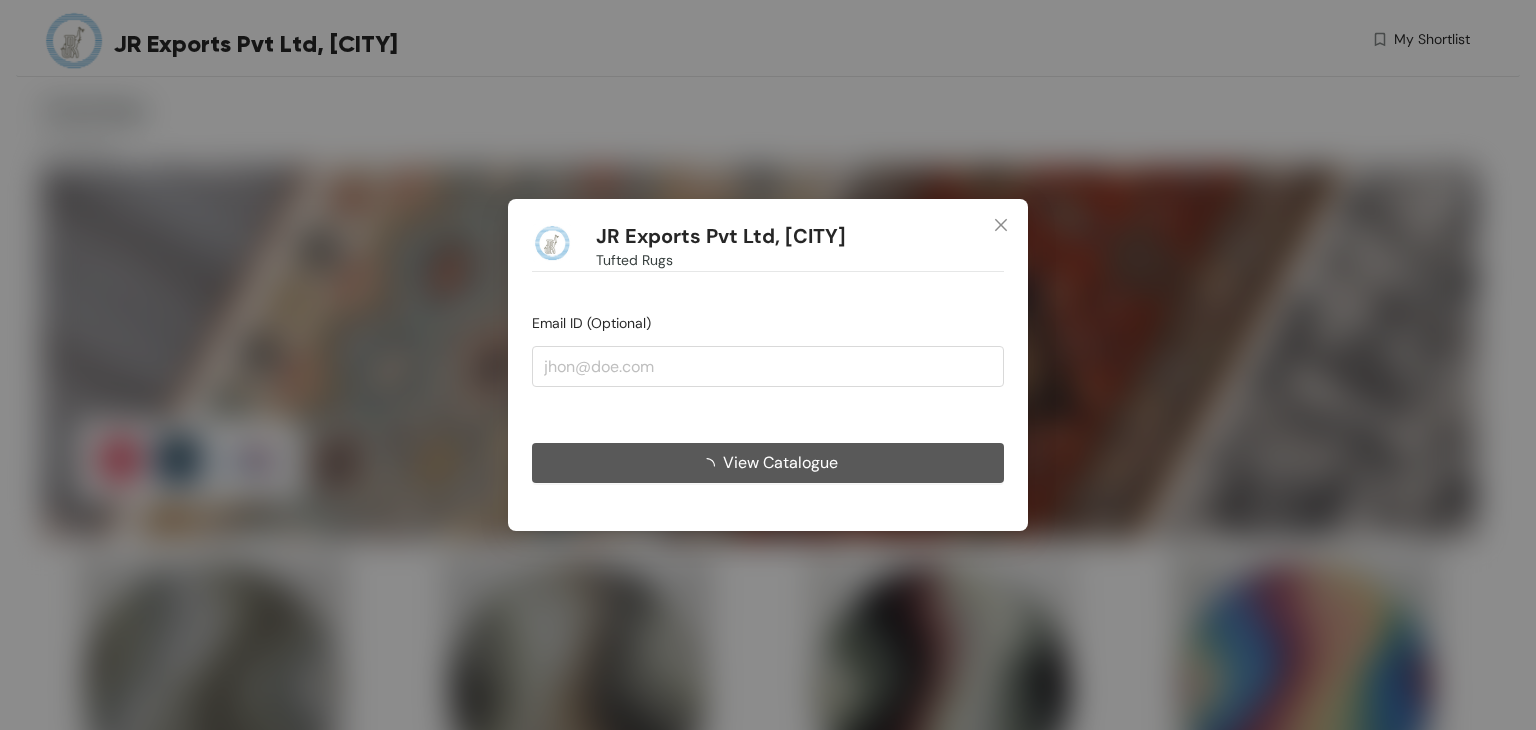 click on "View Catalogue" at bounding box center (780, 462) 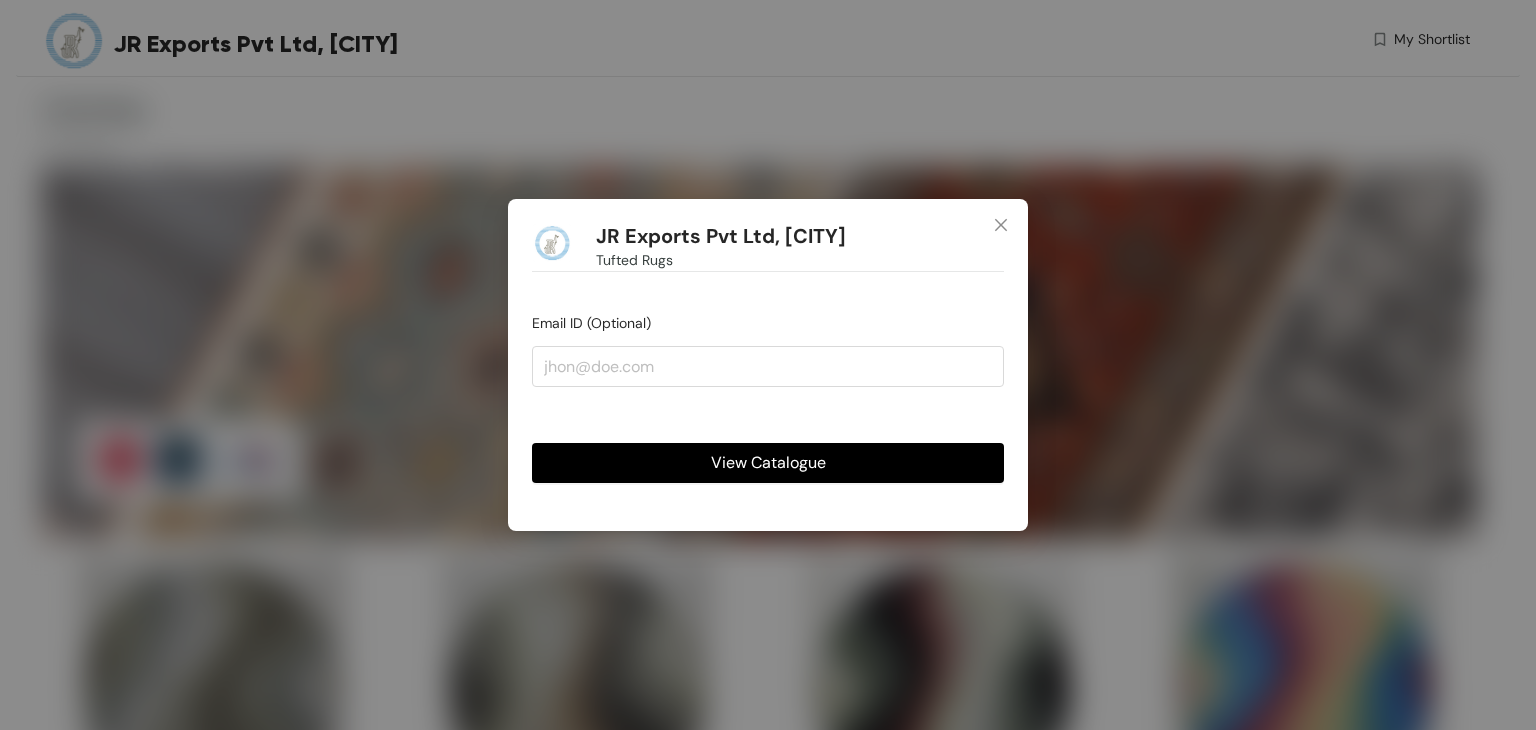 drag, startPoint x: 749, startPoint y: 470, endPoint x: 718, endPoint y: 462, distance: 32.01562 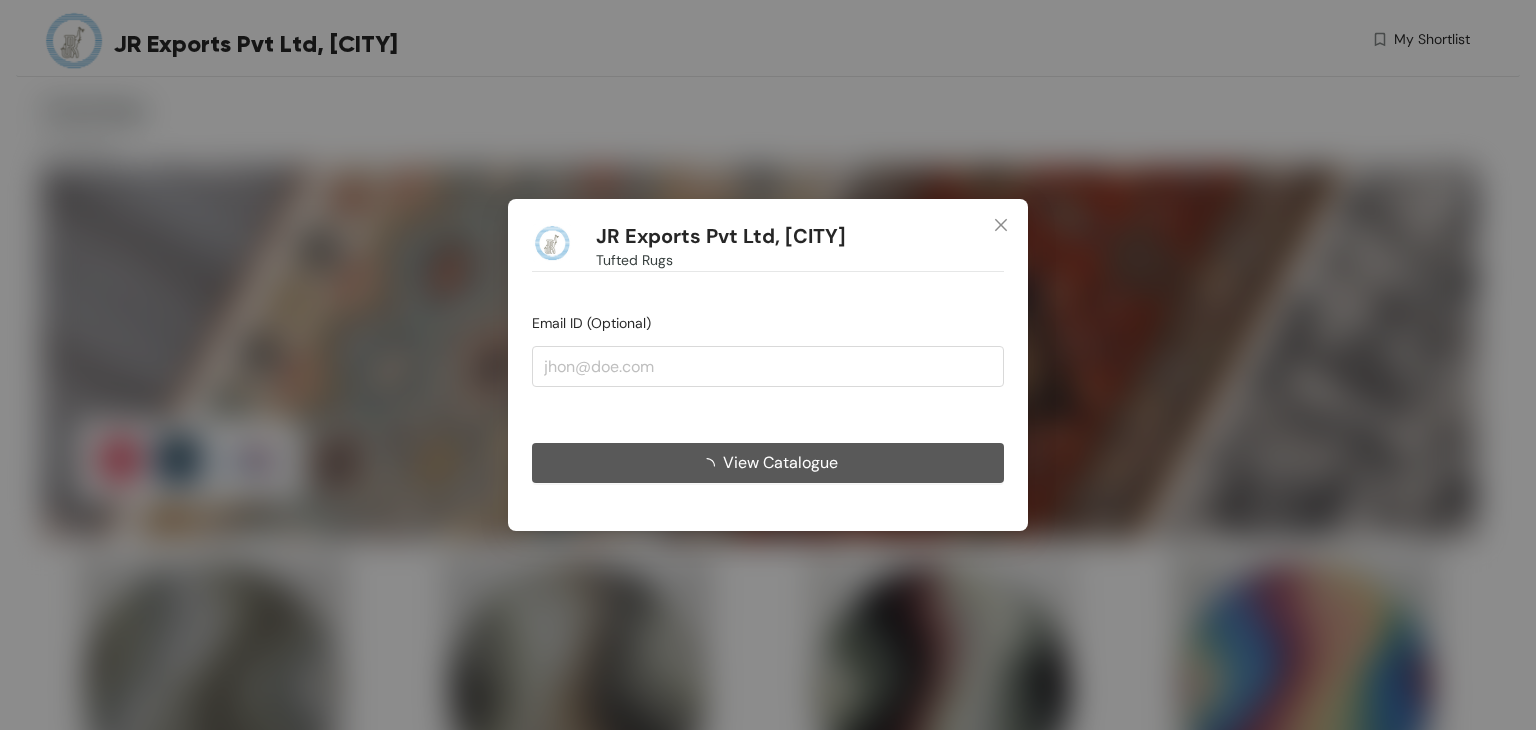 scroll, scrollTop: 0, scrollLeft: 0, axis: both 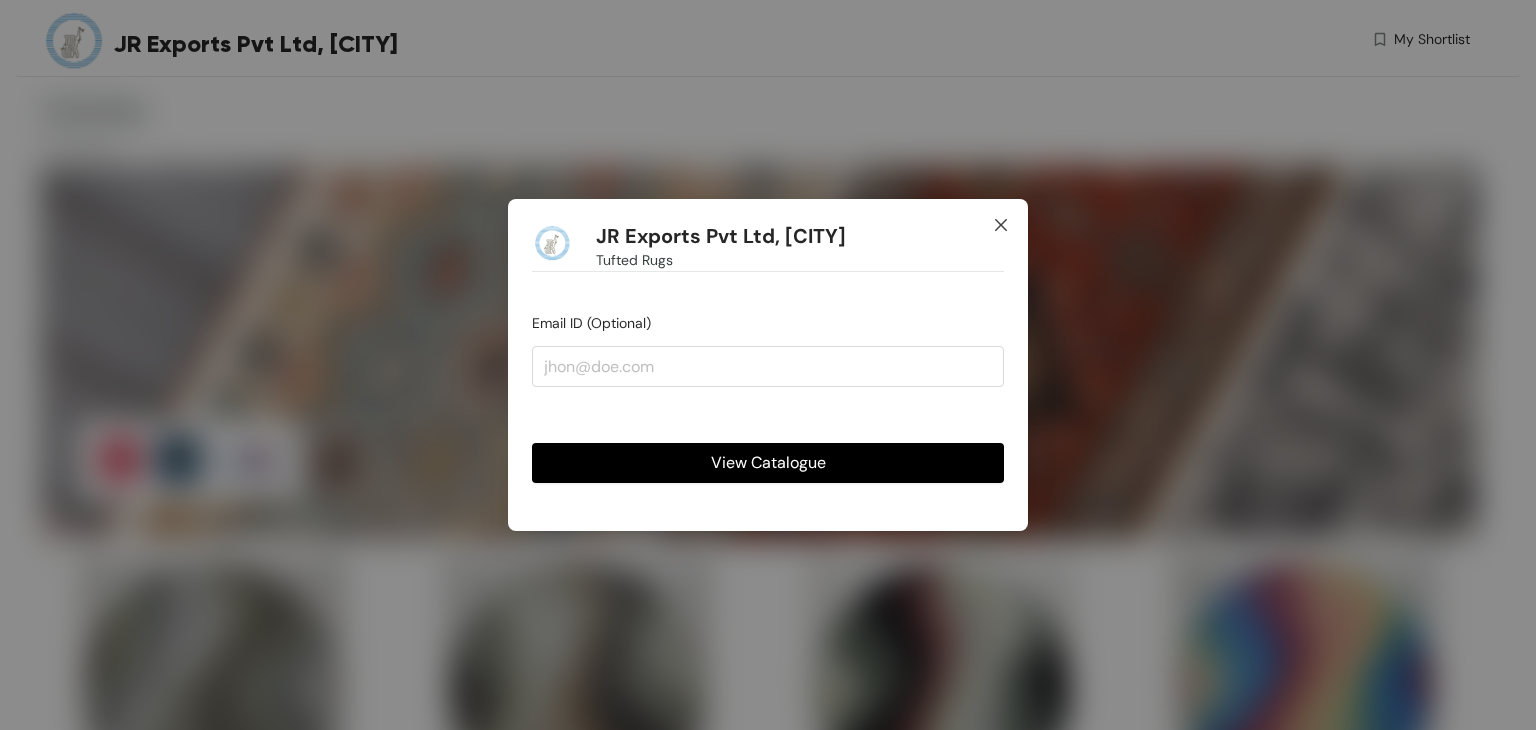 click 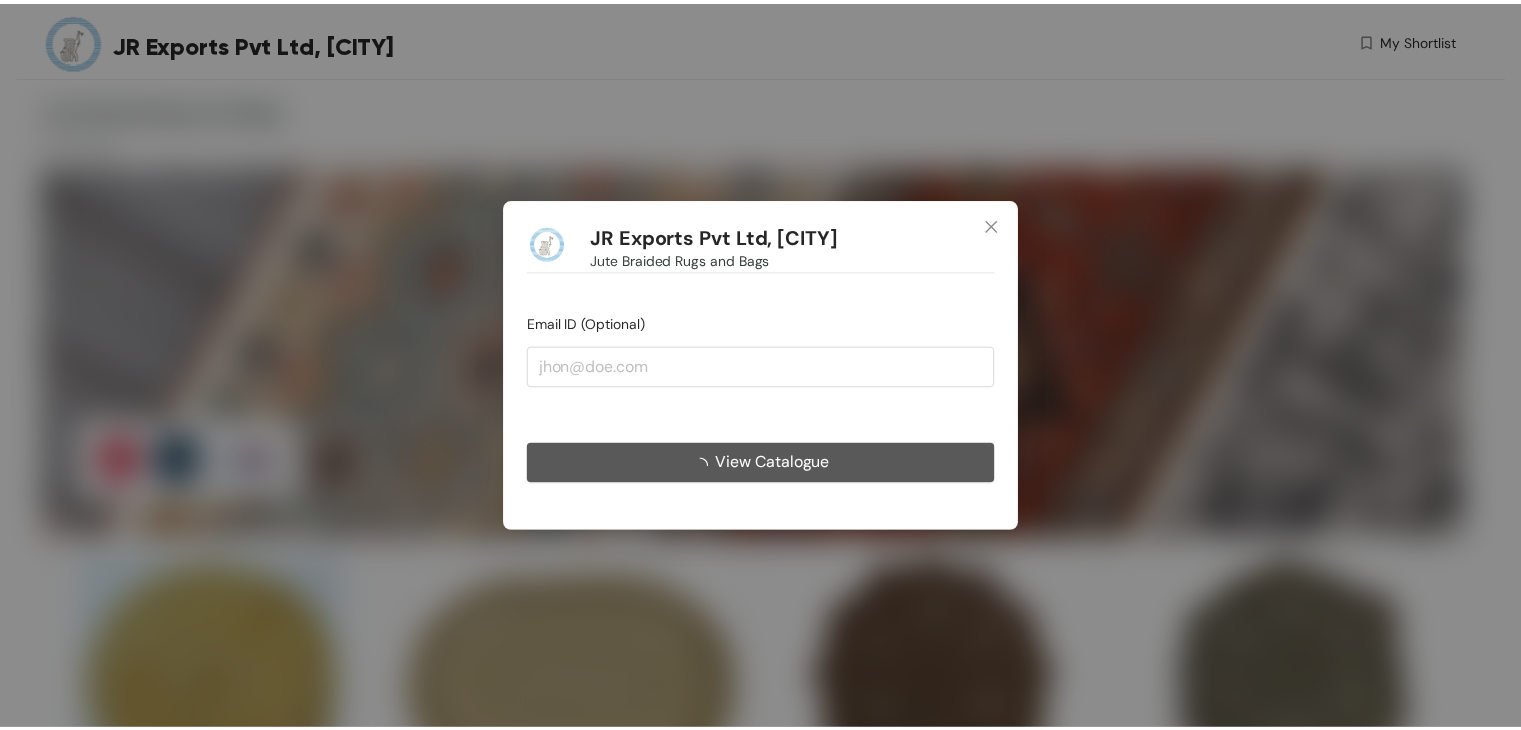scroll, scrollTop: 0, scrollLeft: 0, axis: both 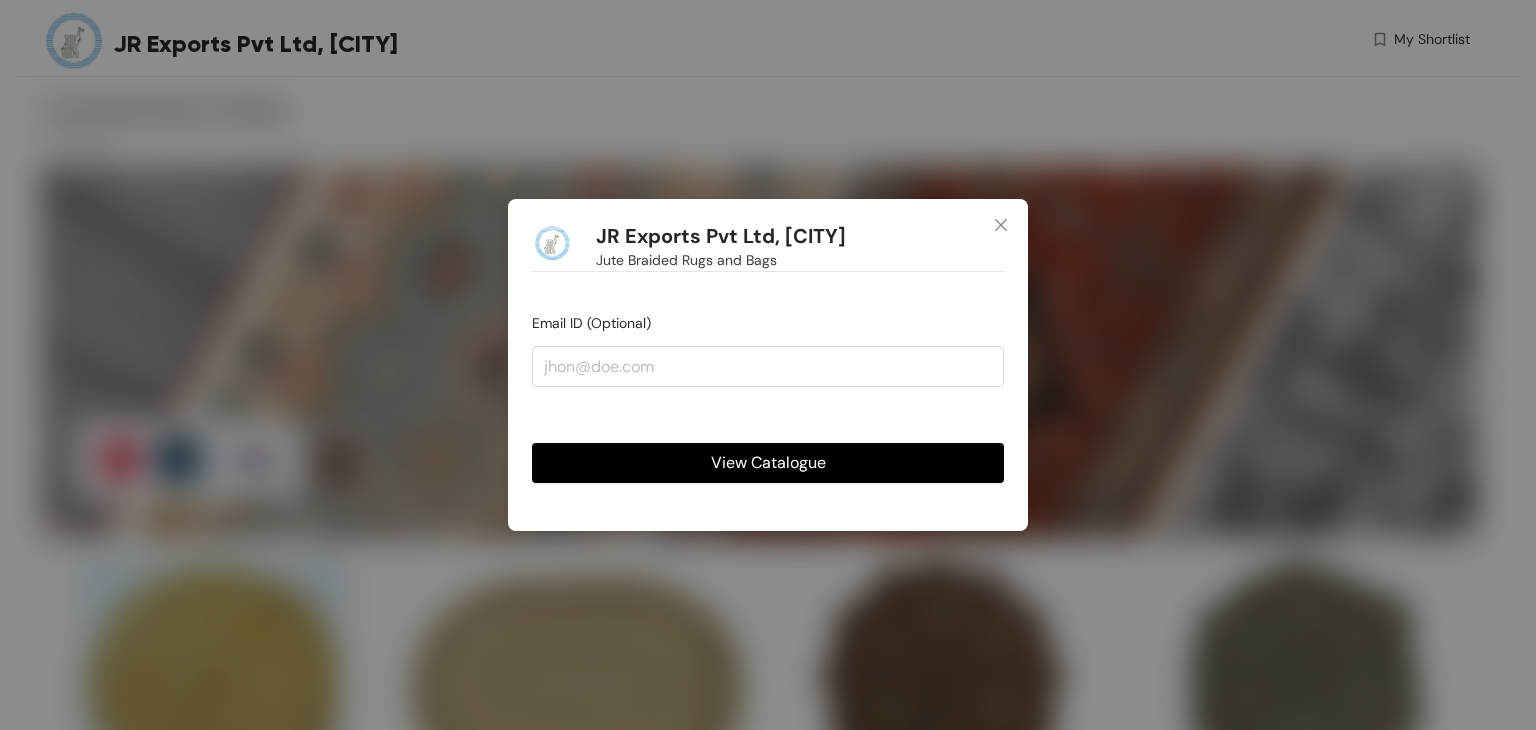 click on "View Catalogue" at bounding box center [768, 462] 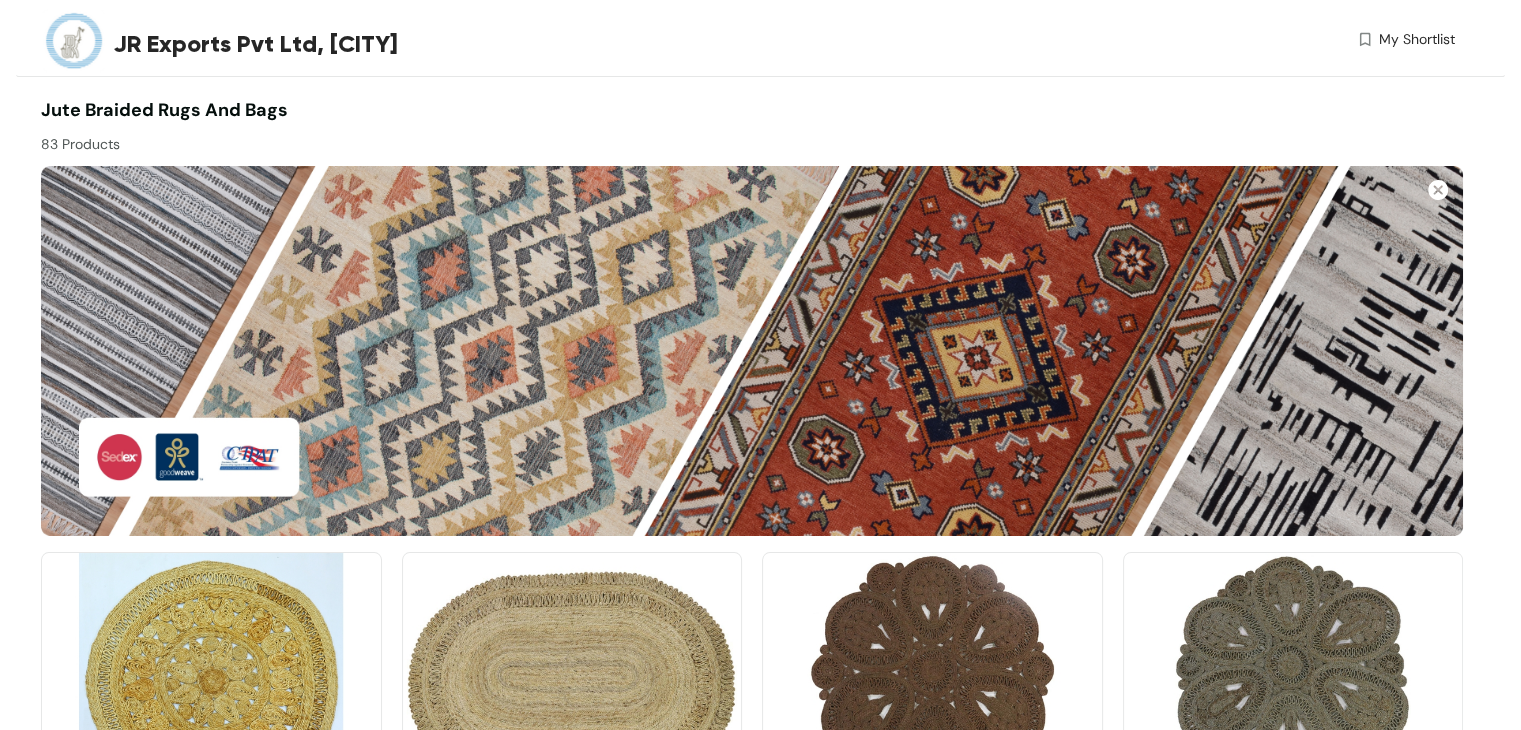 scroll, scrollTop: 2848, scrollLeft: 0, axis: vertical 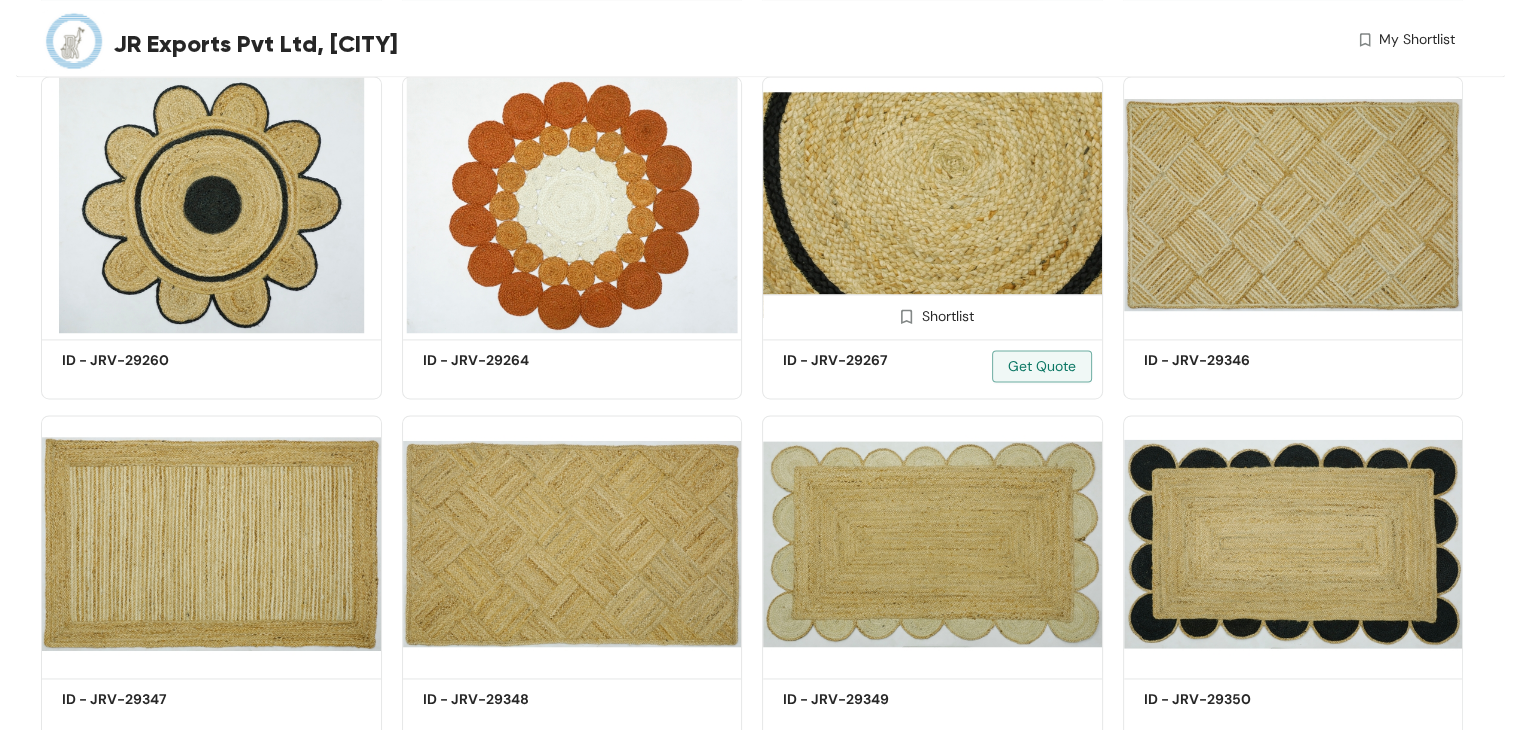 click at bounding box center [932, 204] 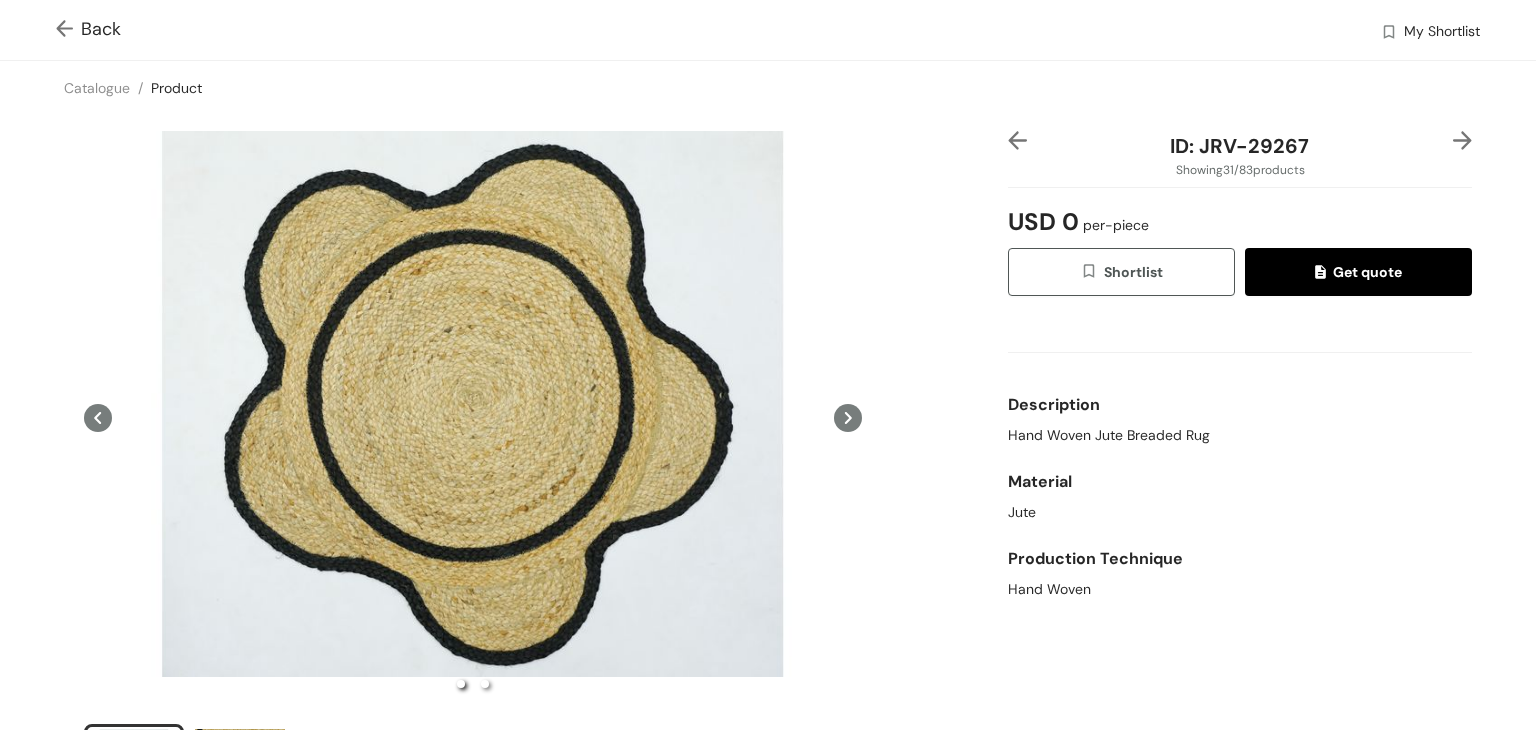 click at bounding box center [68, 30] 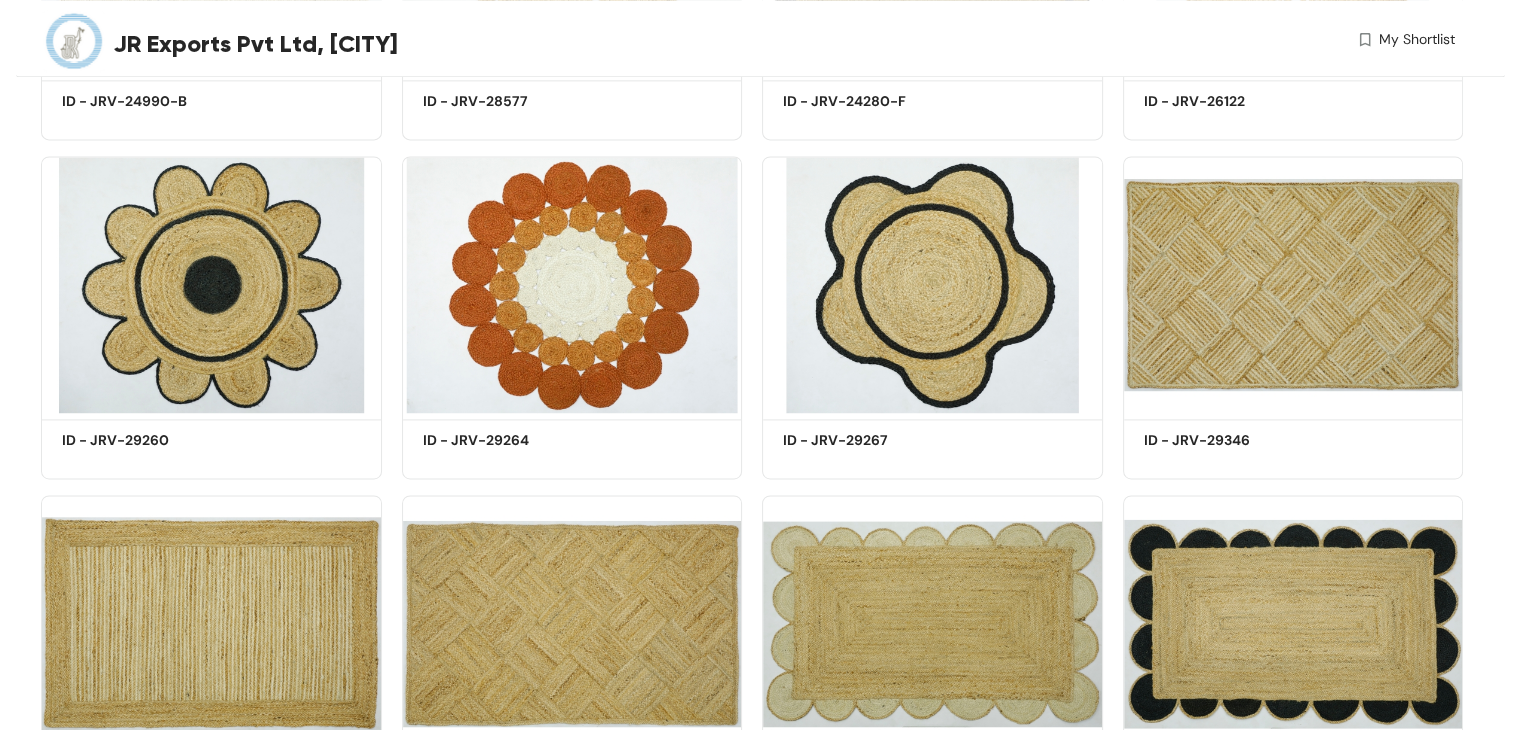 scroll, scrollTop: 2848, scrollLeft: 0, axis: vertical 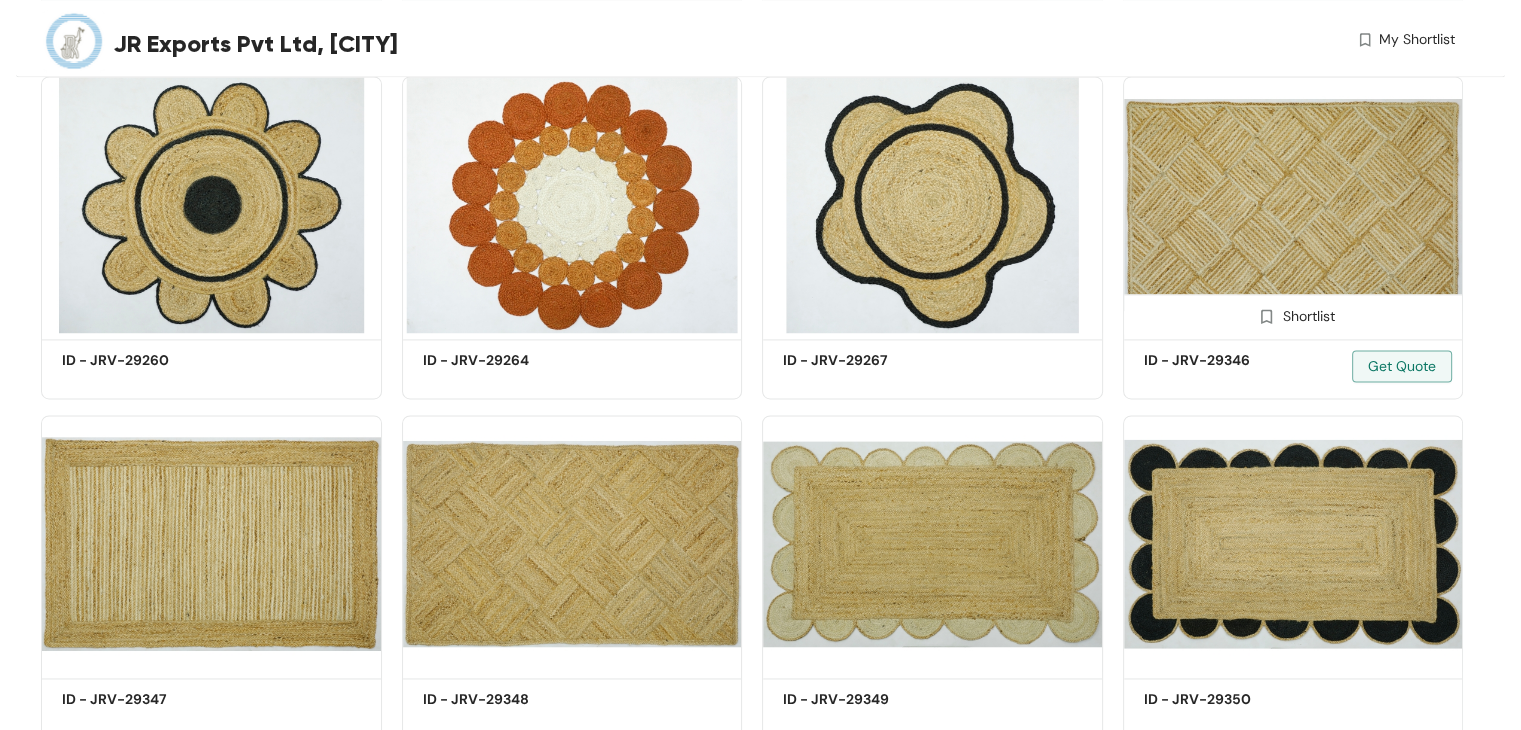 click at bounding box center (1293, 204) 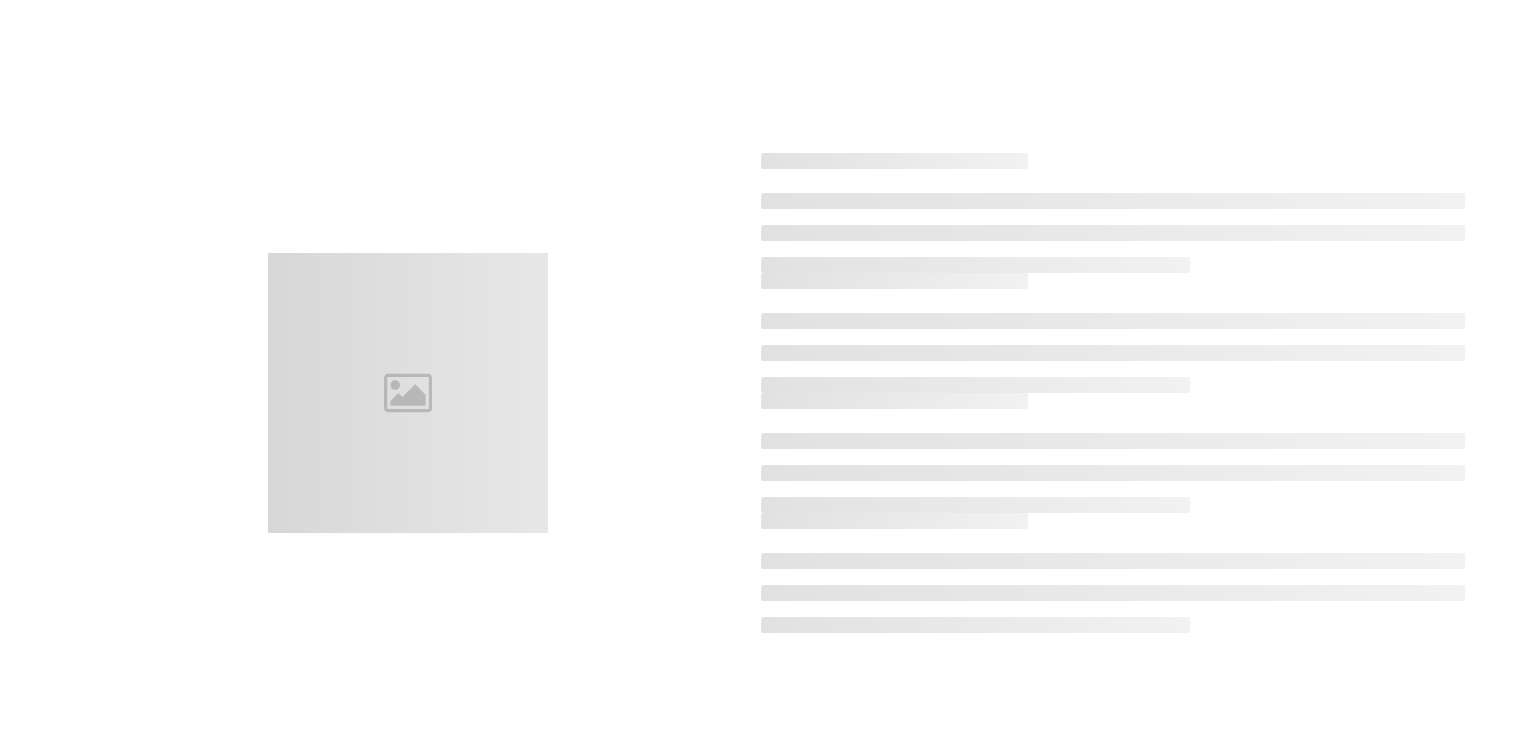 scroll, scrollTop: 0, scrollLeft: 0, axis: both 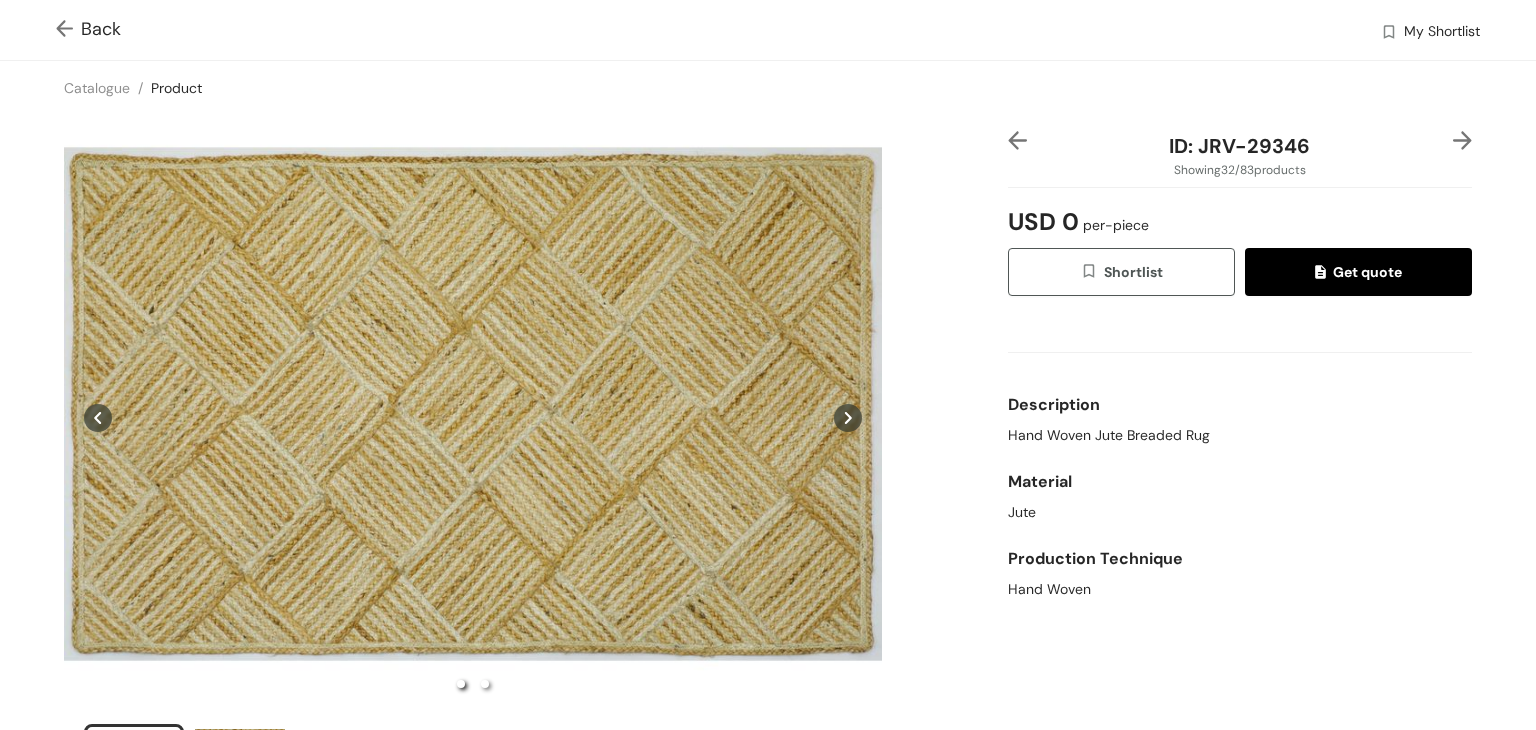 click at bounding box center [68, 30] 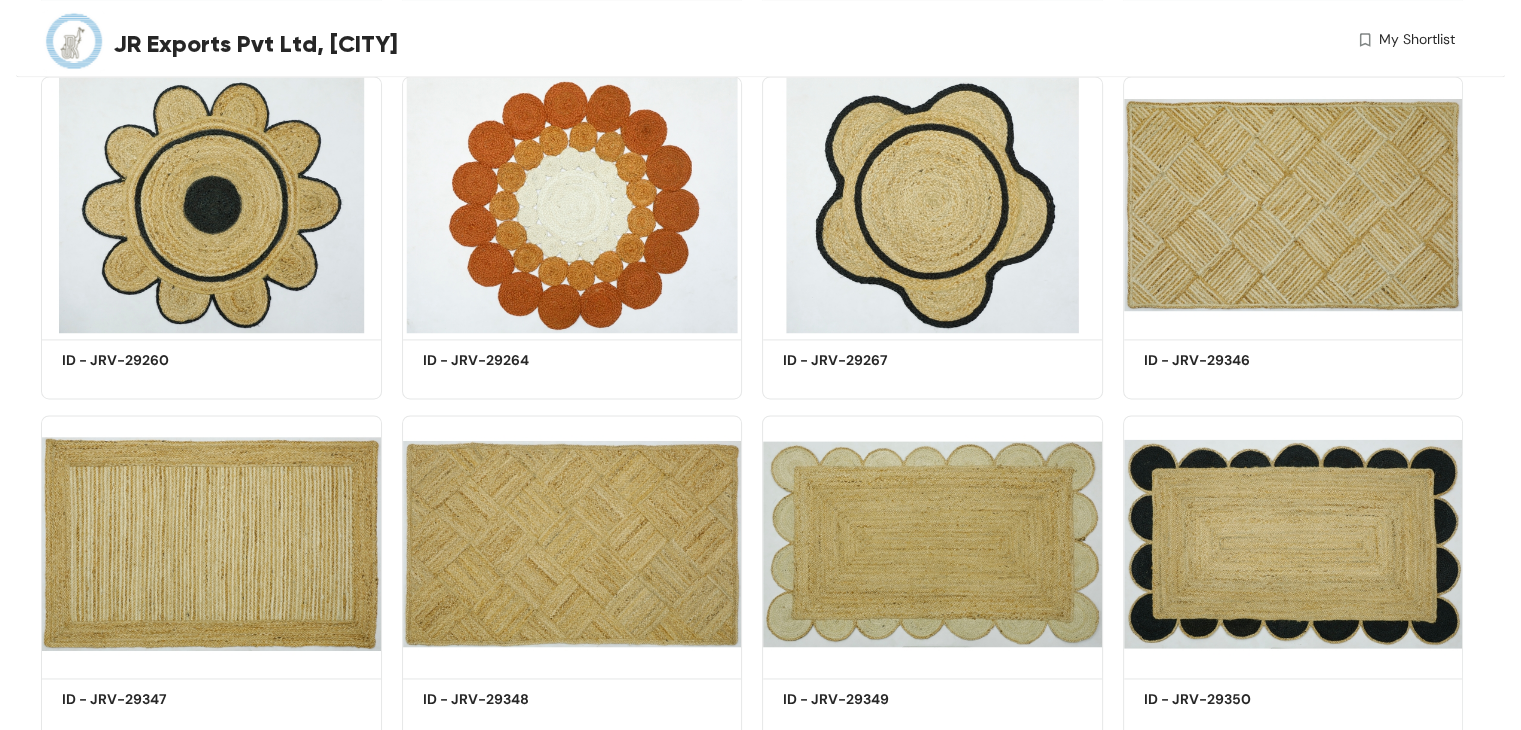 scroll, scrollTop: 3868, scrollLeft: 0, axis: vertical 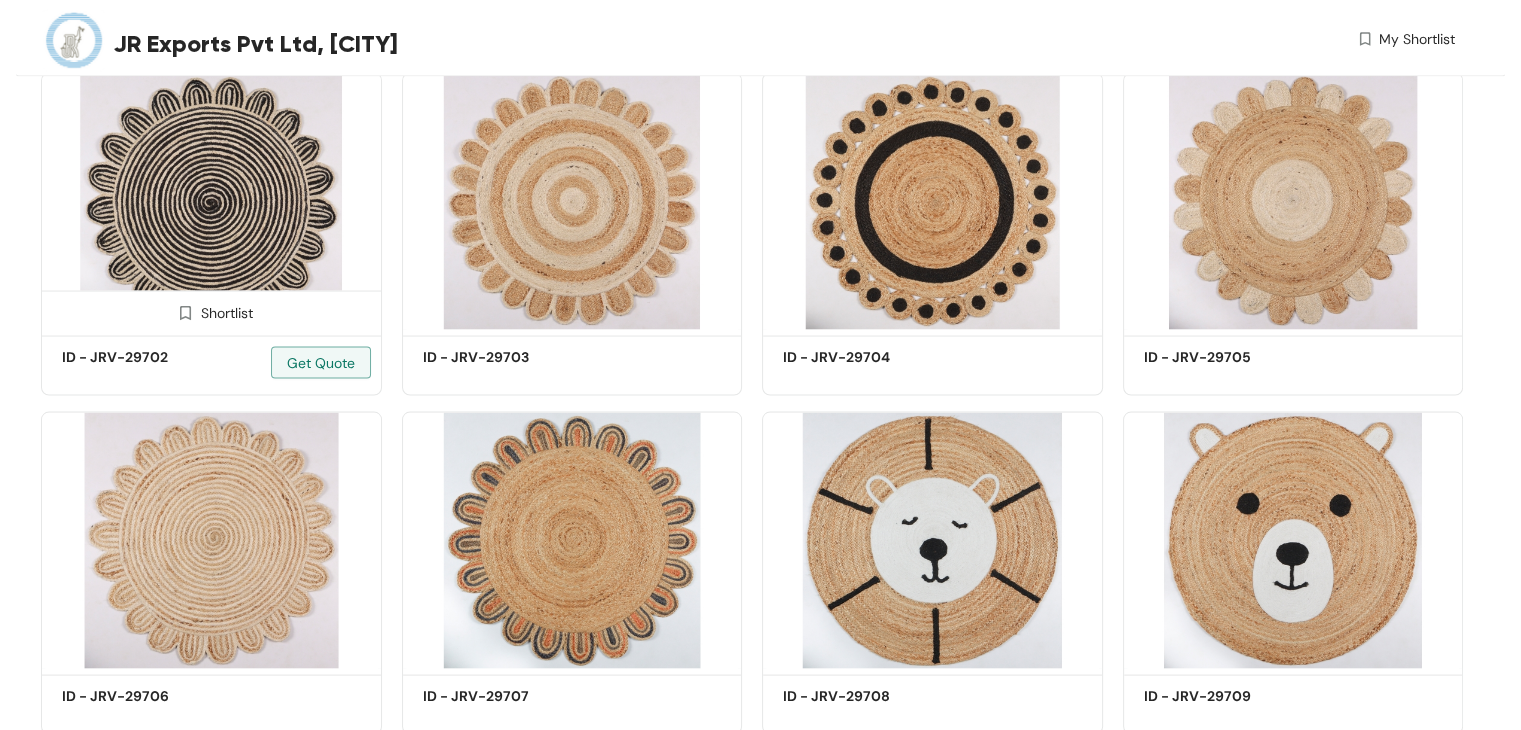 click at bounding box center (211, 201) 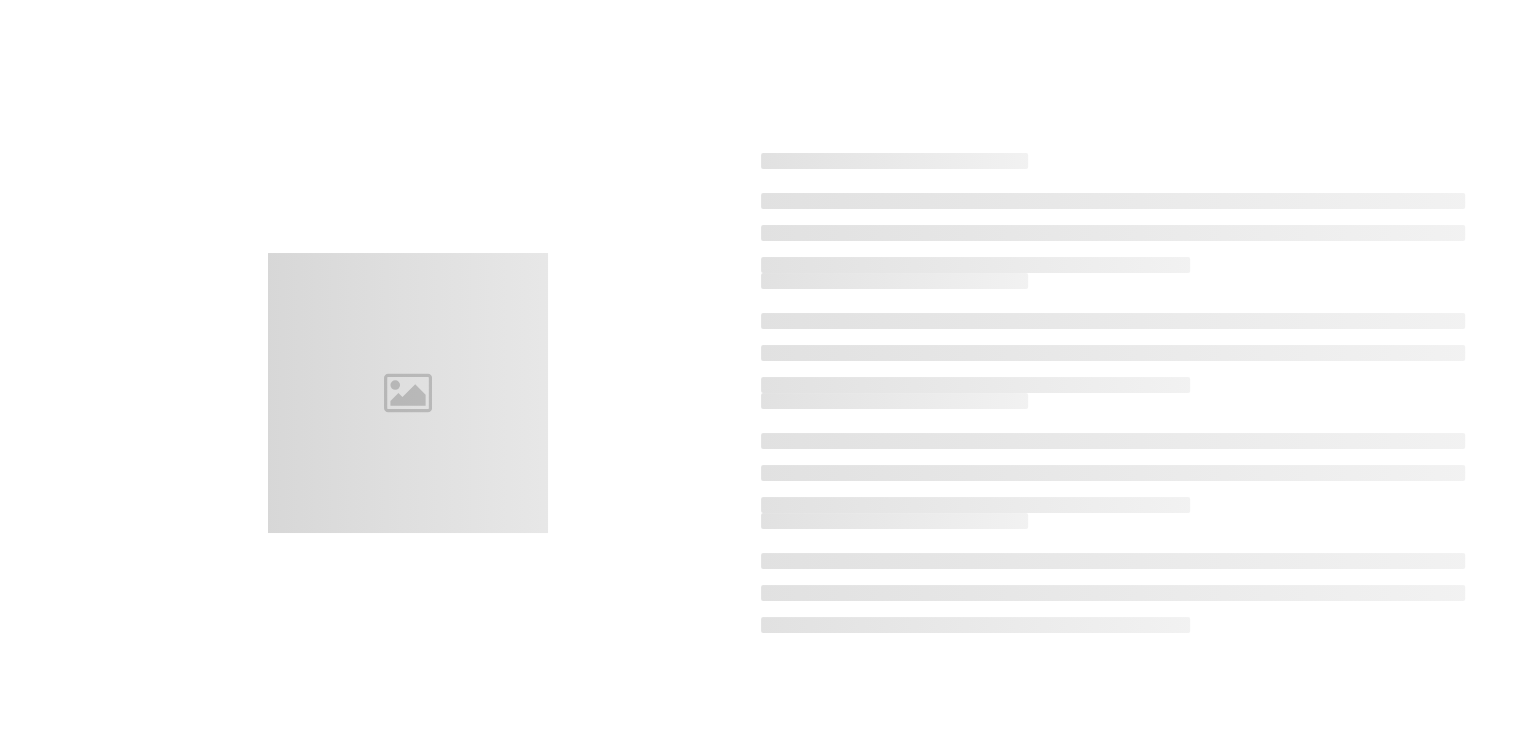 scroll, scrollTop: 0, scrollLeft: 0, axis: both 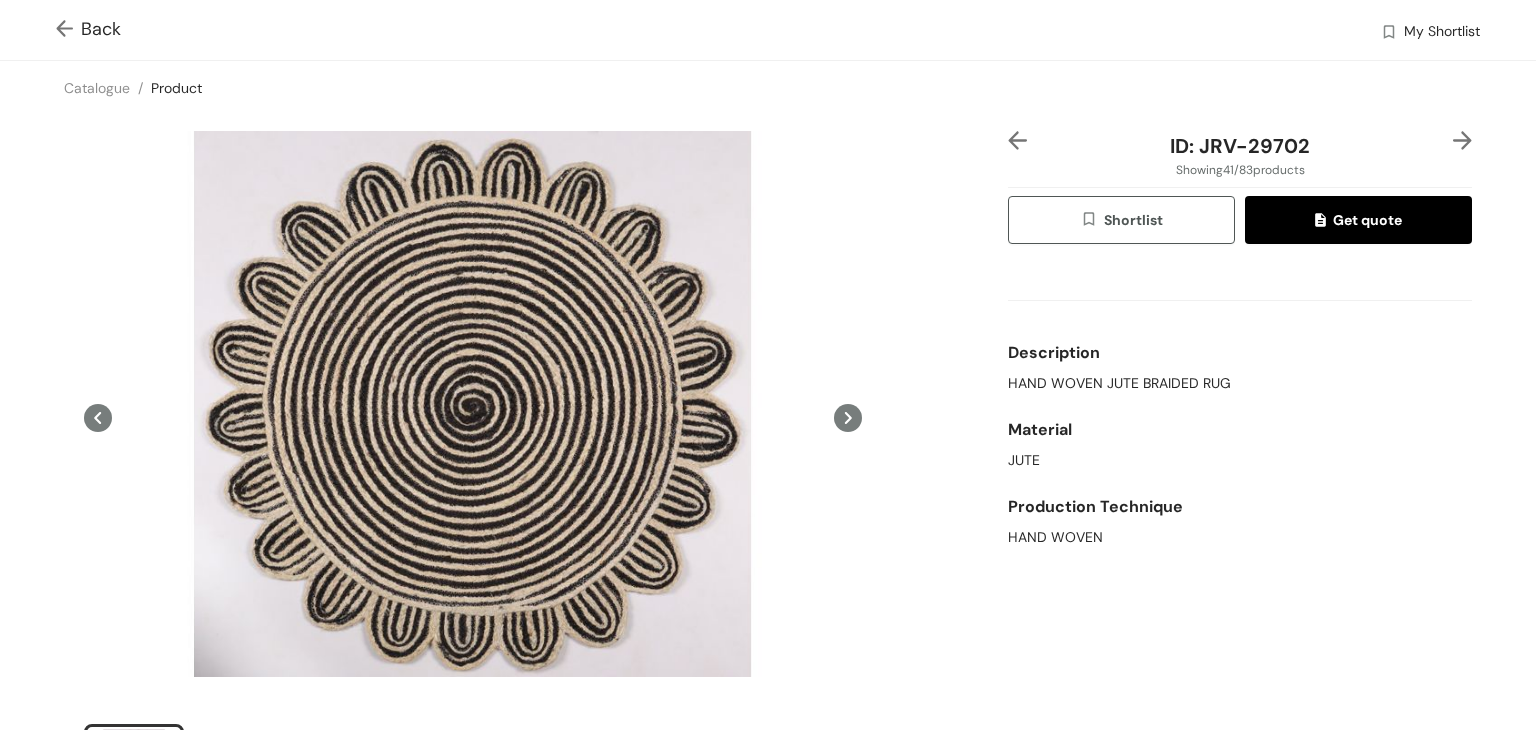 click at bounding box center (68, 30) 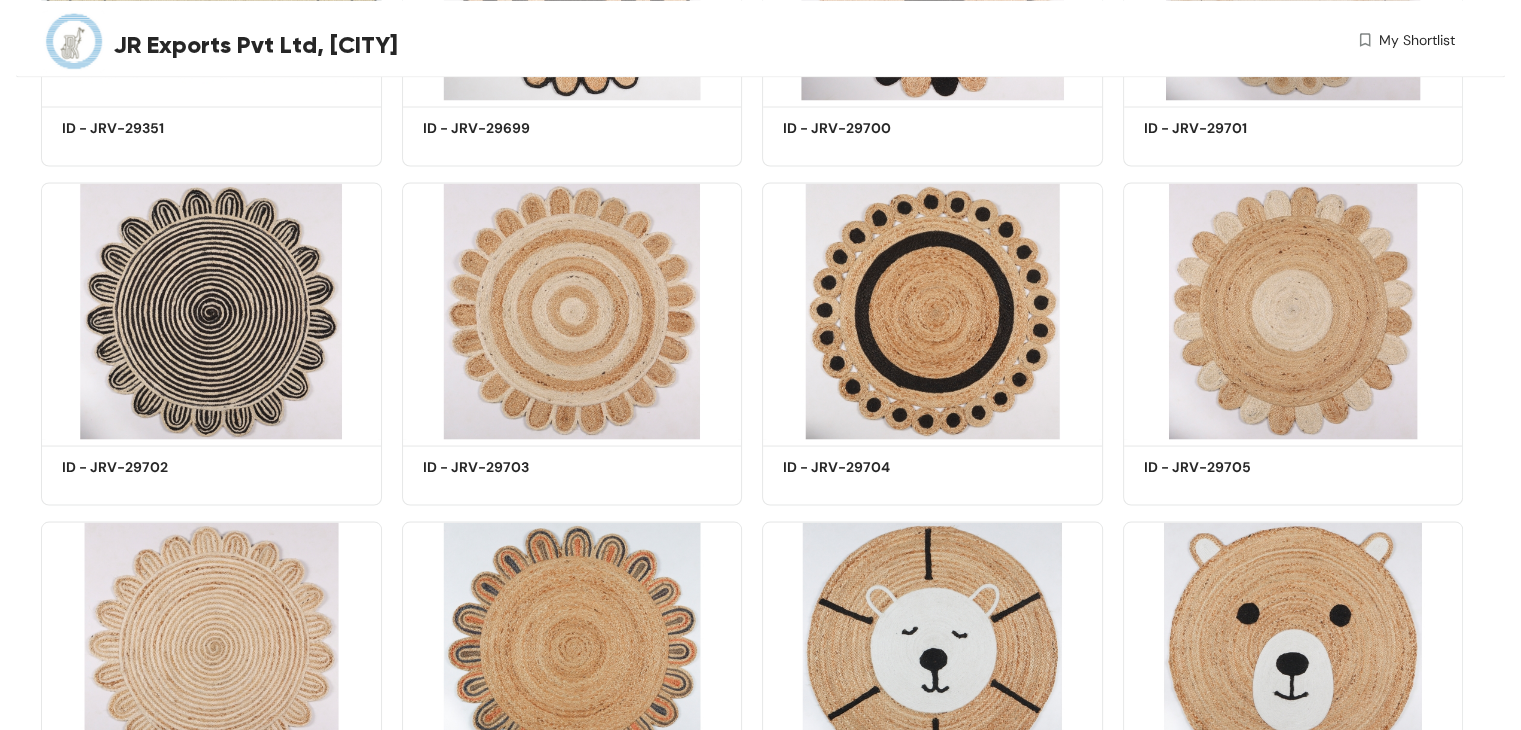 scroll, scrollTop: 3868, scrollLeft: 0, axis: vertical 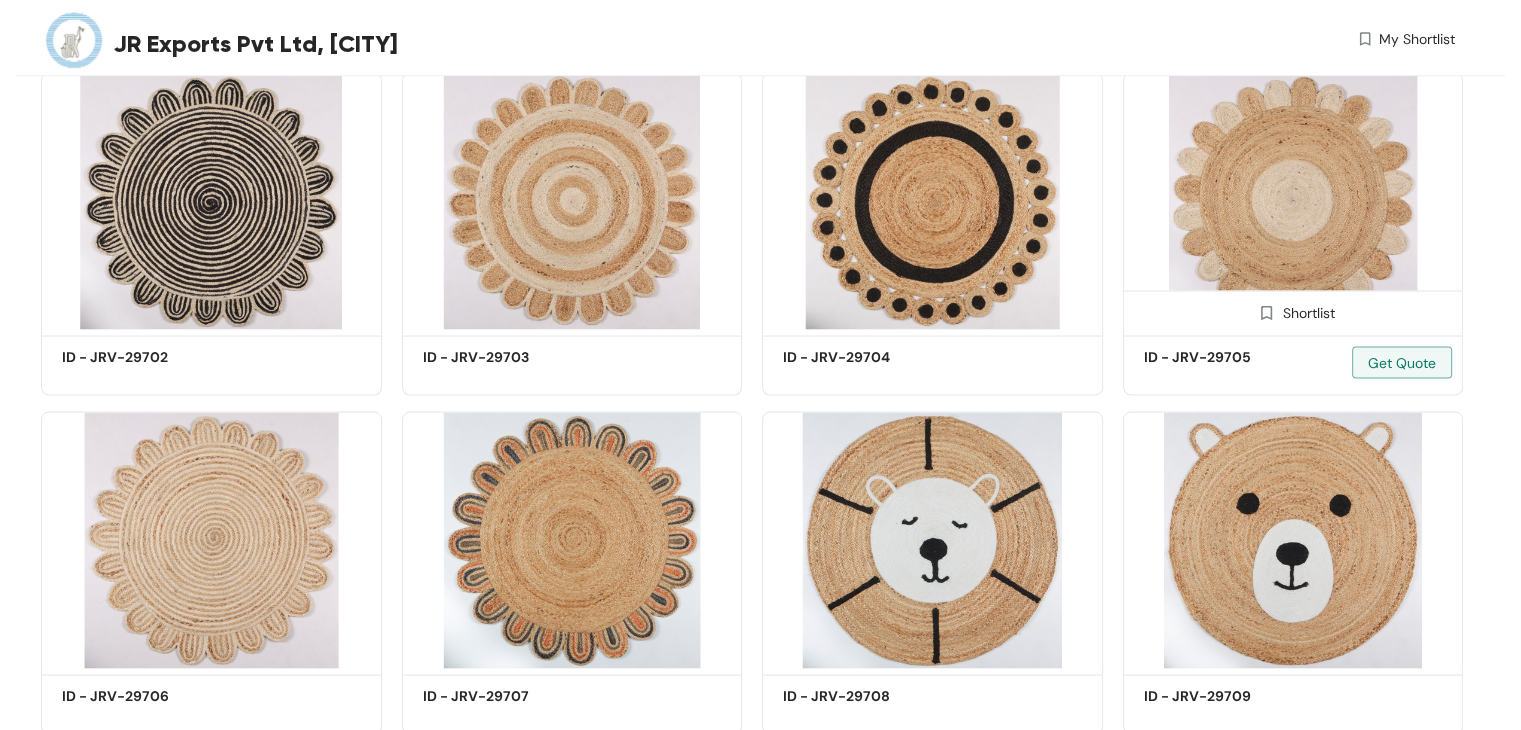 click at bounding box center [1293, 201] 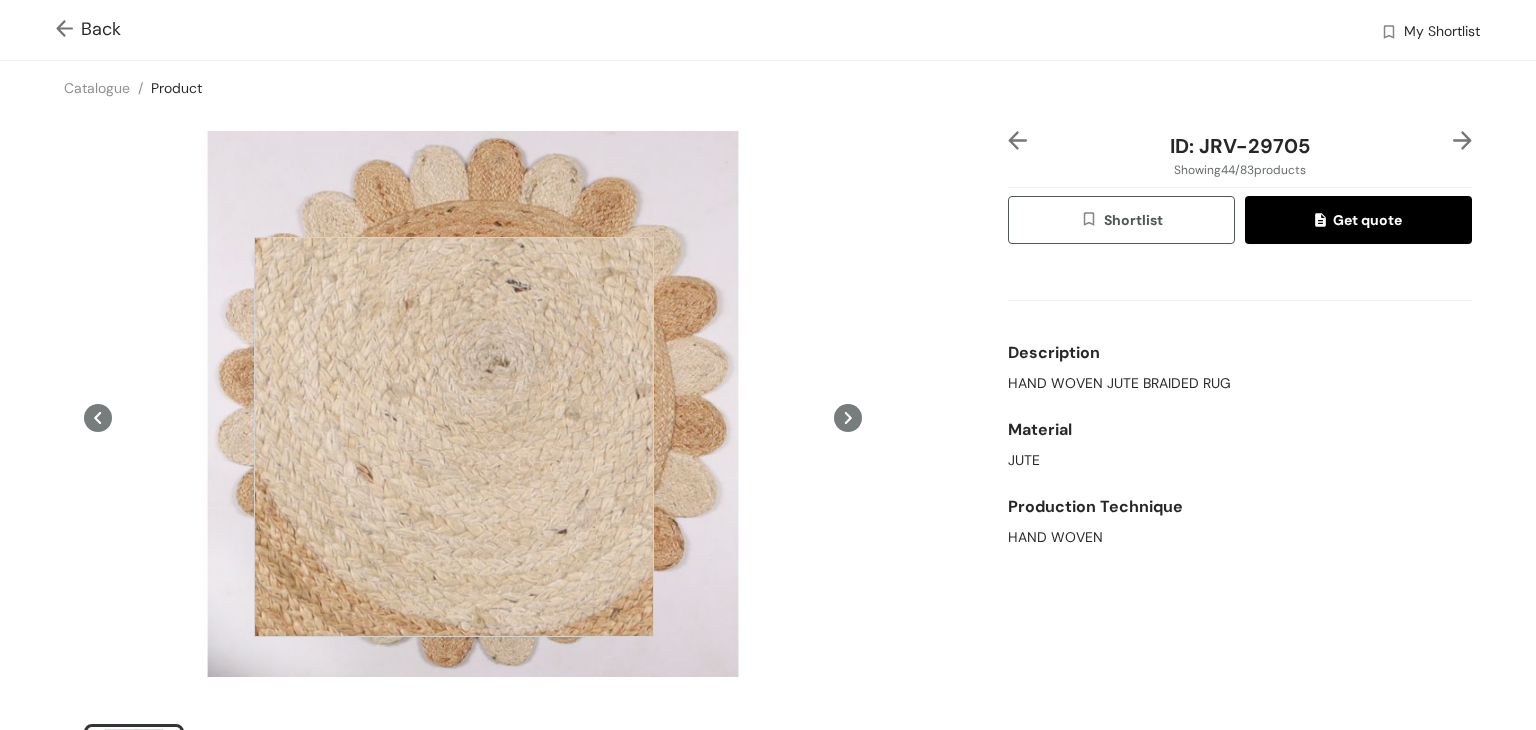 click at bounding box center (454, 437) 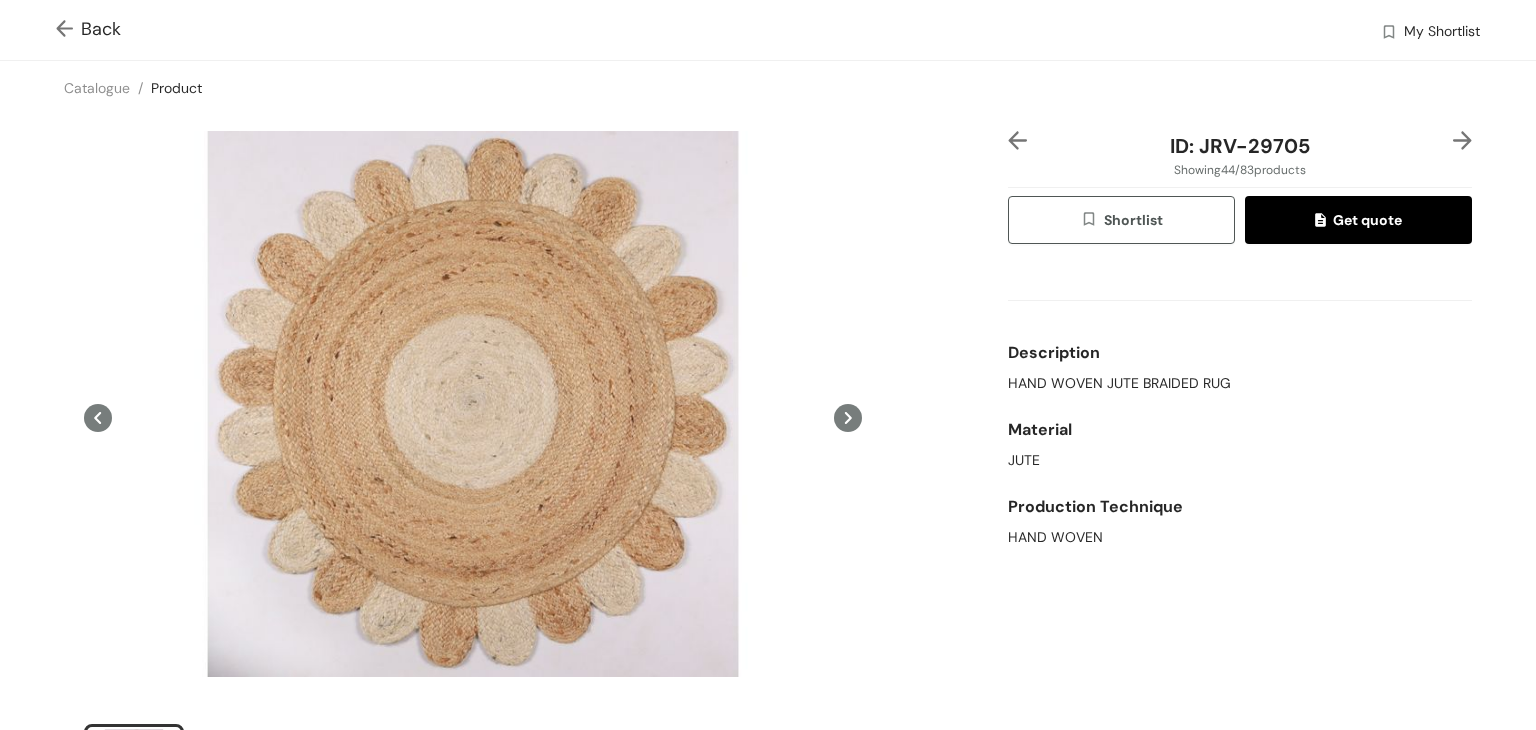 click at bounding box center (68, 30) 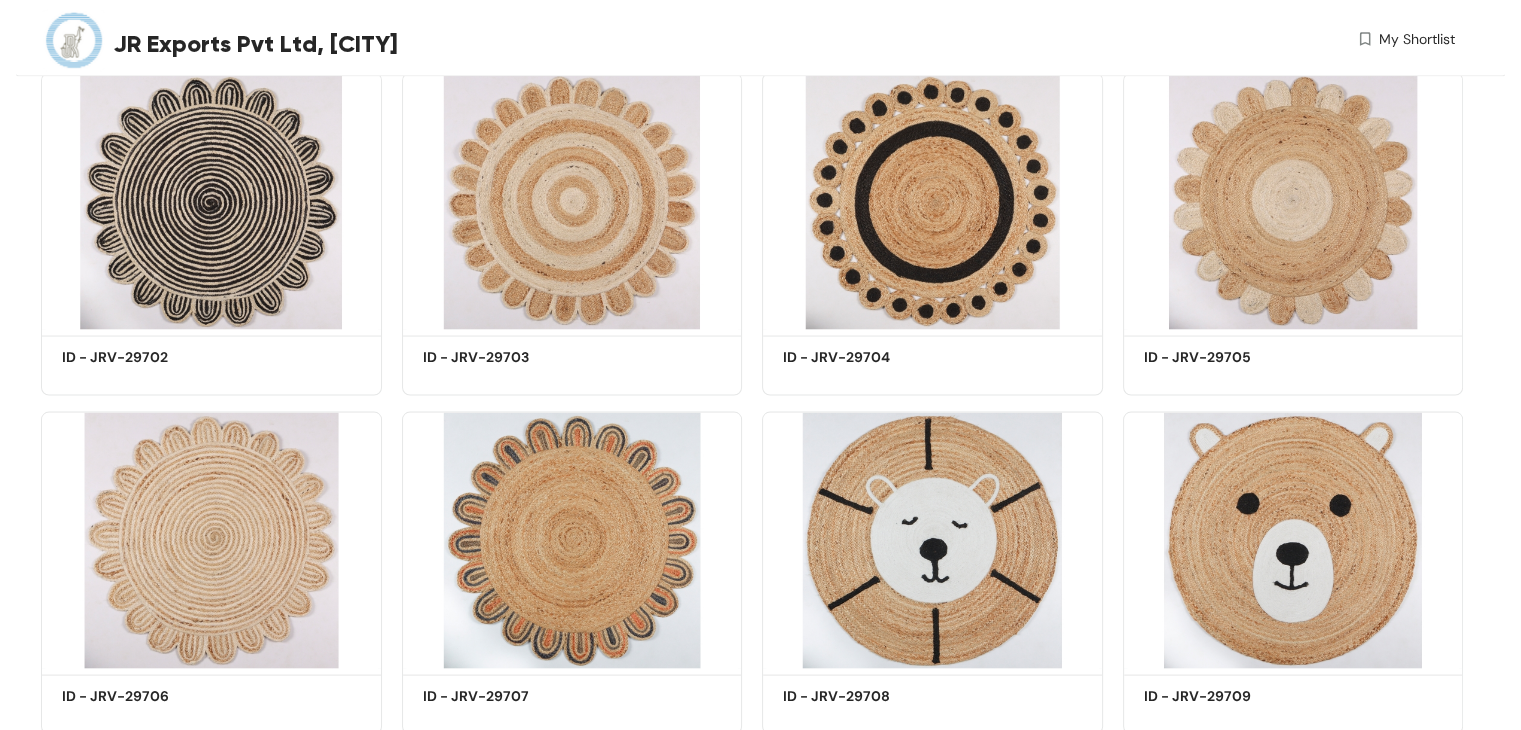 scroll, scrollTop: 3188, scrollLeft: 0, axis: vertical 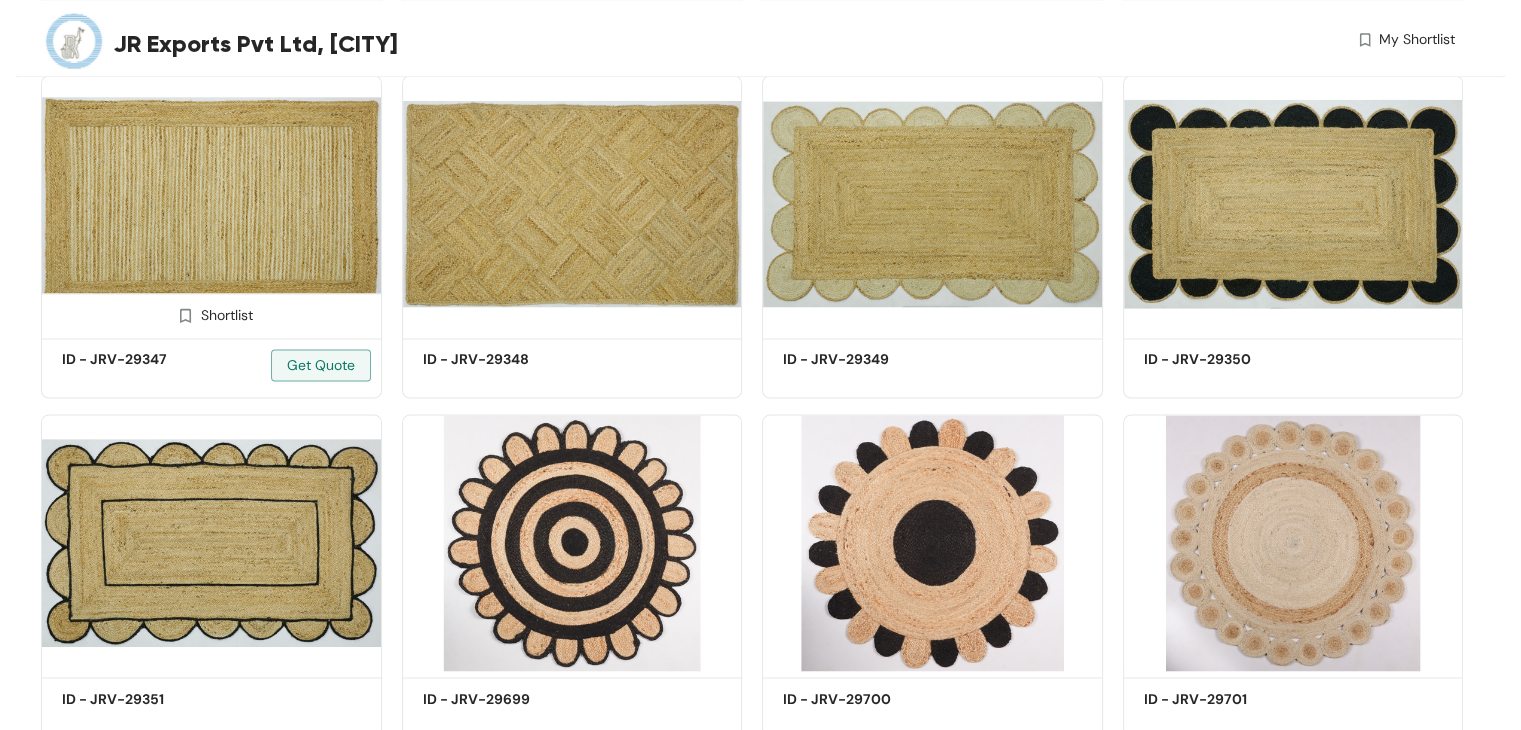 click at bounding box center [211, 203] 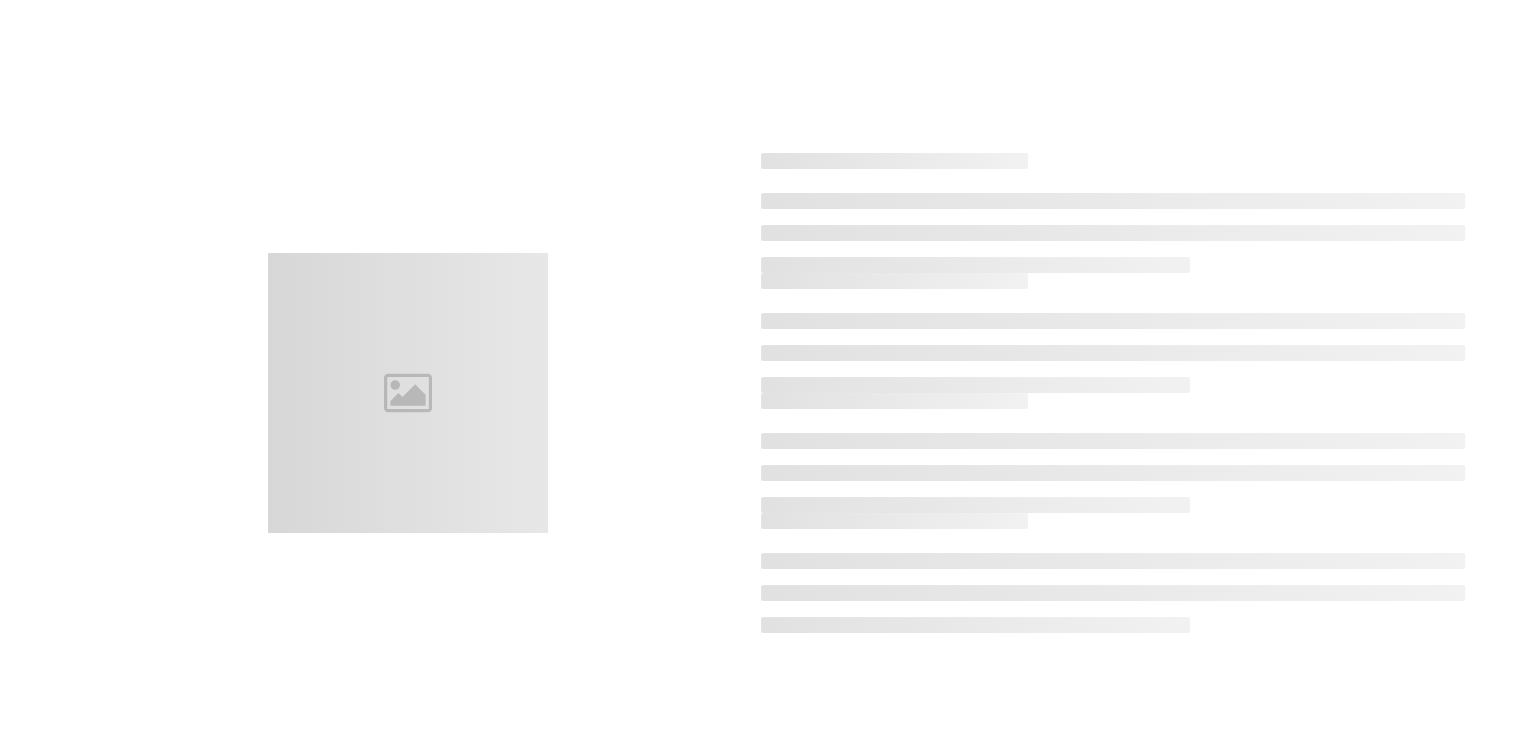 scroll, scrollTop: 0, scrollLeft: 0, axis: both 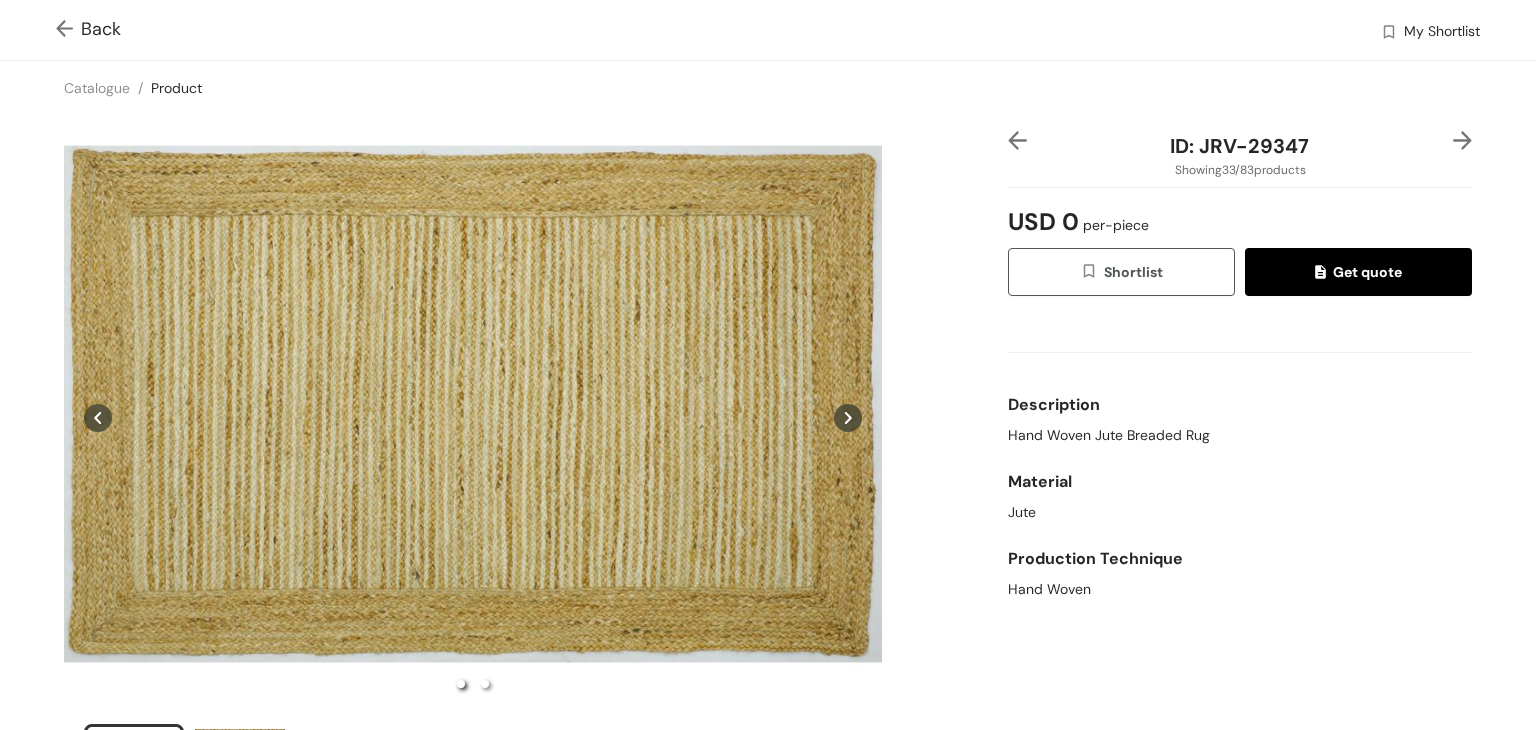 click at bounding box center [68, 29] 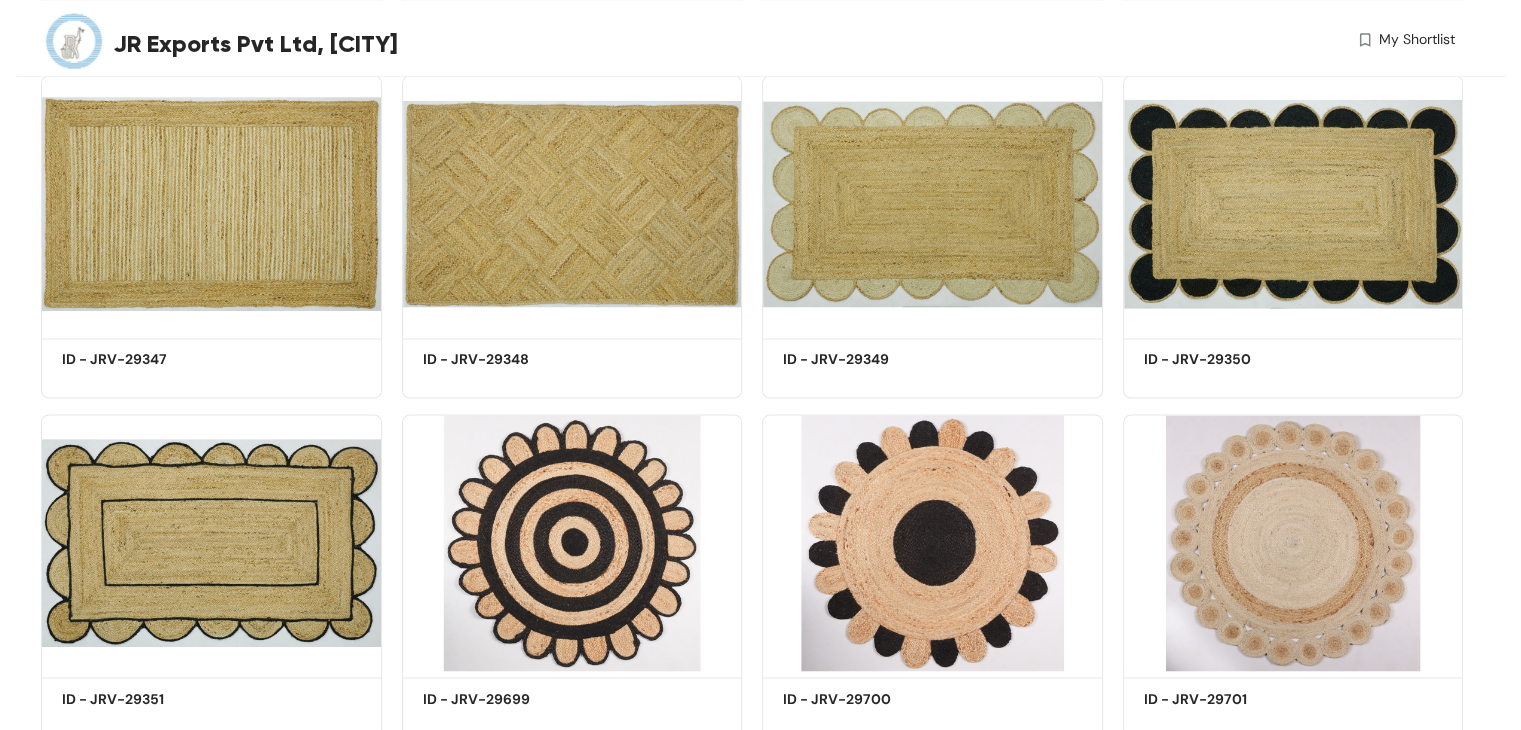 scroll, scrollTop: 4546, scrollLeft: 0, axis: vertical 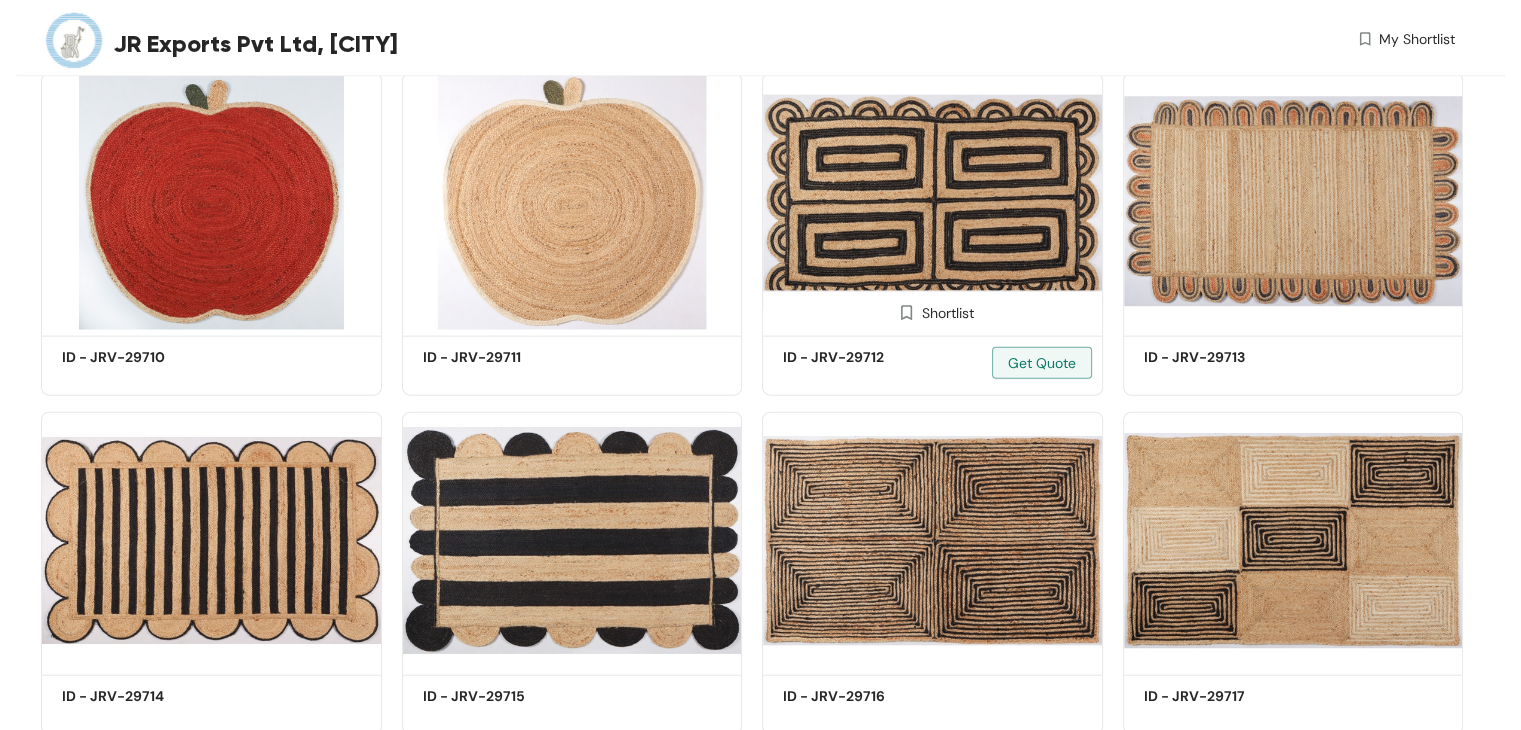 click at bounding box center [932, 201] 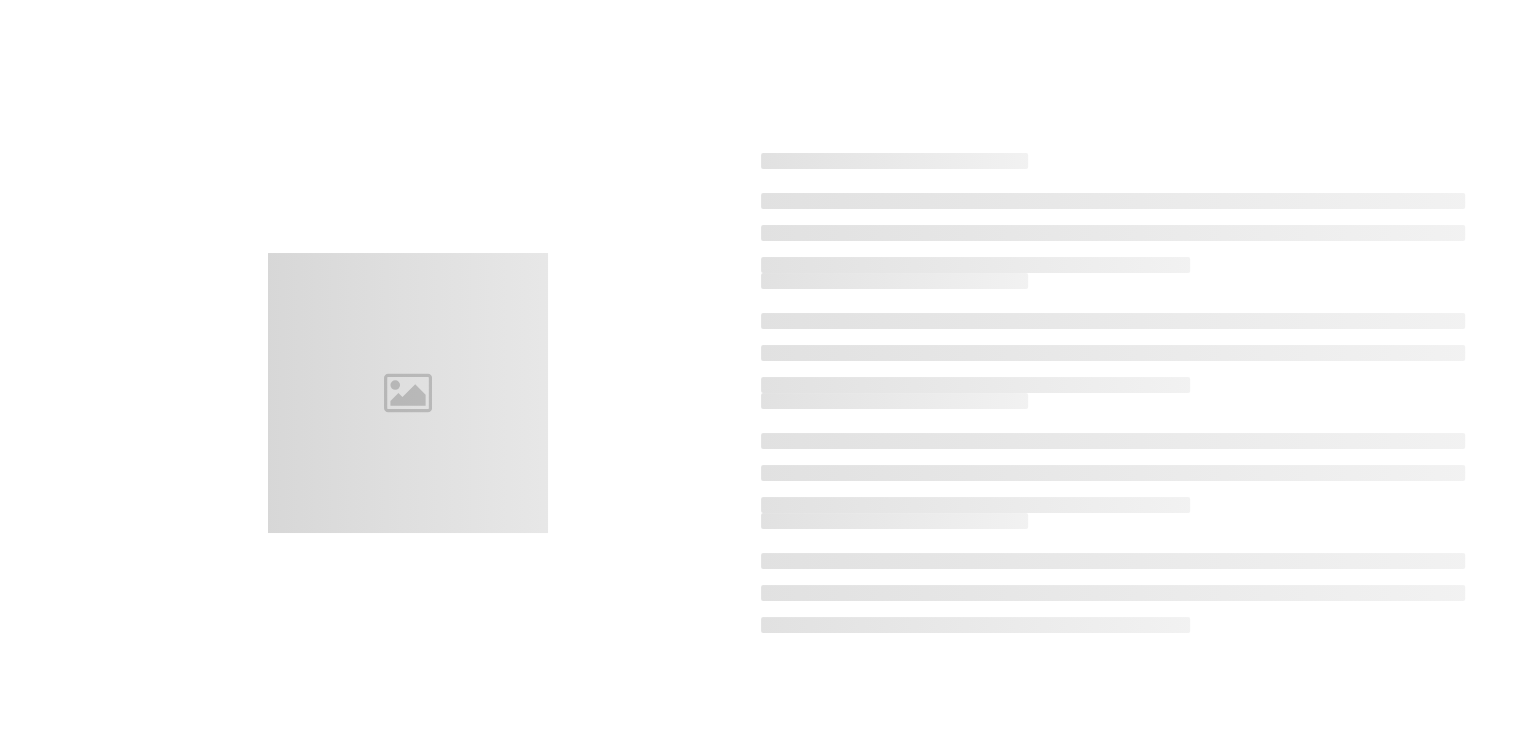 scroll, scrollTop: 0, scrollLeft: 0, axis: both 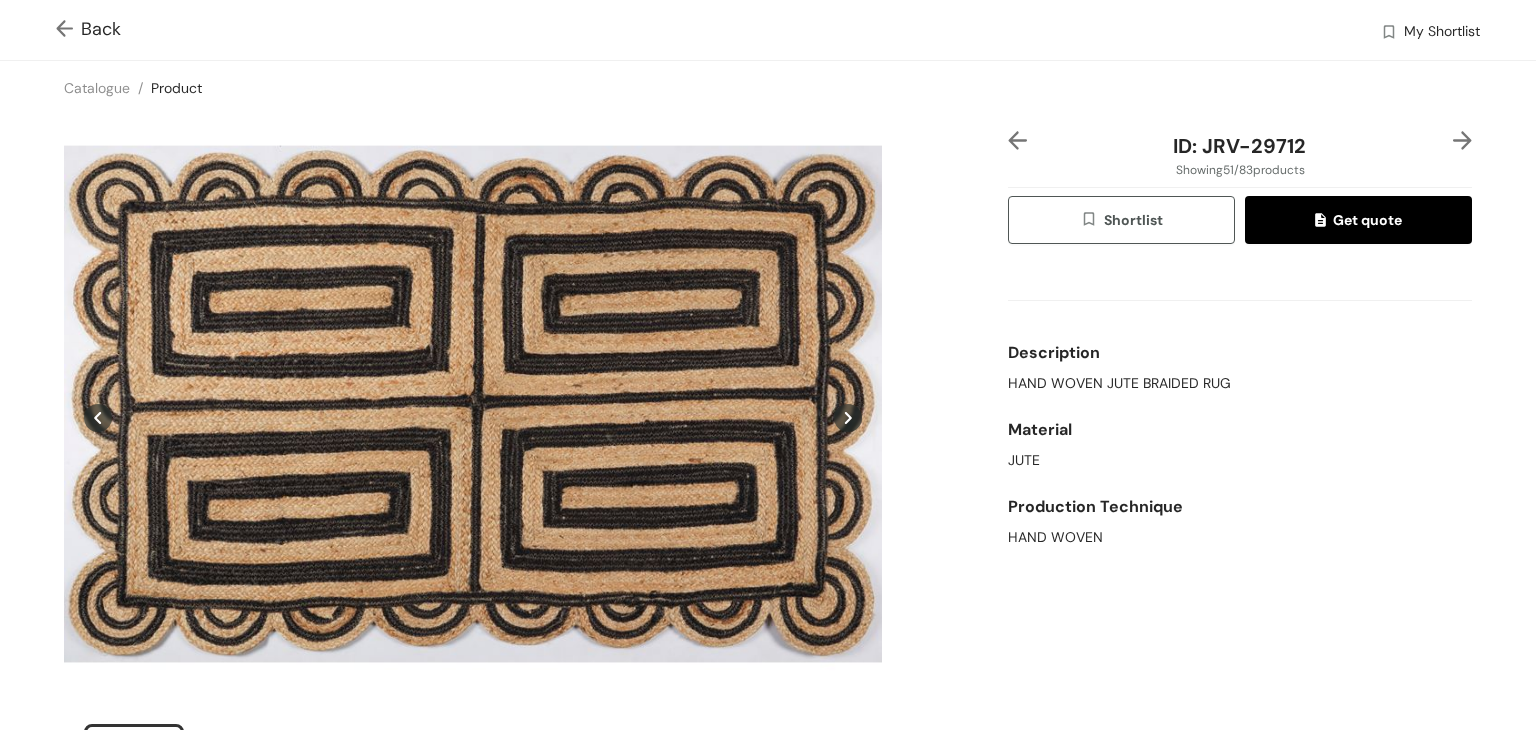 click at bounding box center (68, 30) 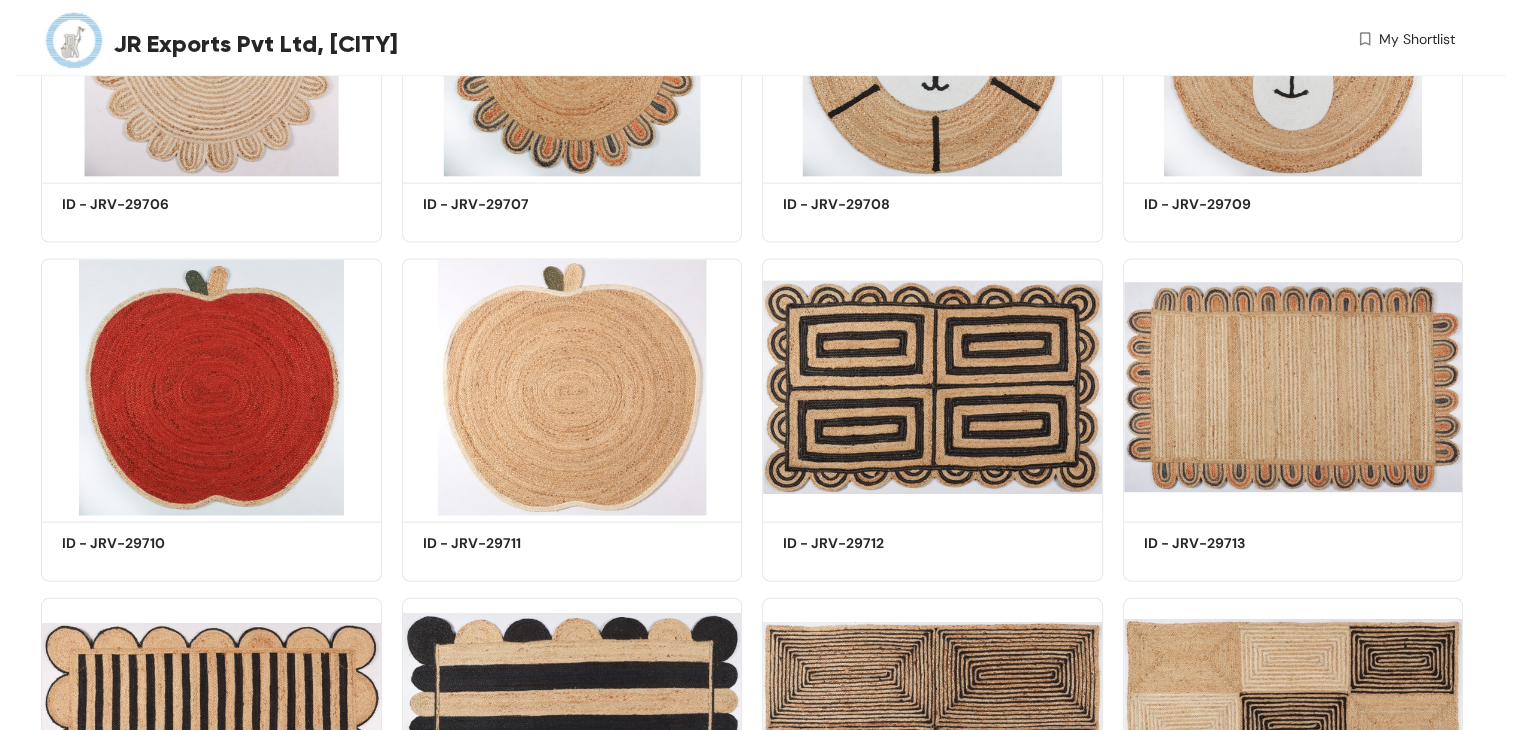 scroll, scrollTop: 4546, scrollLeft: 0, axis: vertical 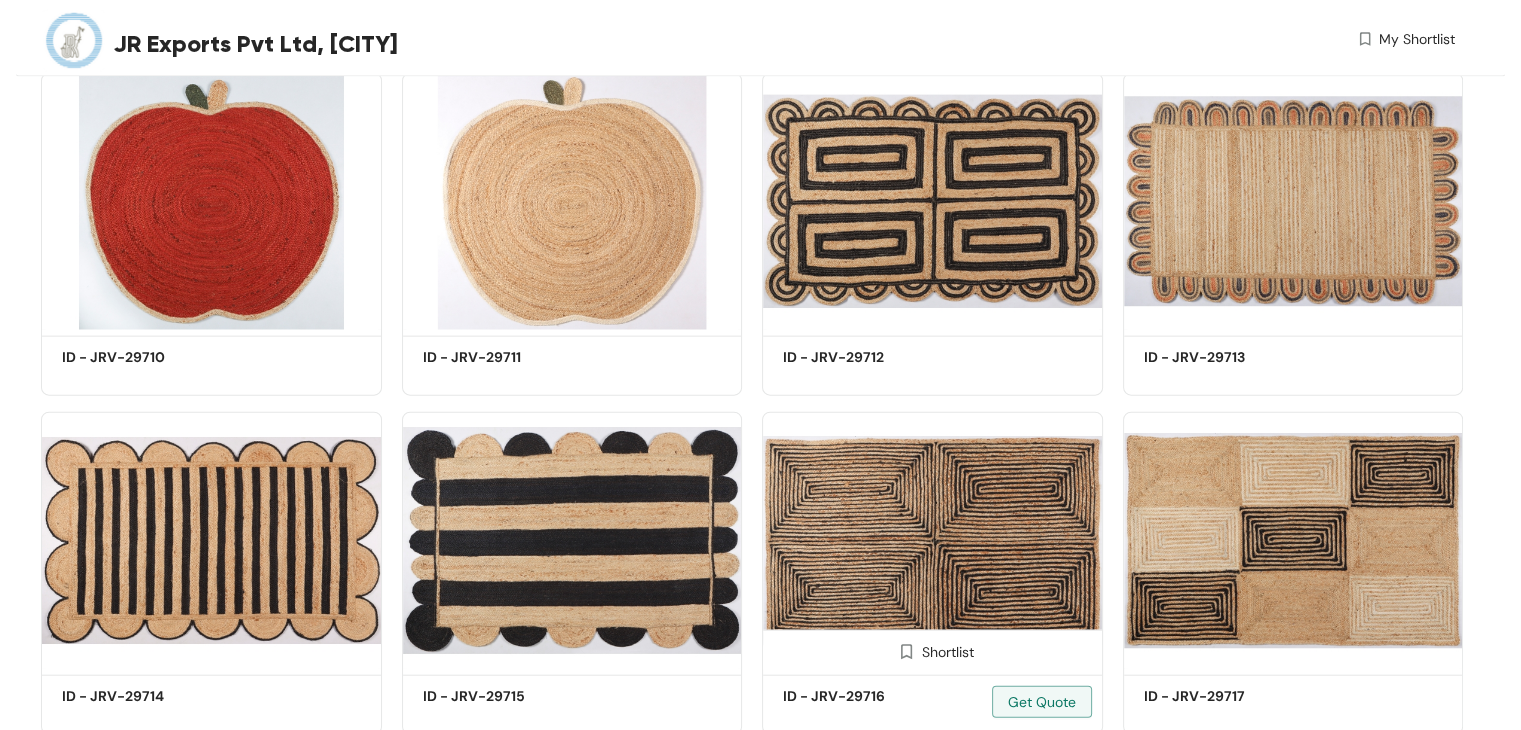 click at bounding box center (932, 540) 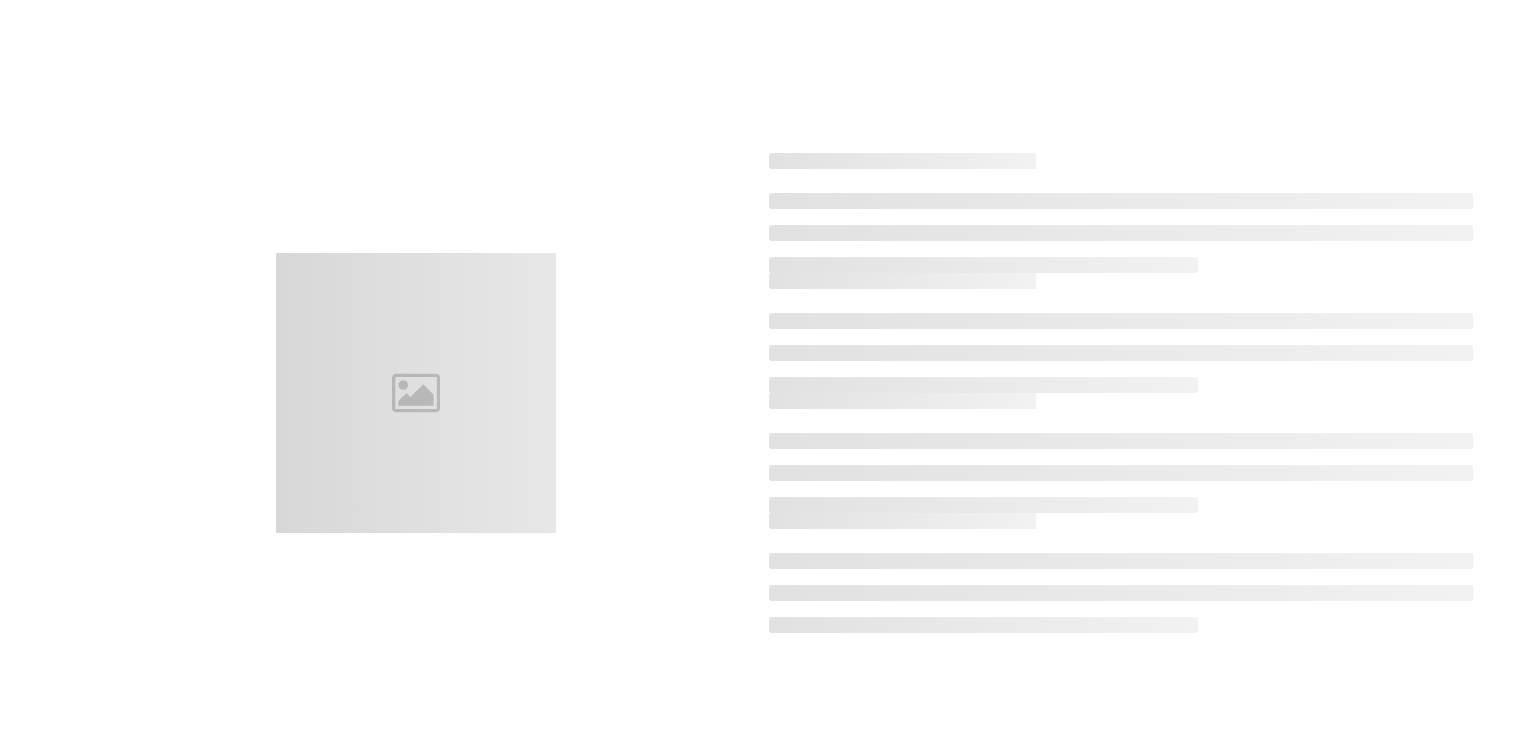 scroll, scrollTop: 0, scrollLeft: 0, axis: both 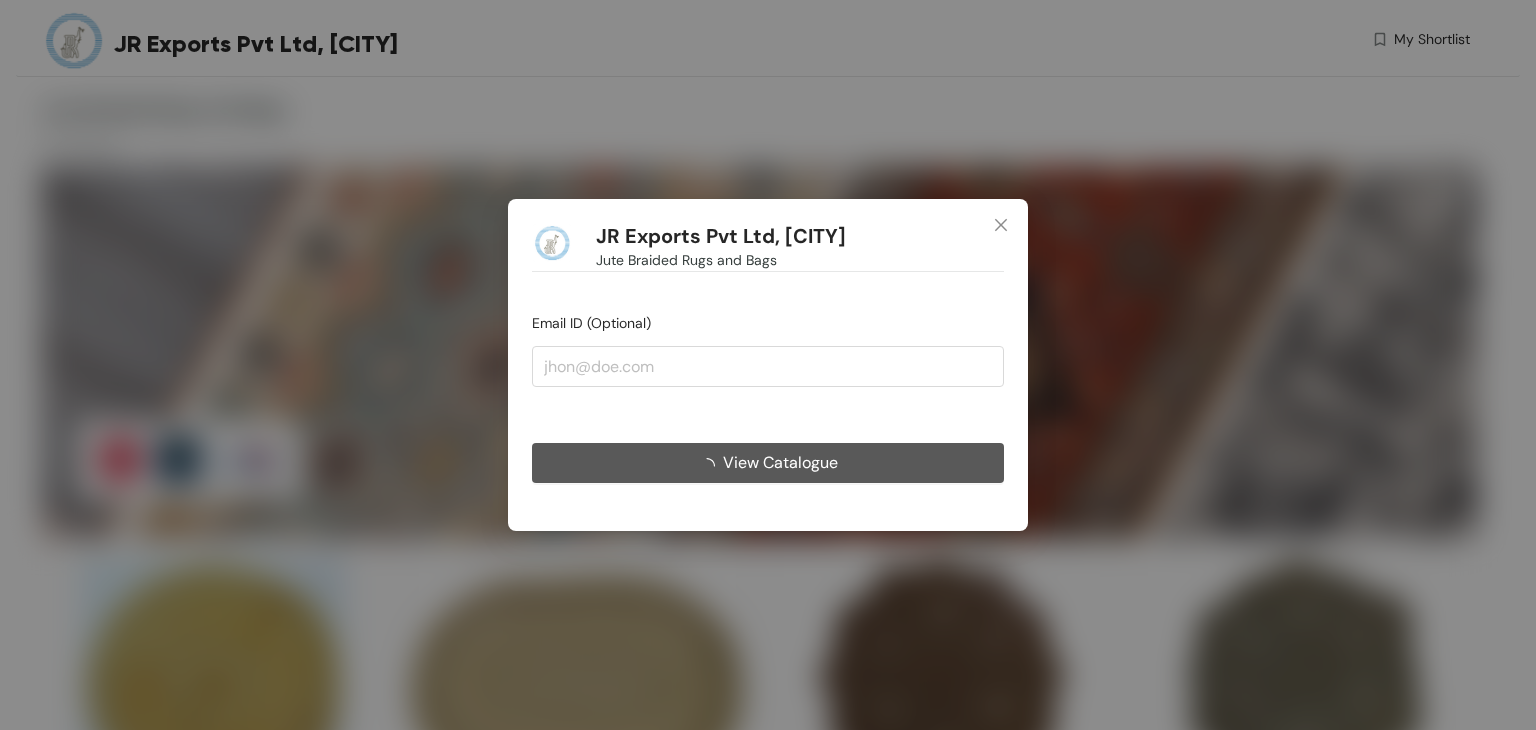 click on "View Catalogue" at bounding box center (780, 462) 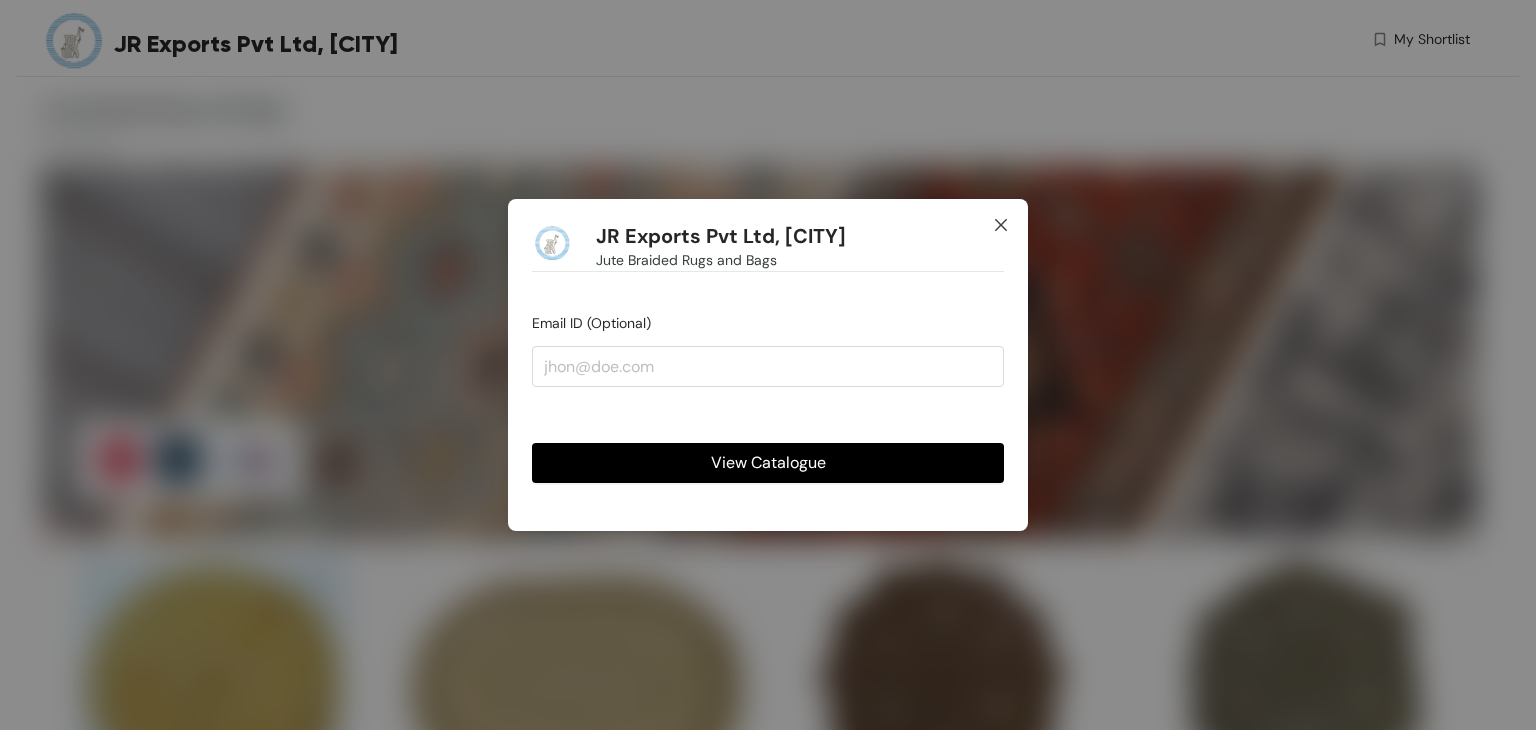 click 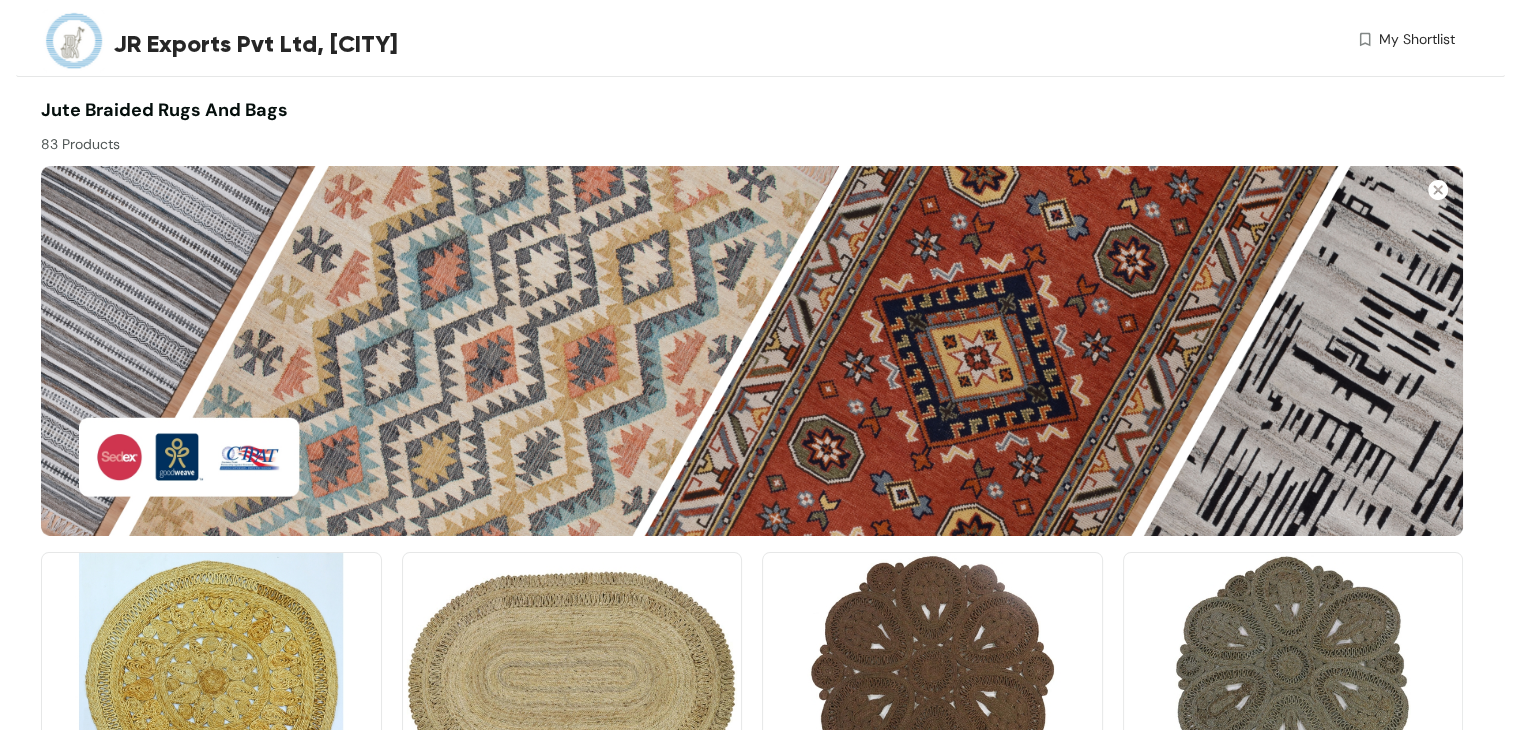 scroll, scrollTop: 4886, scrollLeft: 0, axis: vertical 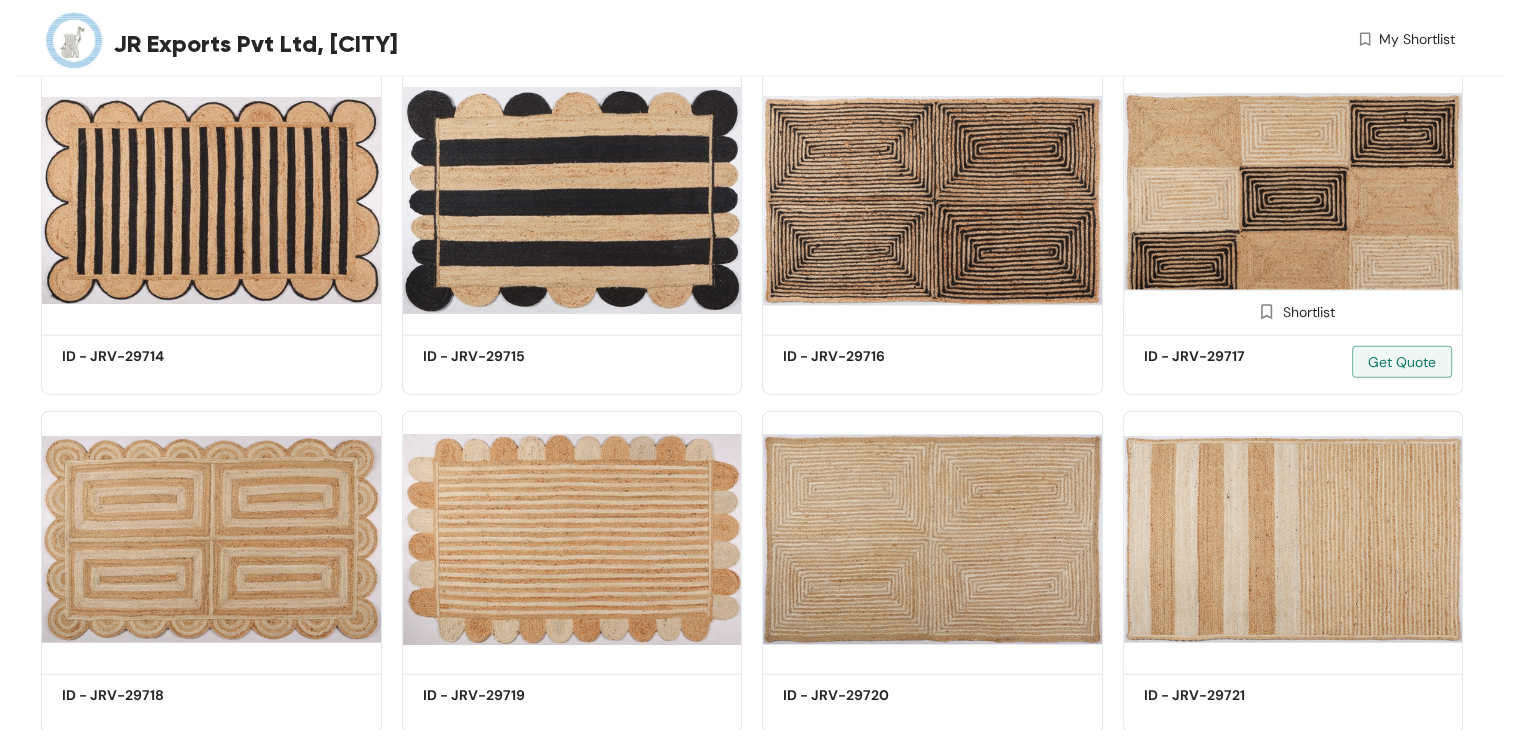 click at bounding box center (1293, 200) 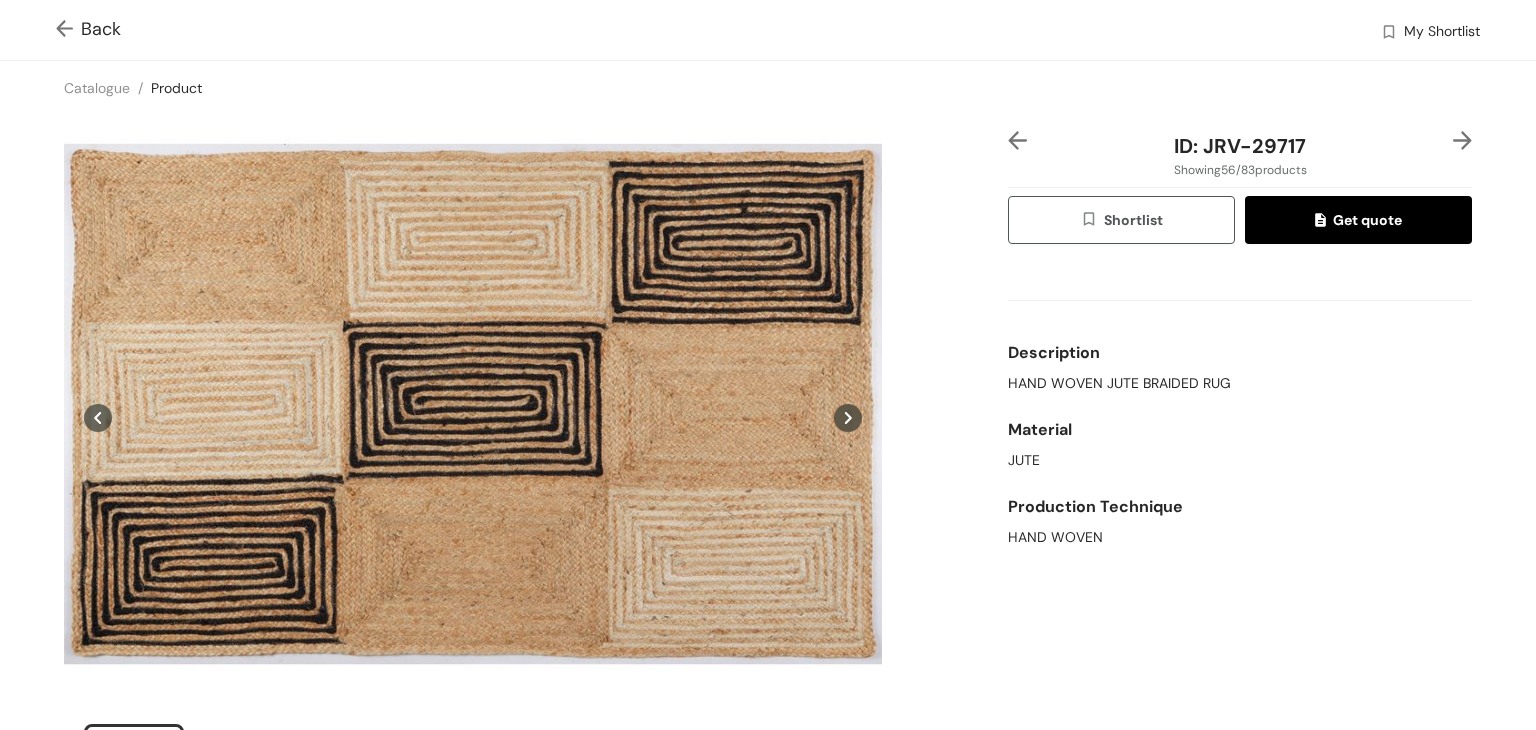 click at bounding box center [68, 30] 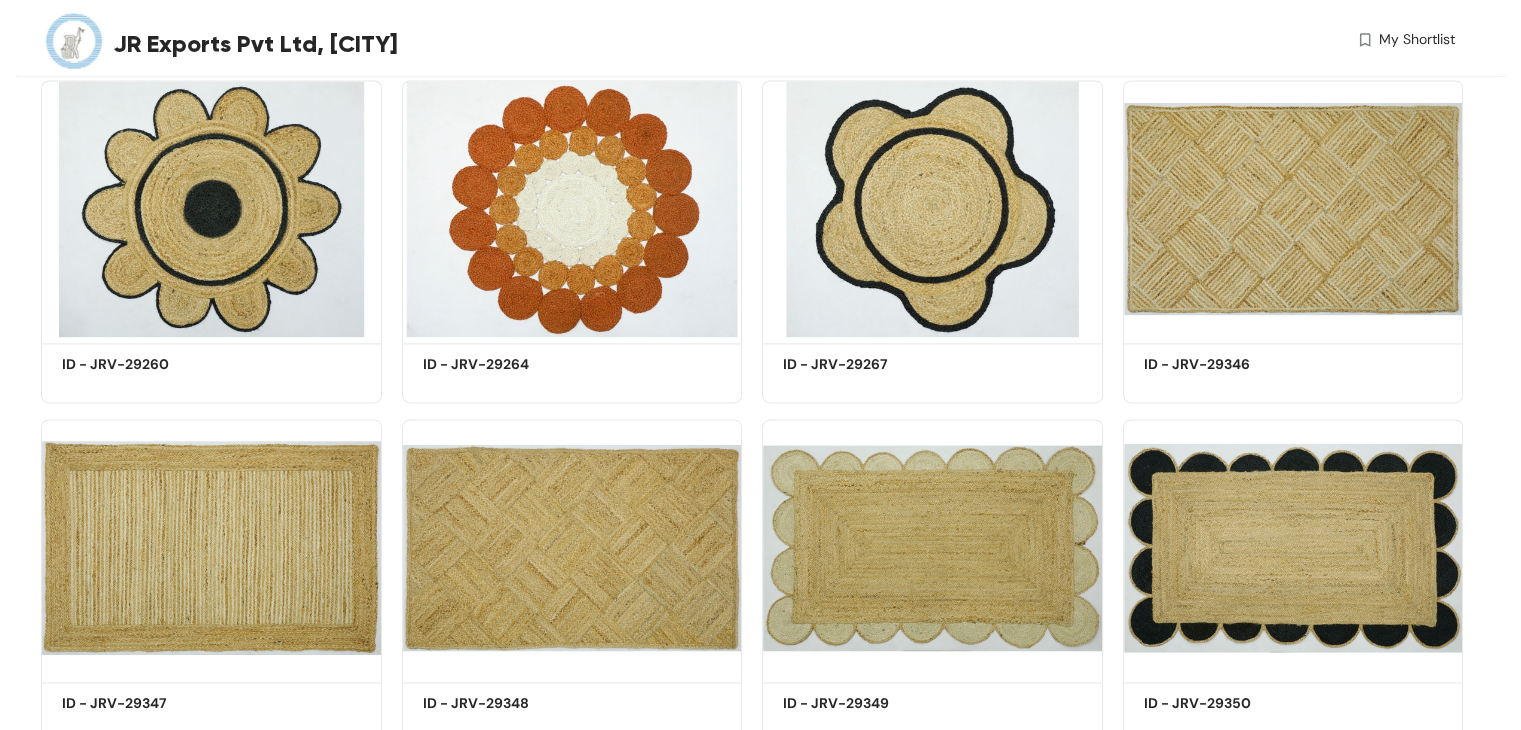 scroll, scrollTop: 4886, scrollLeft: 0, axis: vertical 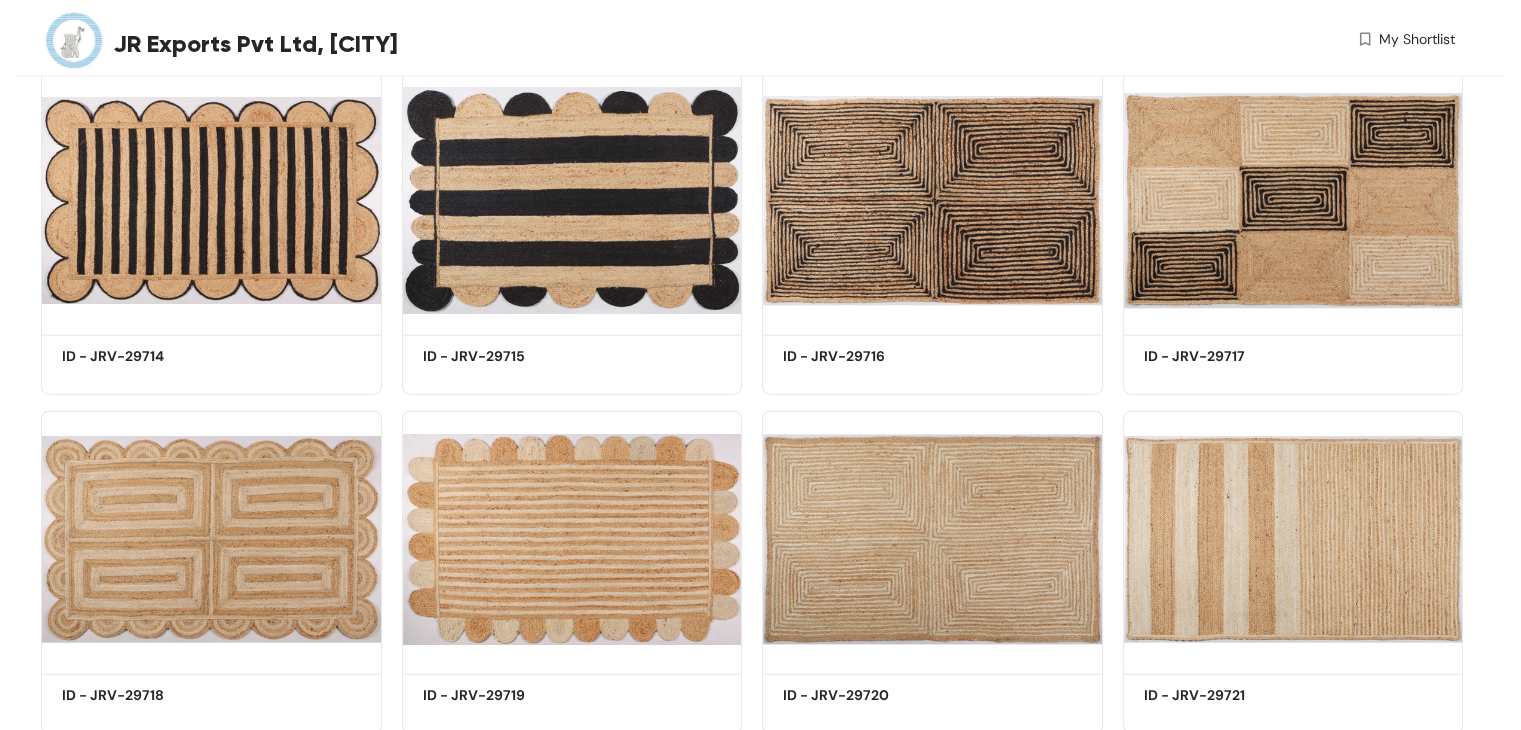 click at bounding box center (211, 200) 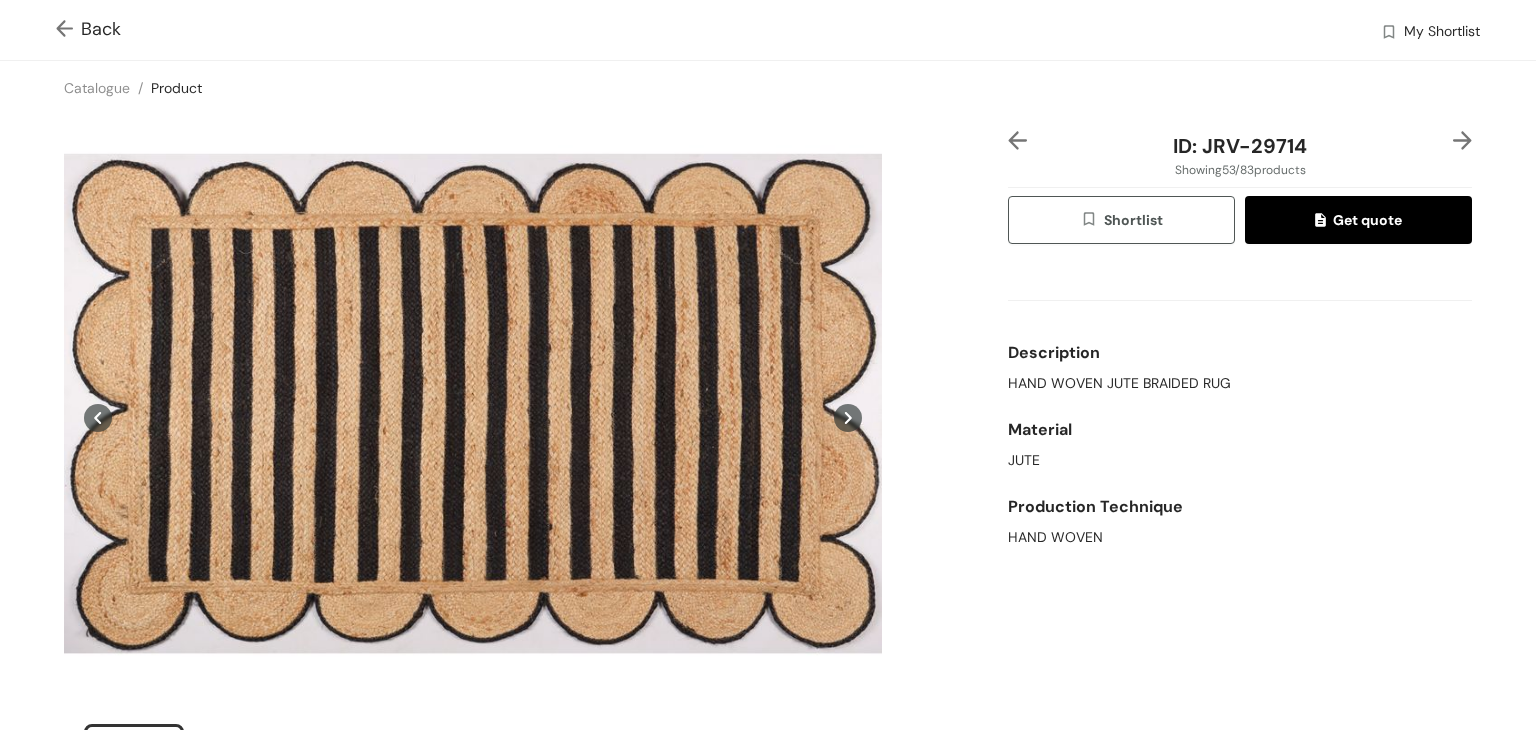 click at bounding box center (68, 30) 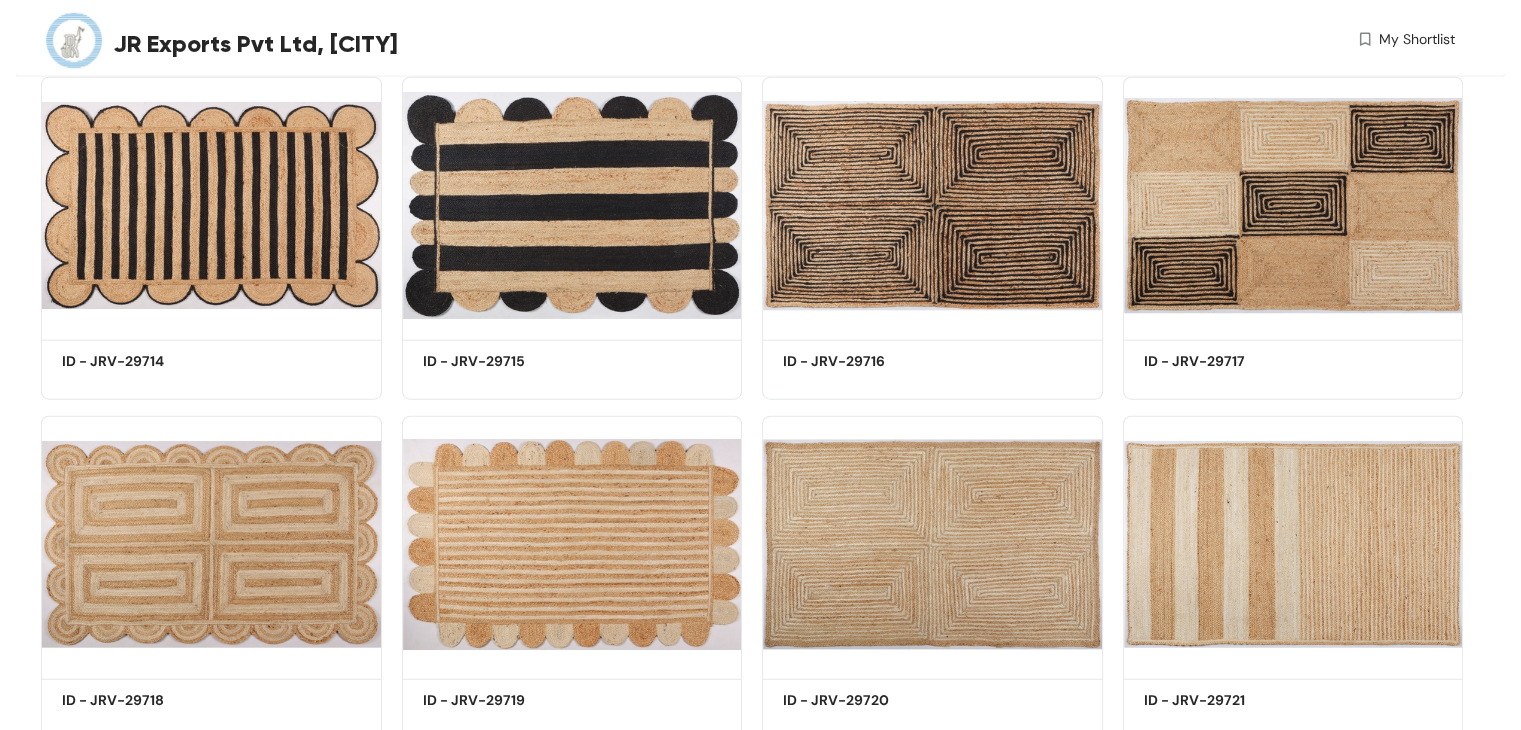 scroll, scrollTop: 4886, scrollLeft: 0, axis: vertical 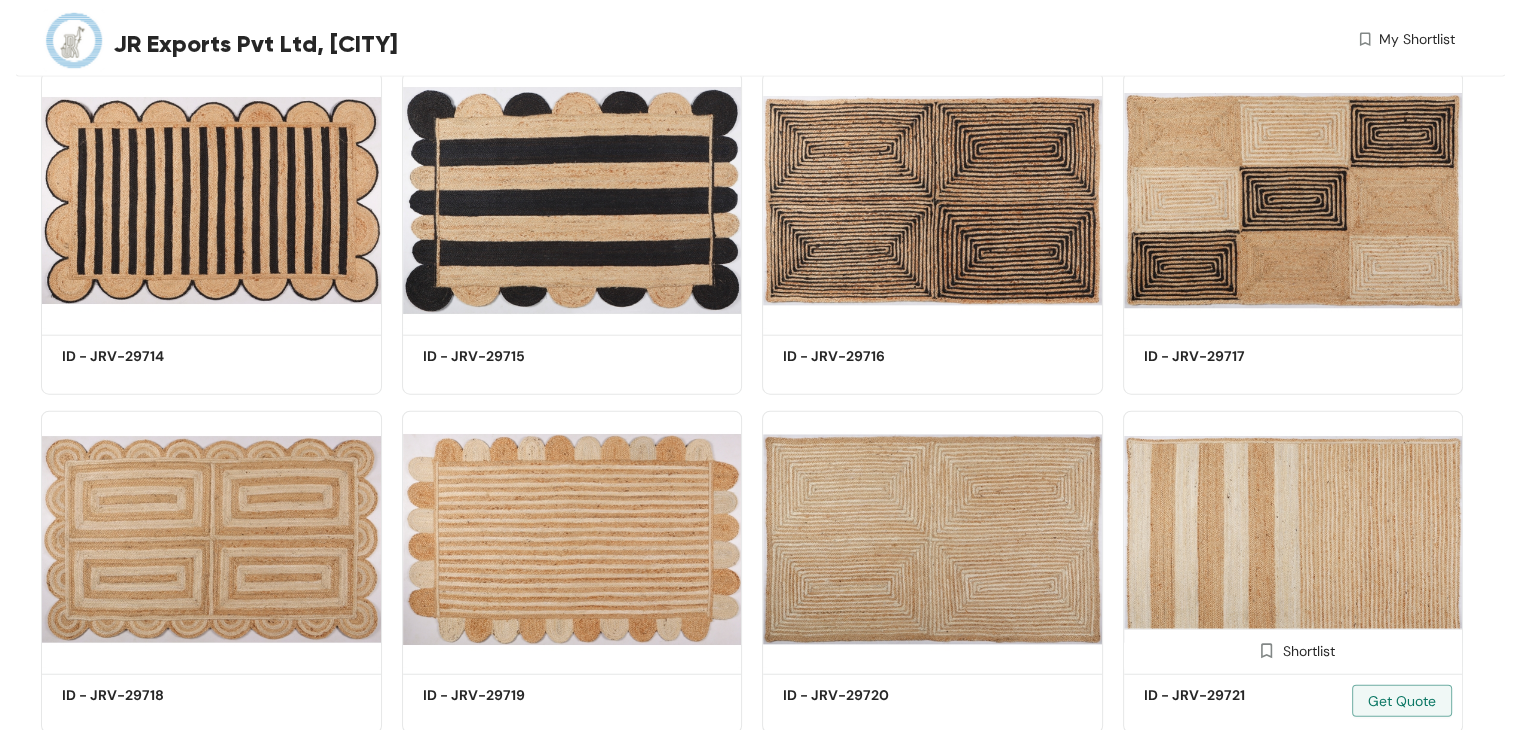 click at bounding box center [1293, 539] 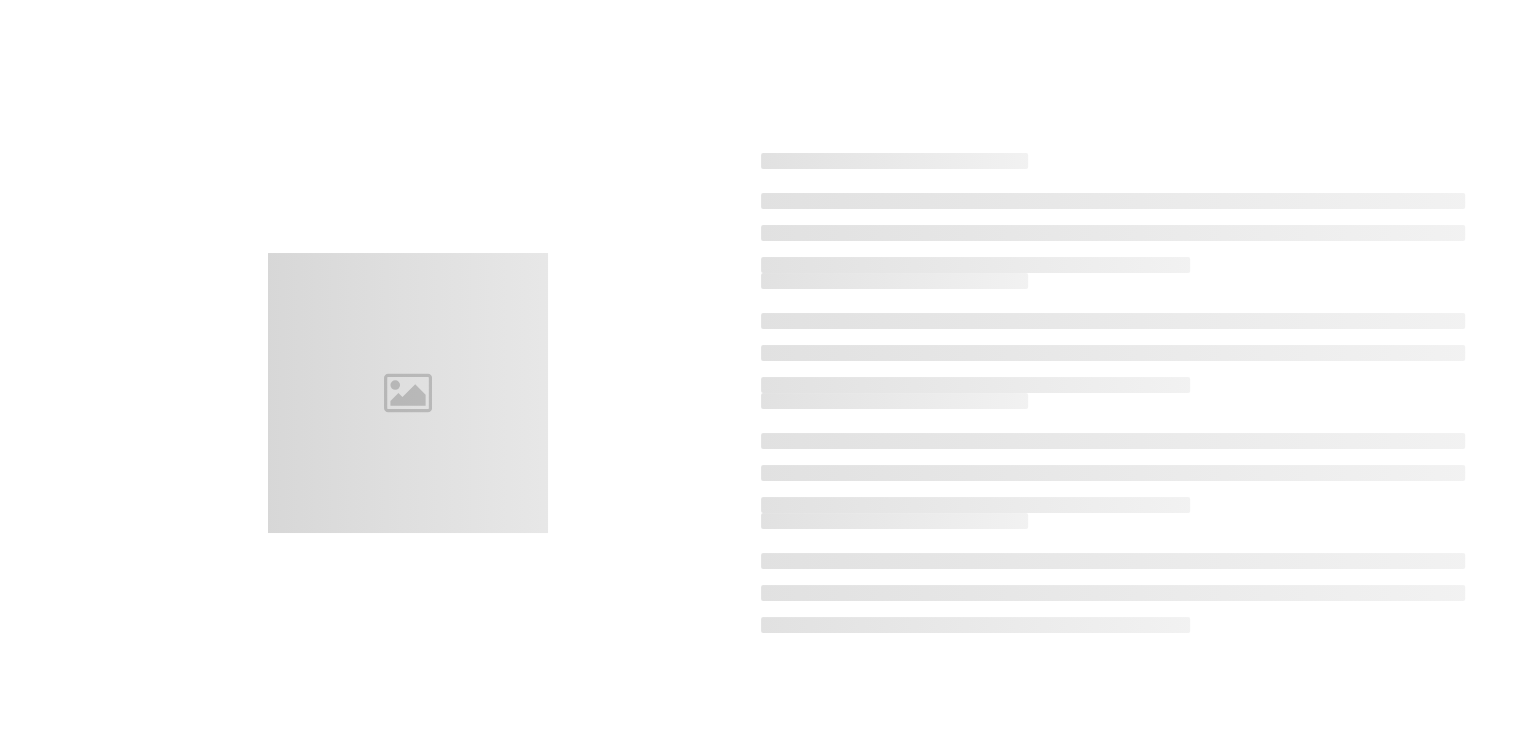 scroll, scrollTop: 0, scrollLeft: 0, axis: both 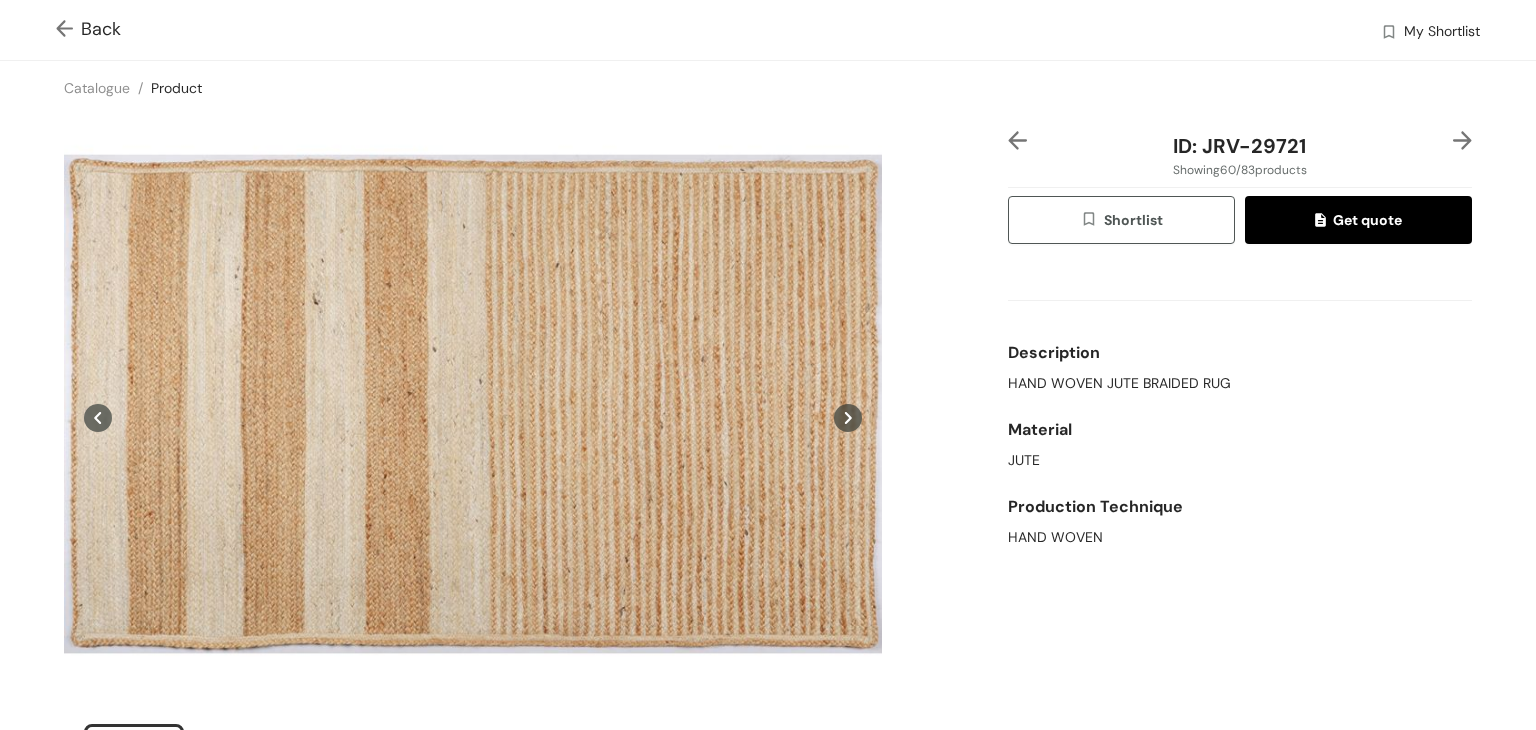 click at bounding box center (68, 30) 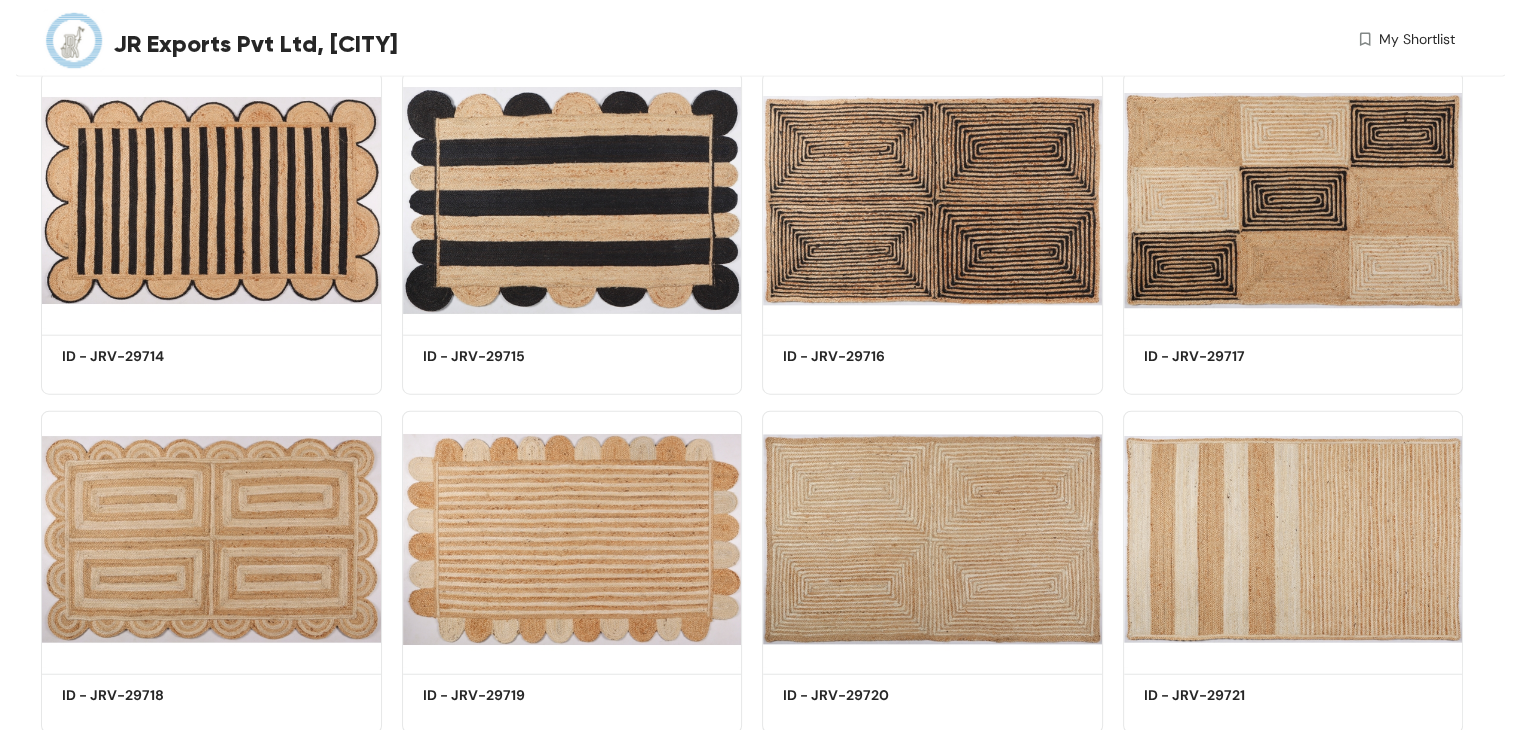 scroll, scrollTop: 5565, scrollLeft: 0, axis: vertical 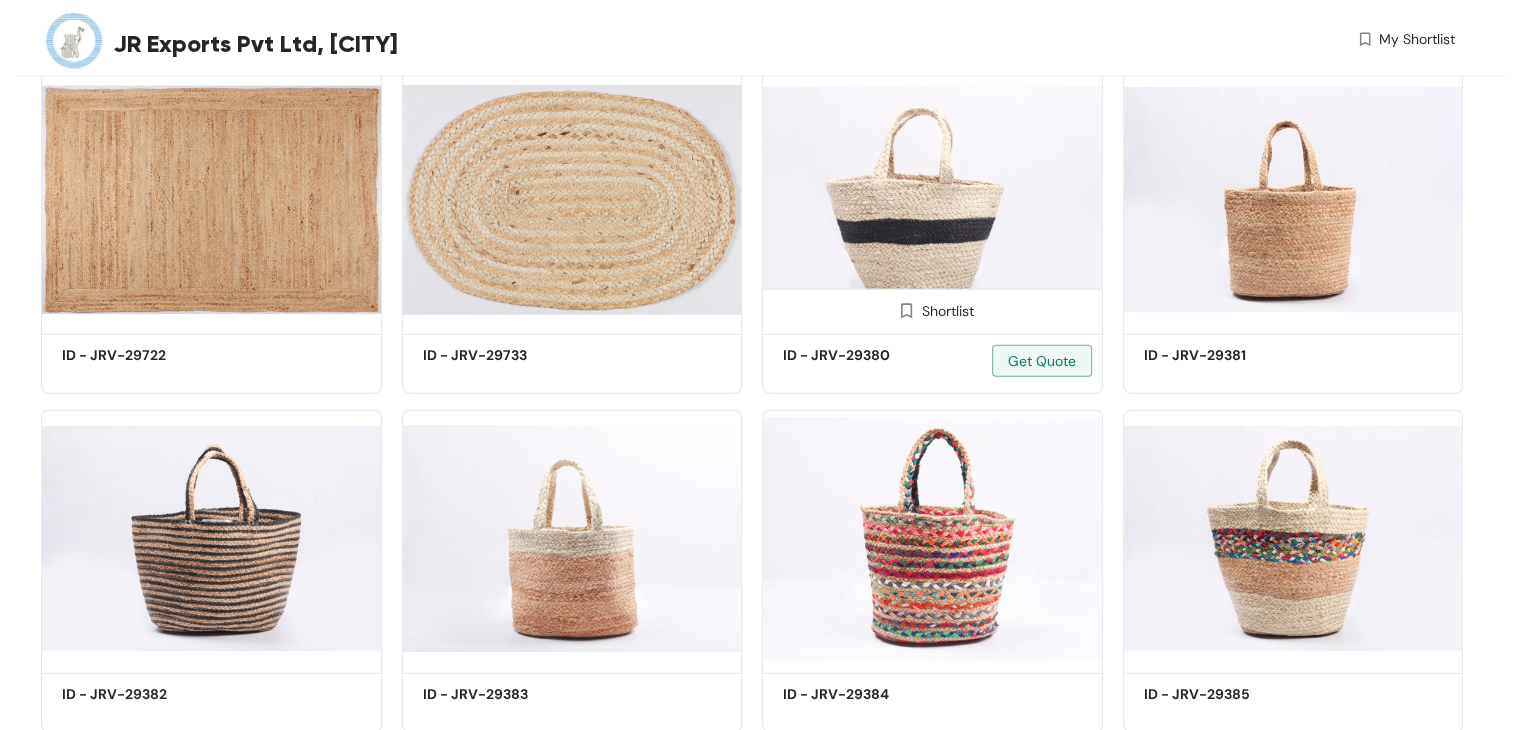 click at bounding box center [932, 199] 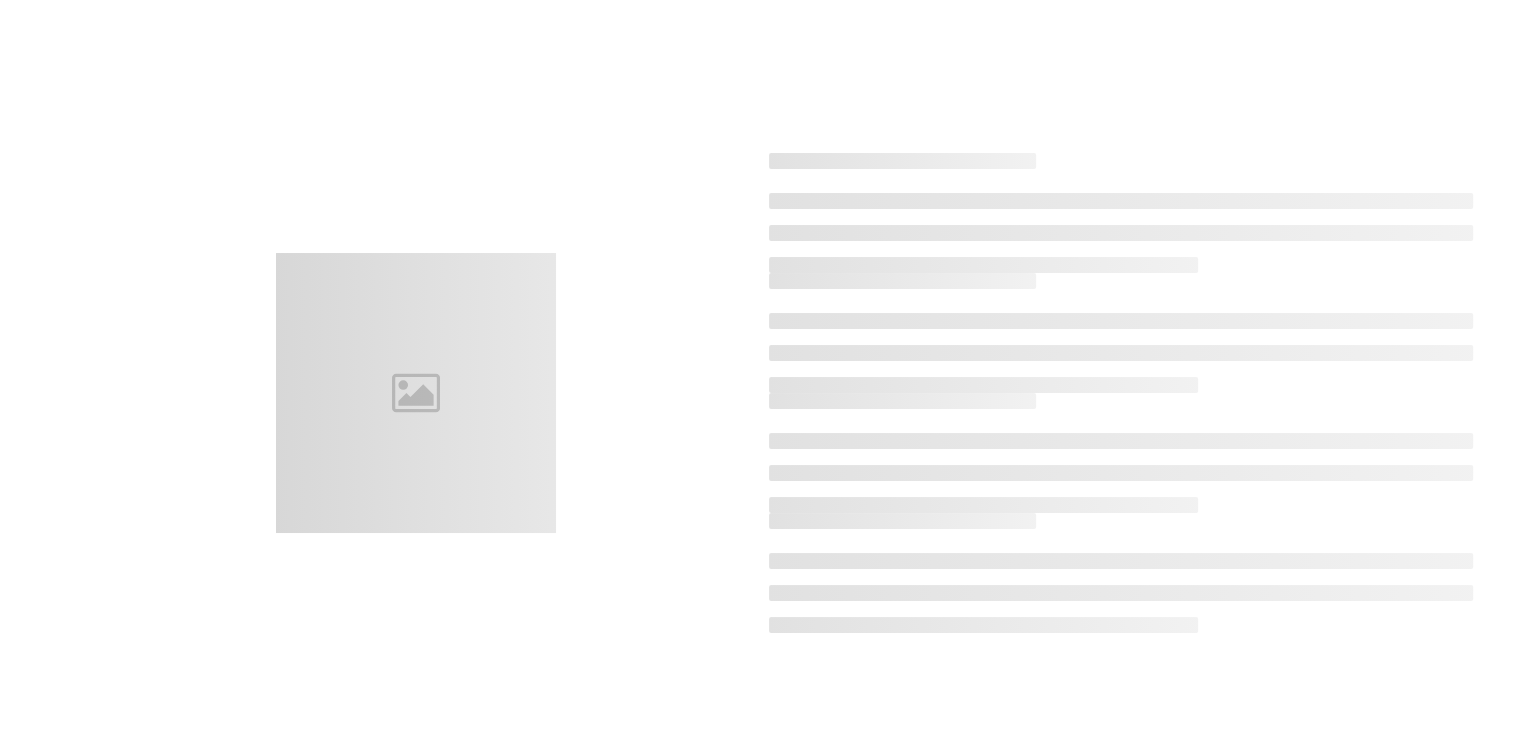 scroll, scrollTop: 0, scrollLeft: 0, axis: both 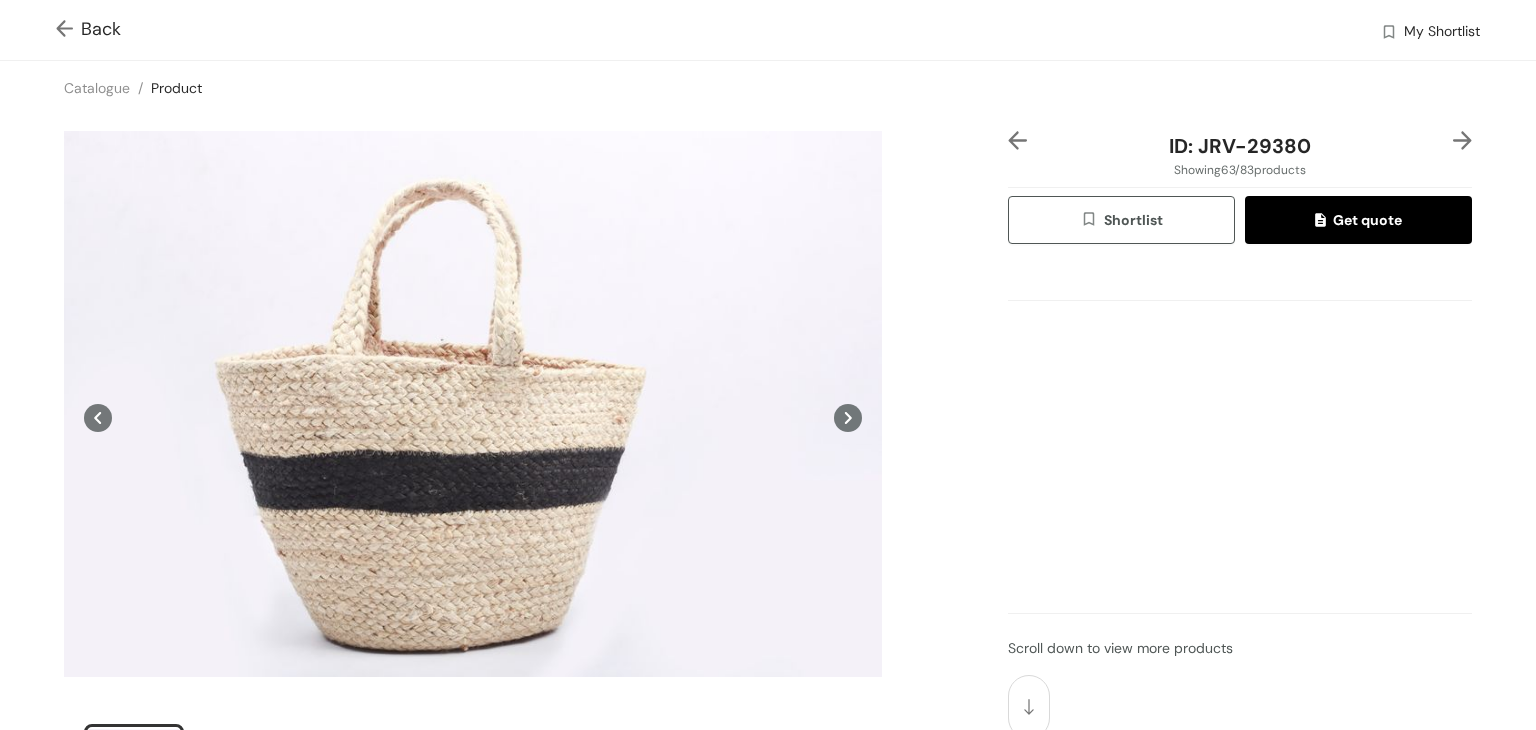 click at bounding box center [68, 30] 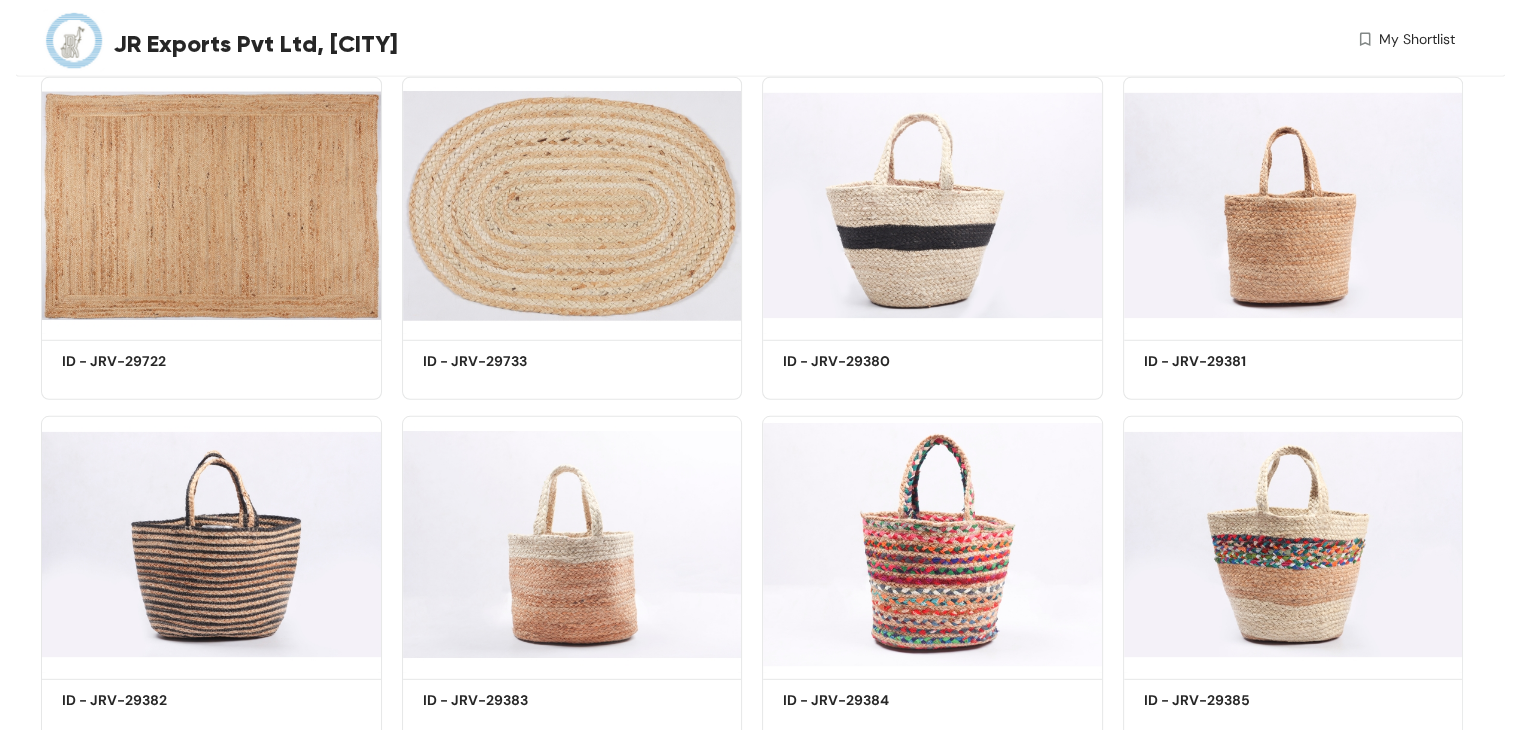 scroll, scrollTop: 5565, scrollLeft: 0, axis: vertical 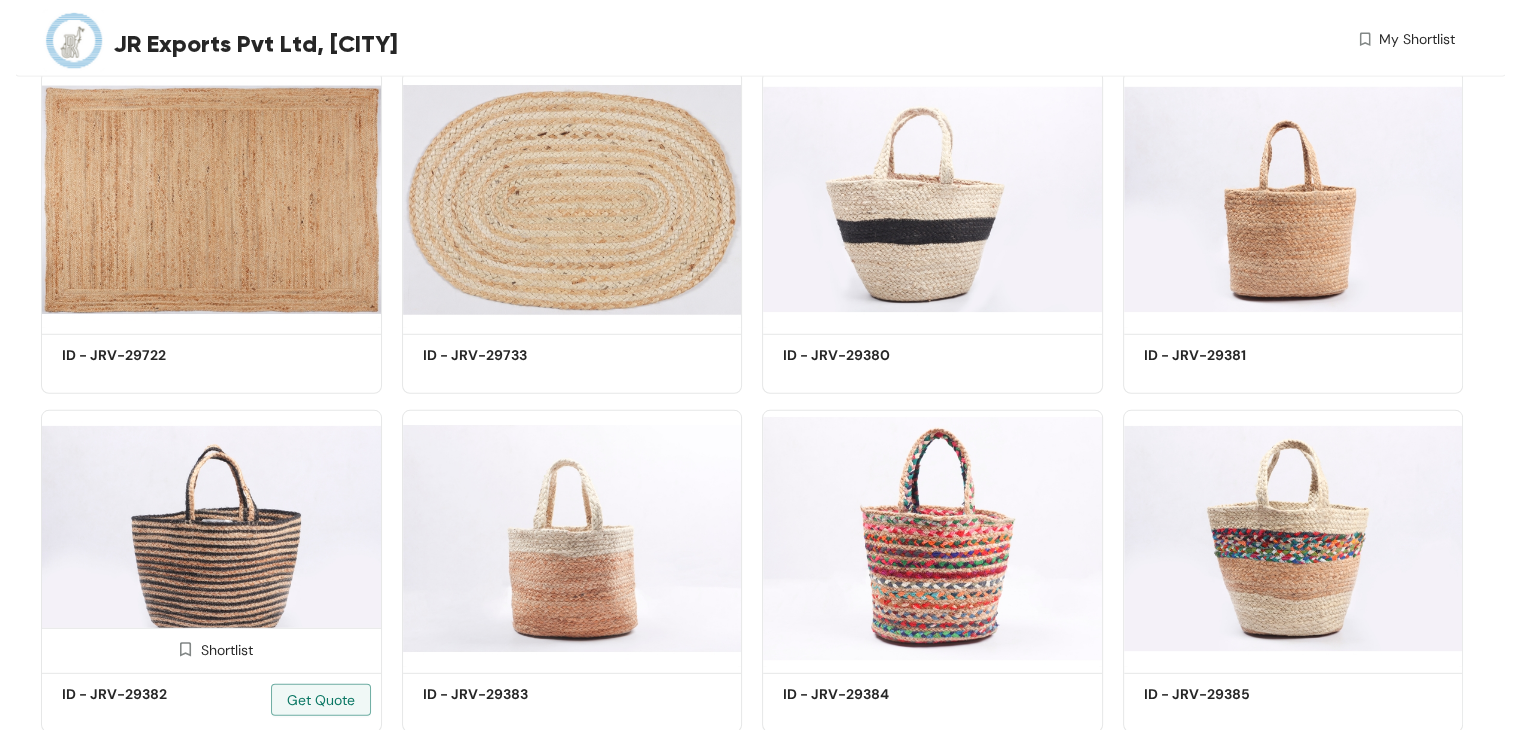click at bounding box center [211, 538] 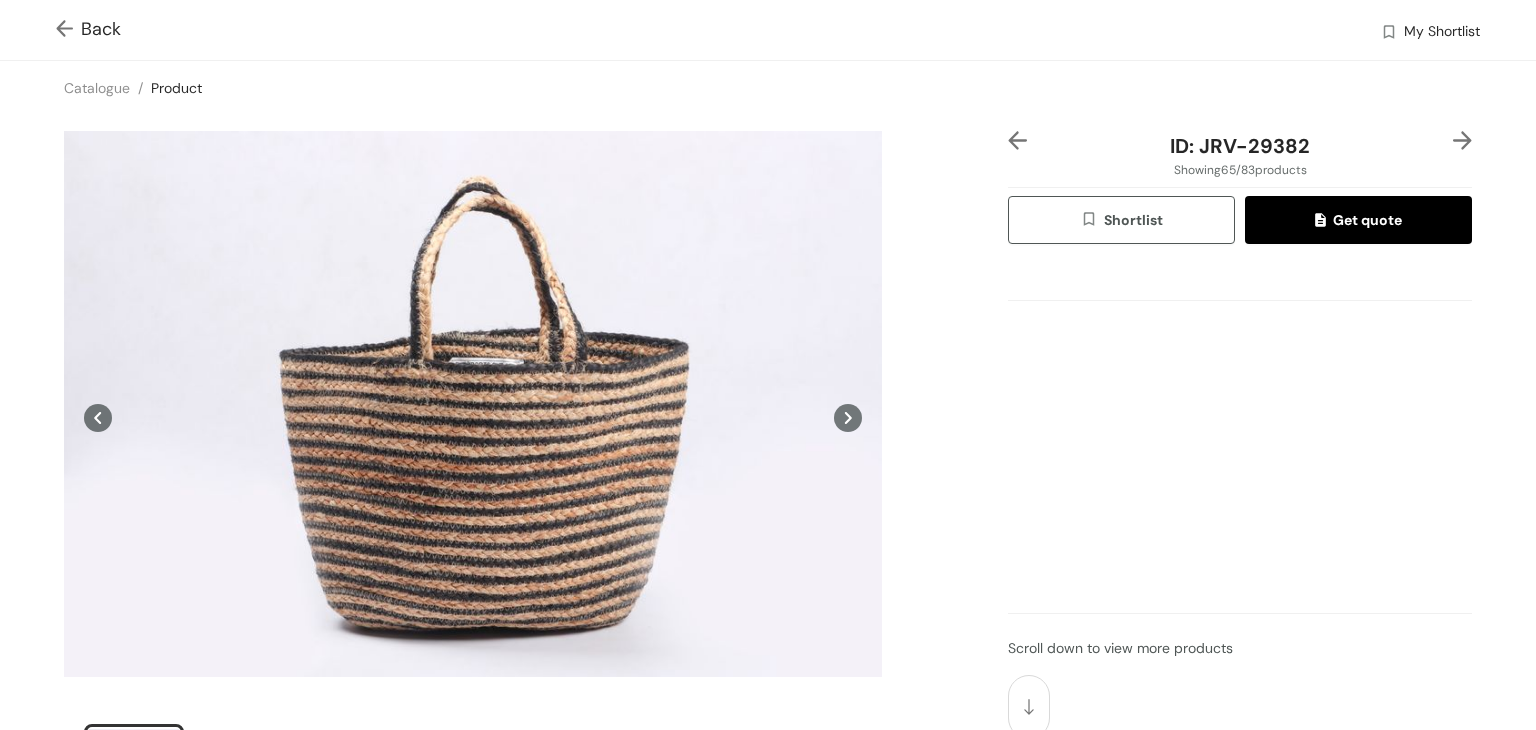 click at bounding box center (68, 30) 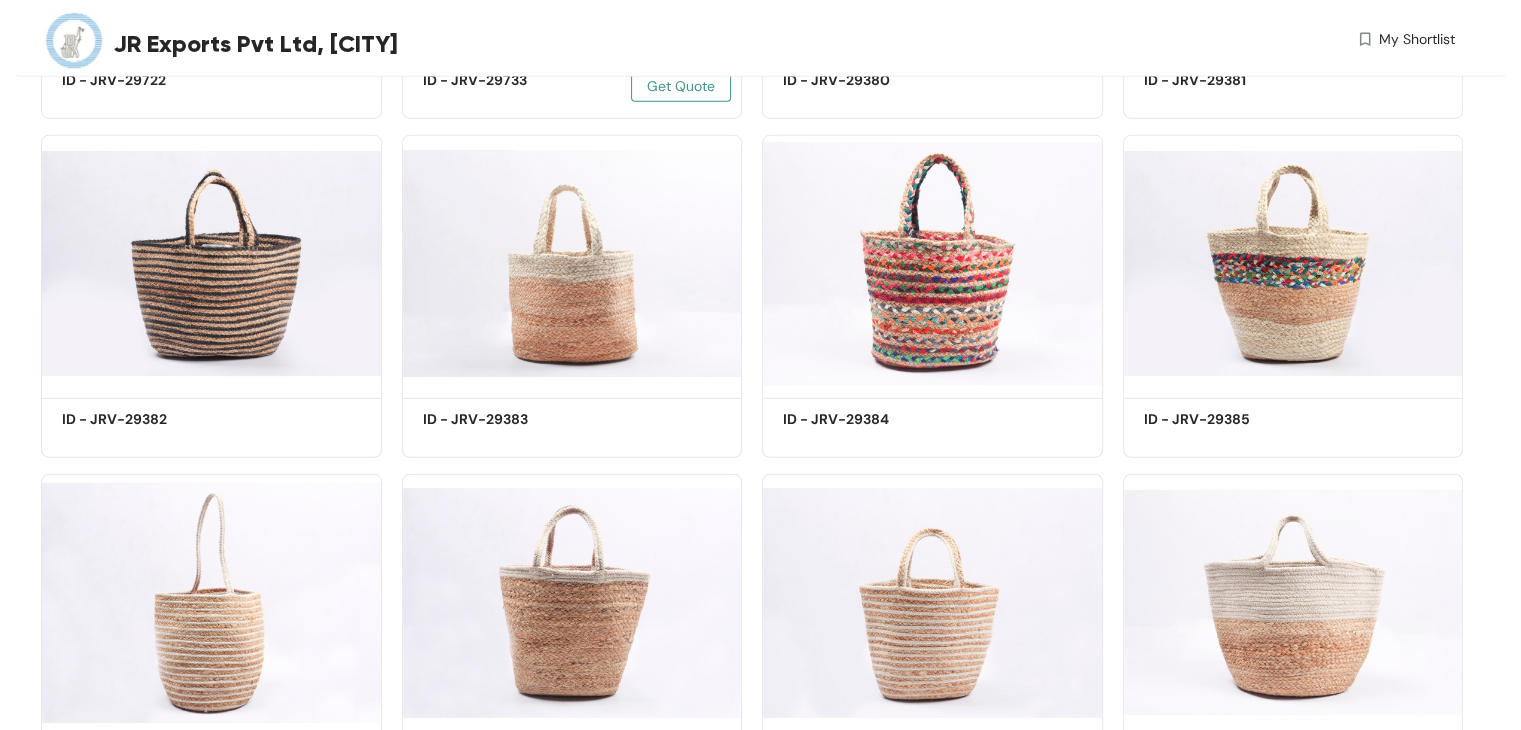 scroll, scrollTop: 5840, scrollLeft: 0, axis: vertical 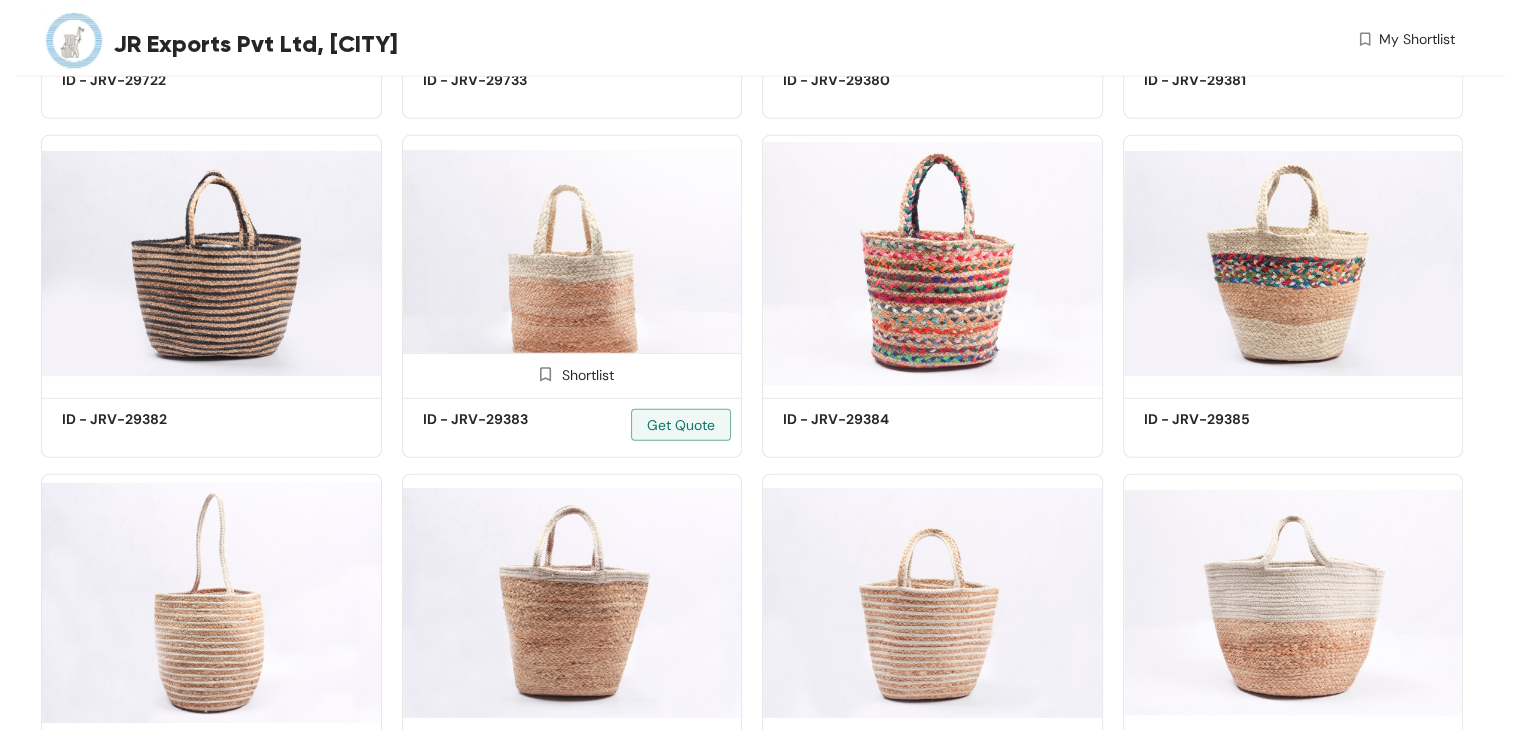 click at bounding box center [572, 263] 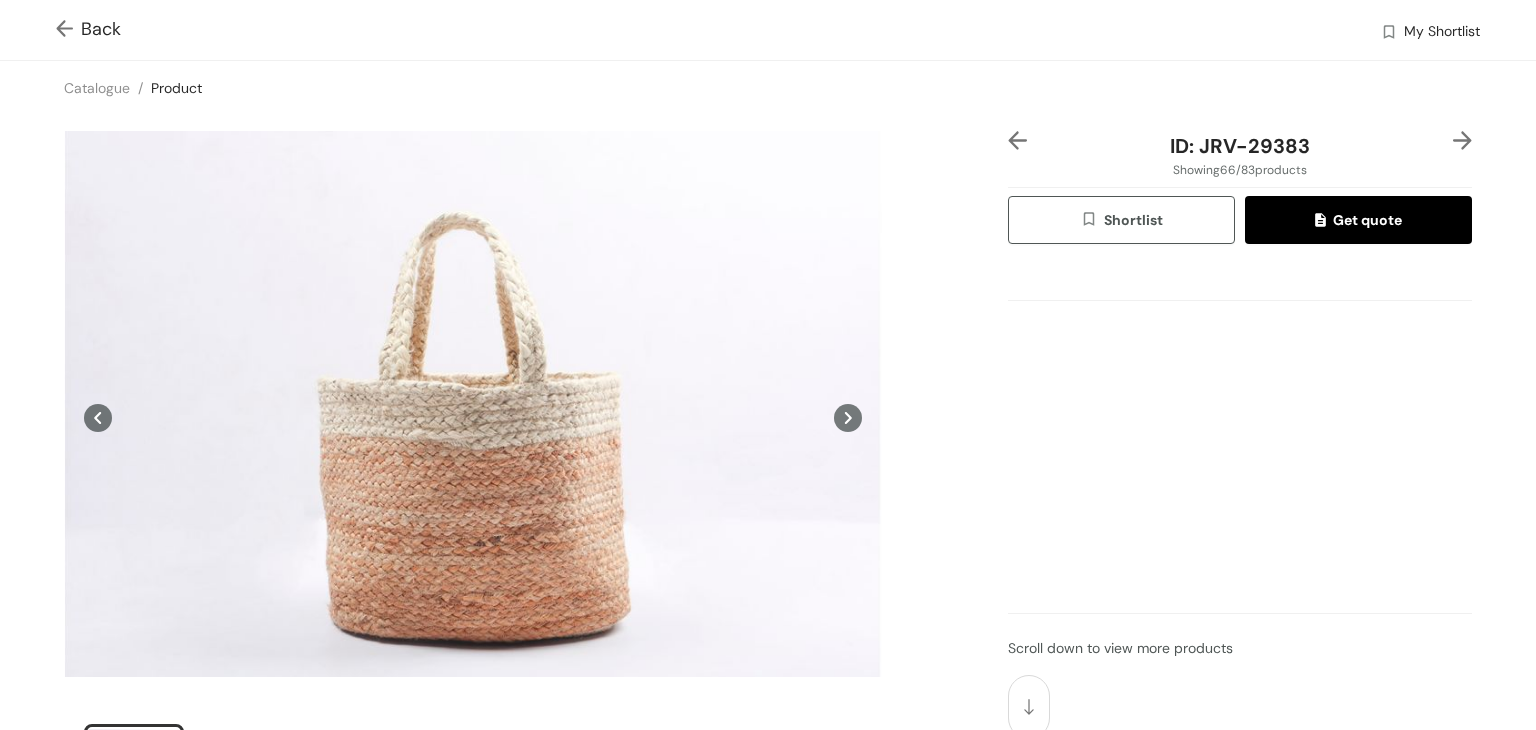 click on "Back  My Shortlist" at bounding box center (768, 30) 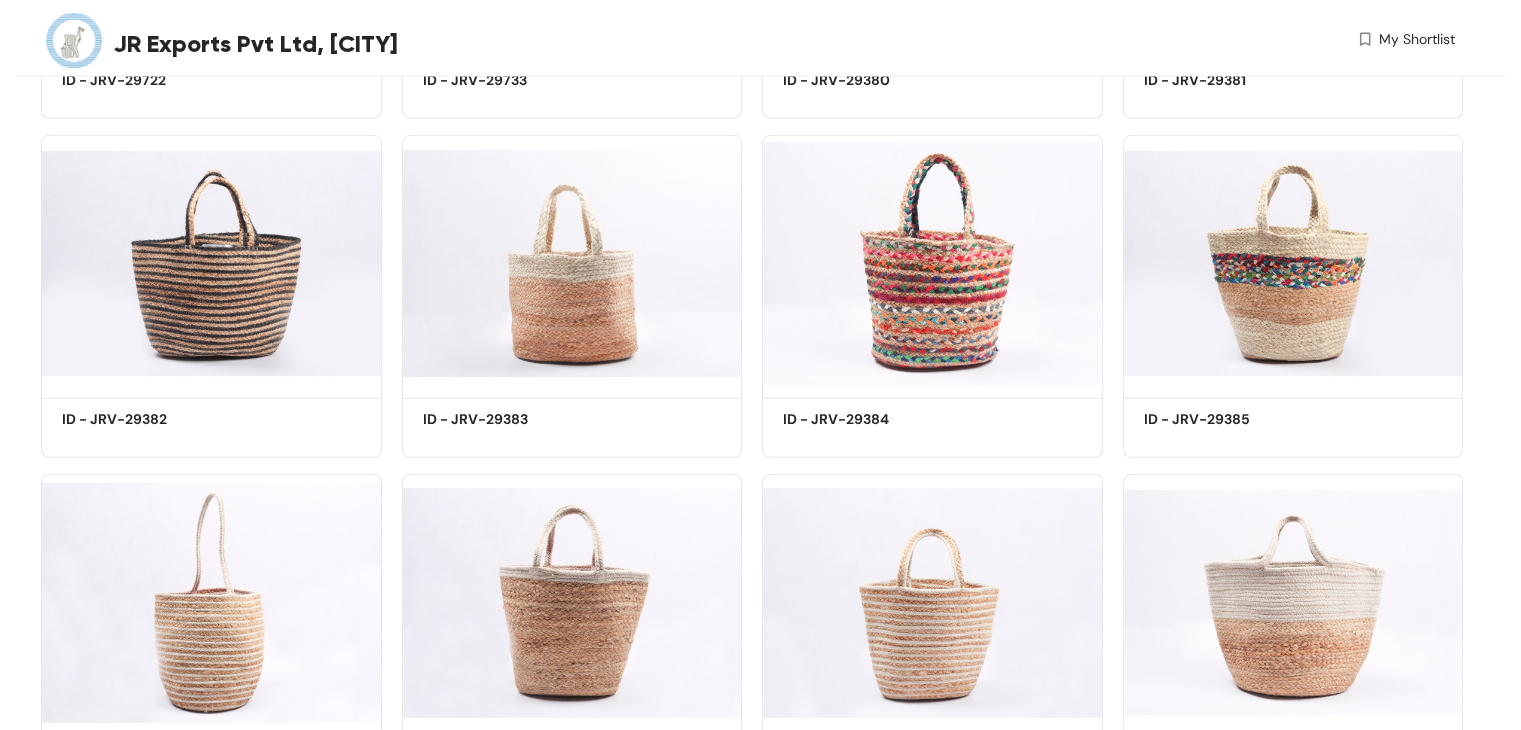 scroll, scrollTop: 6584, scrollLeft: 0, axis: vertical 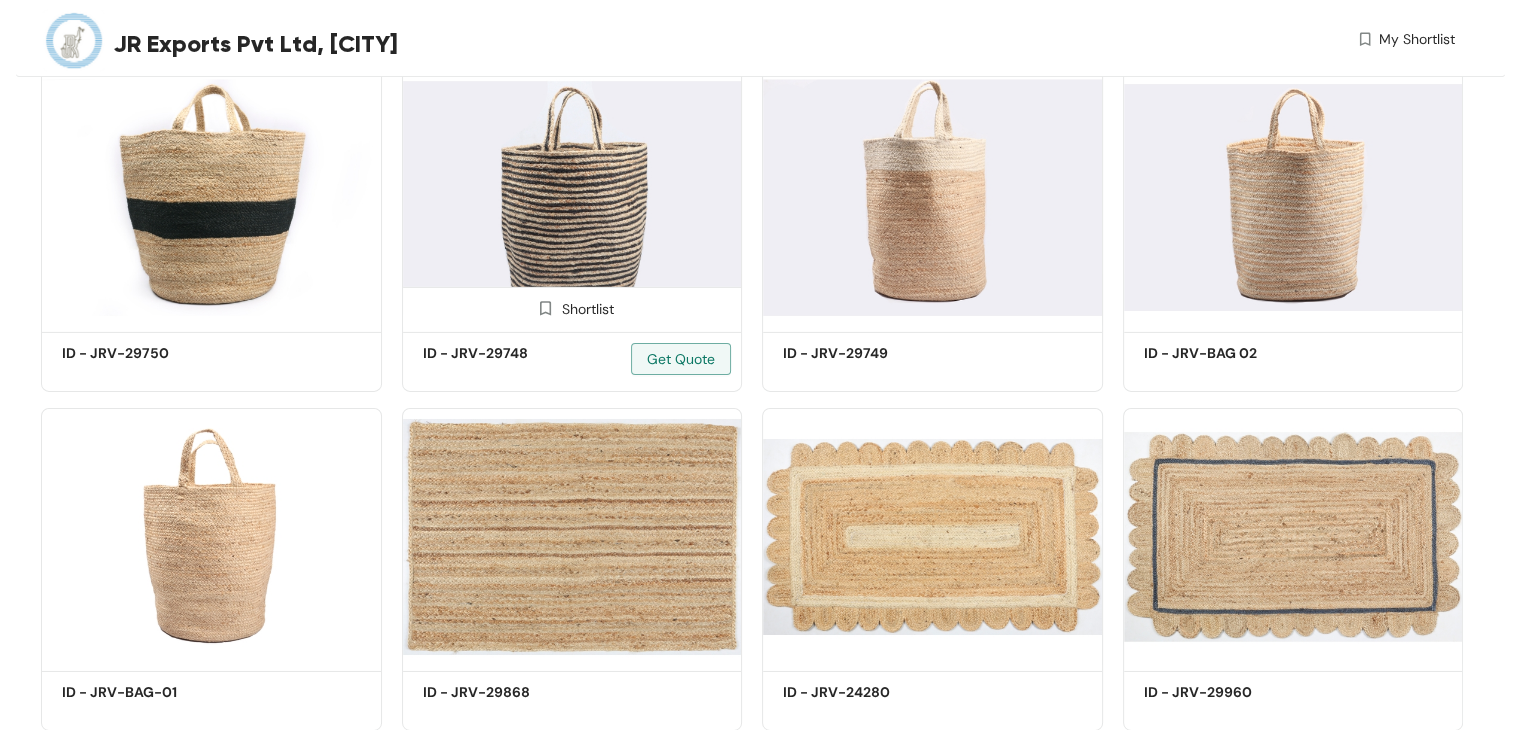 click at bounding box center [572, 197] 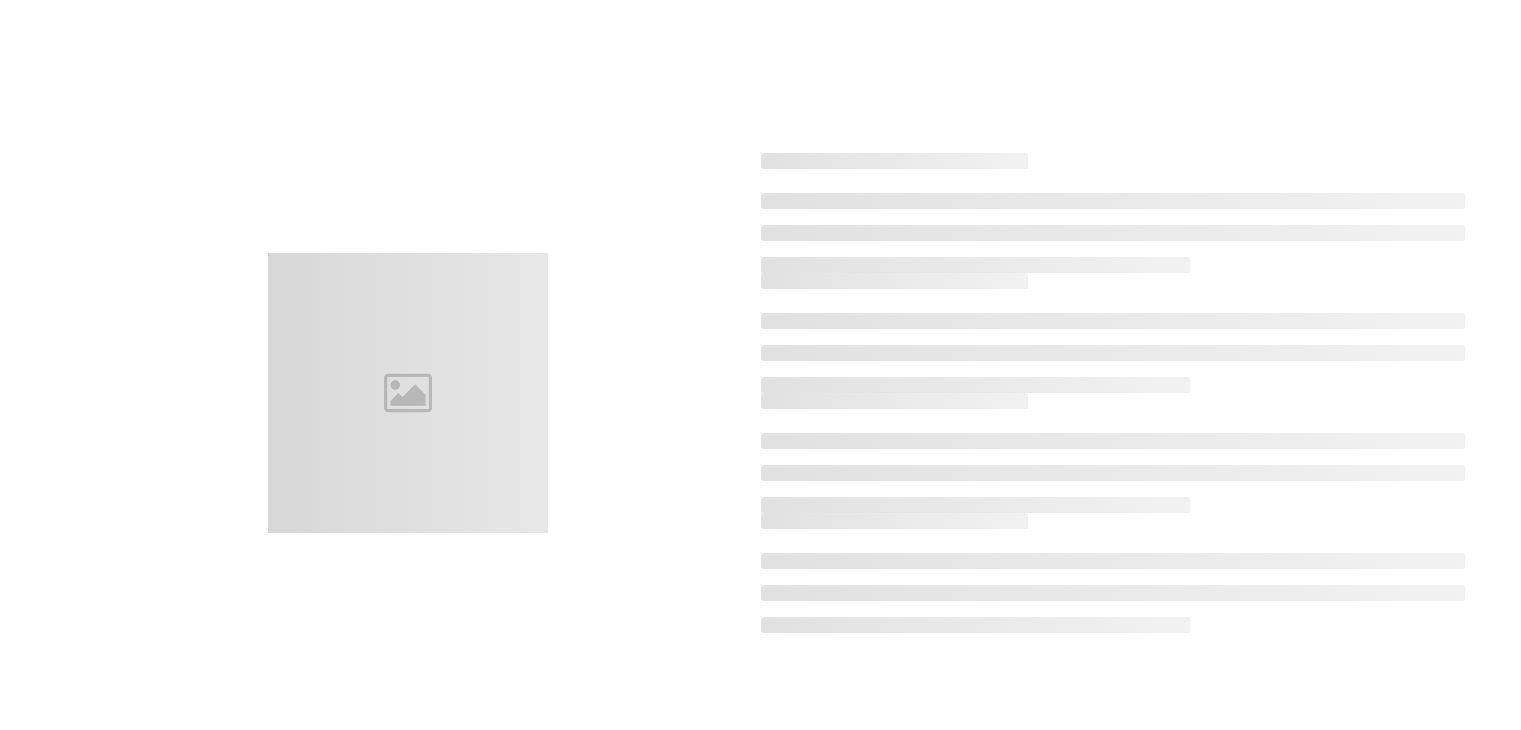 scroll, scrollTop: 0, scrollLeft: 0, axis: both 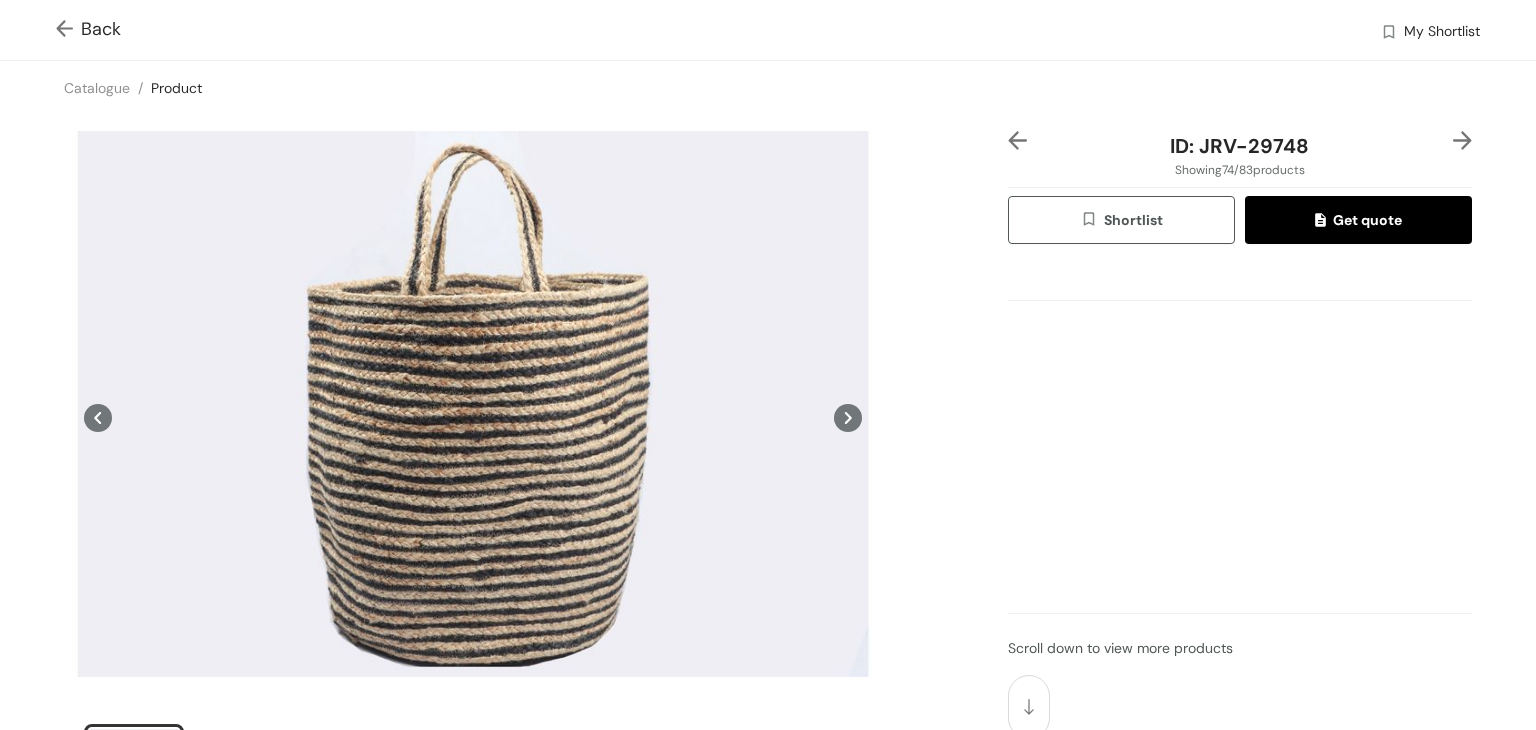 click at bounding box center (68, 30) 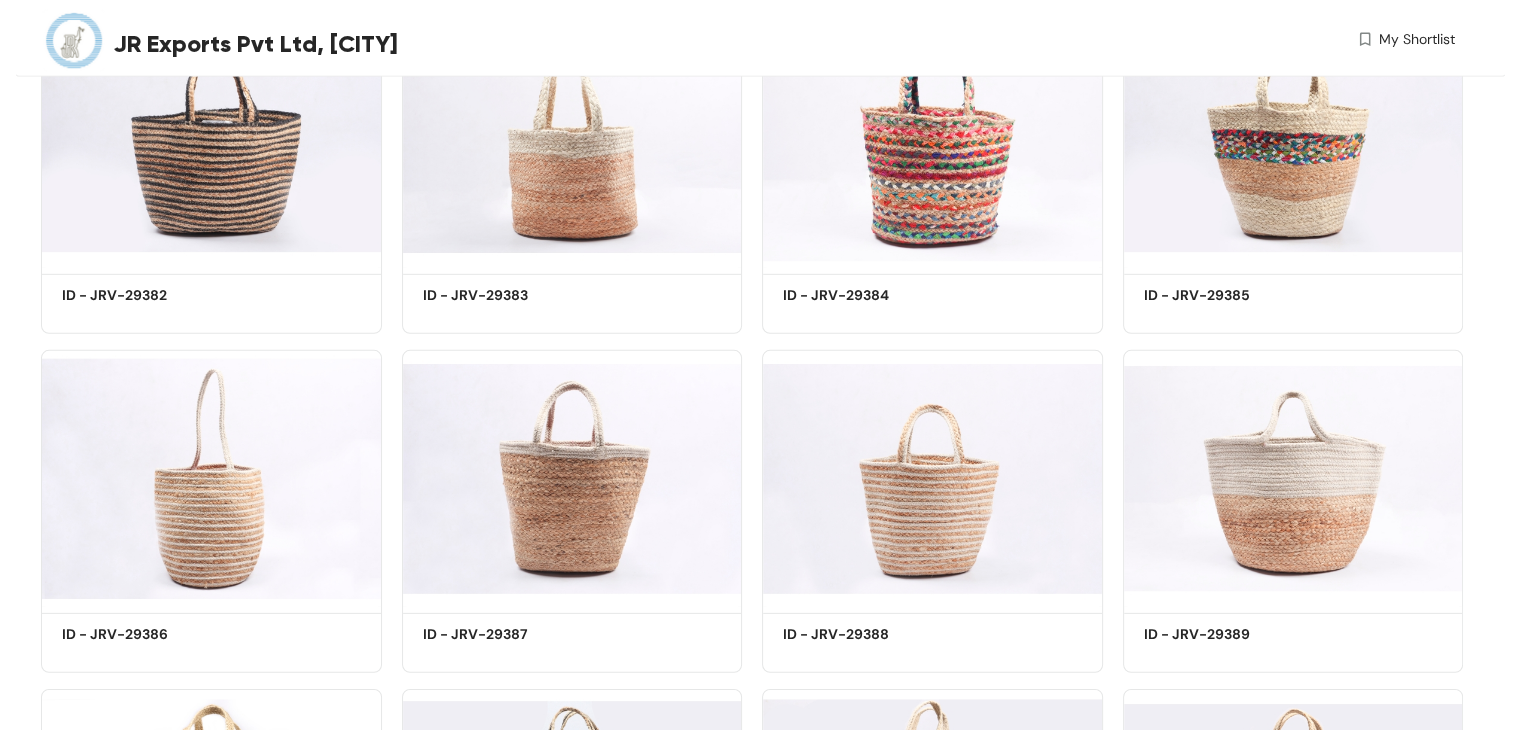 scroll, scrollTop: 6584, scrollLeft: 0, axis: vertical 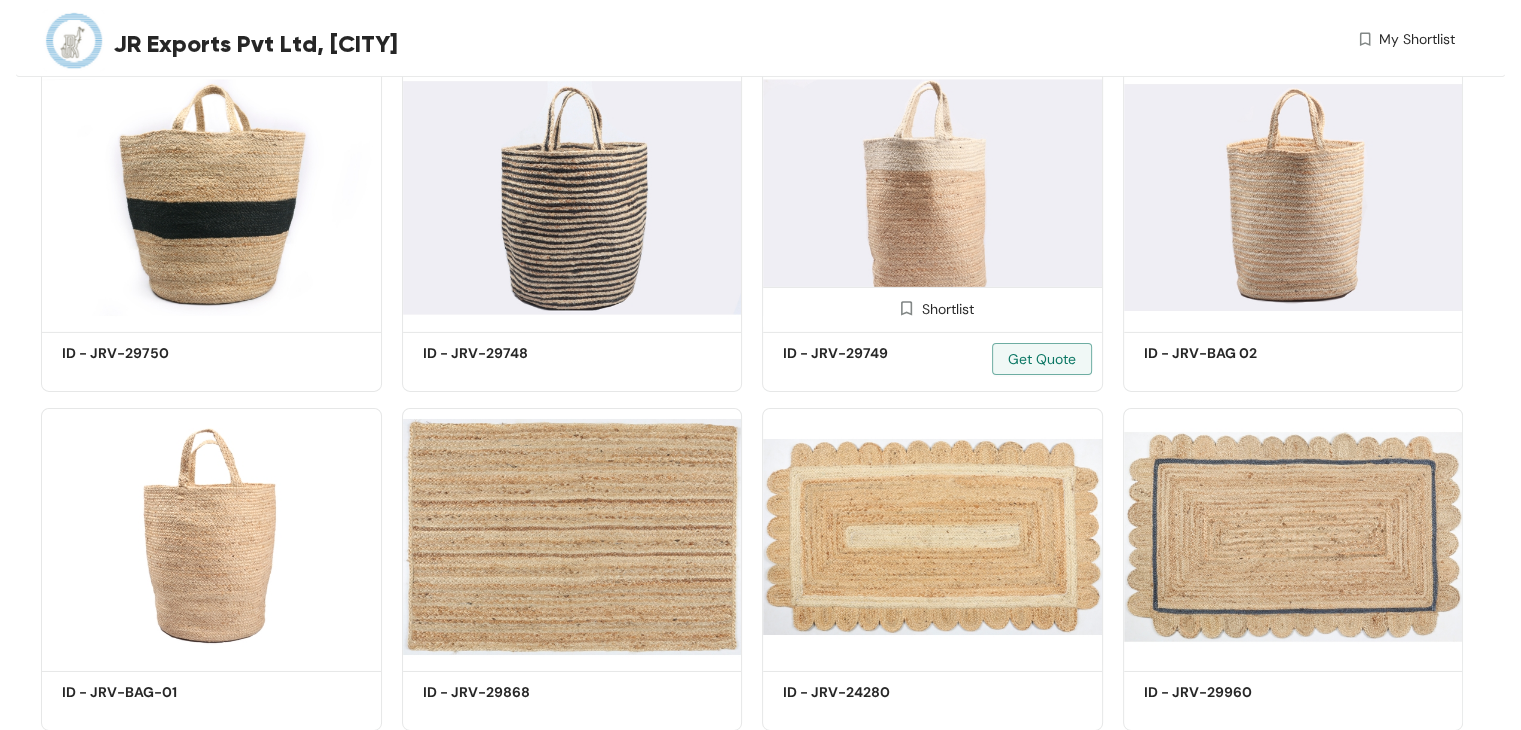 click at bounding box center [932, 197] 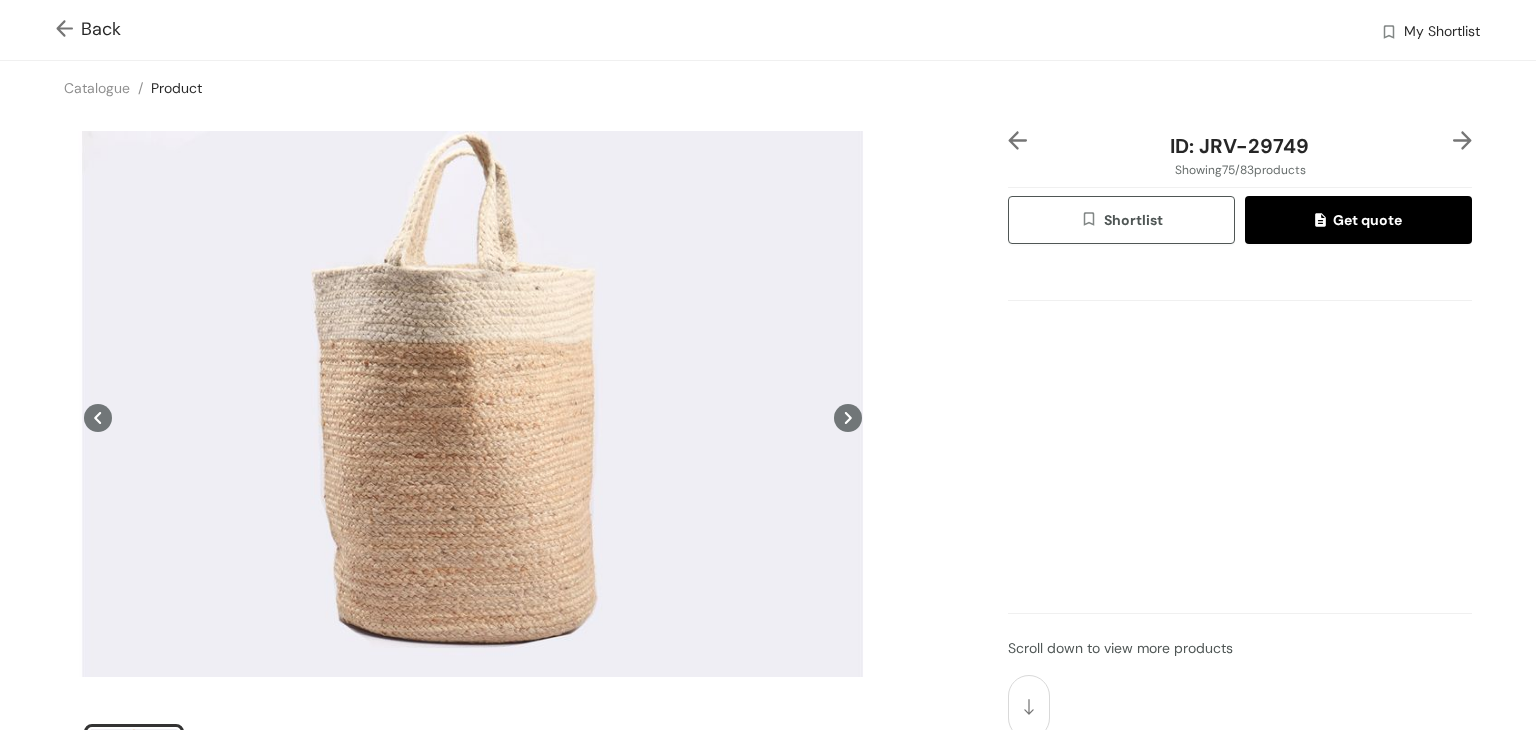 click at bounding box center [68, 30] 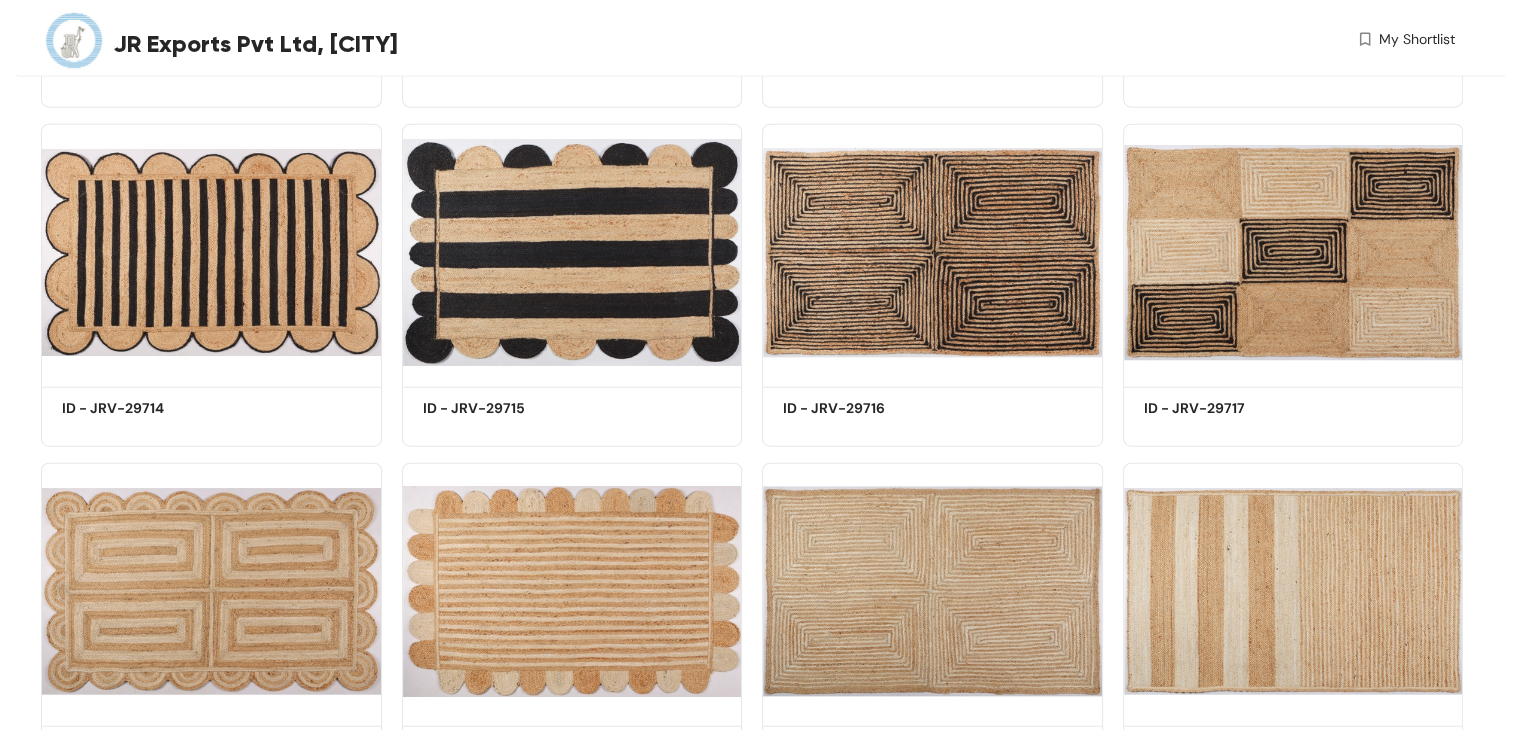 scroll, scrollTop: 6584, scrollLeft: 0, axis: vertical 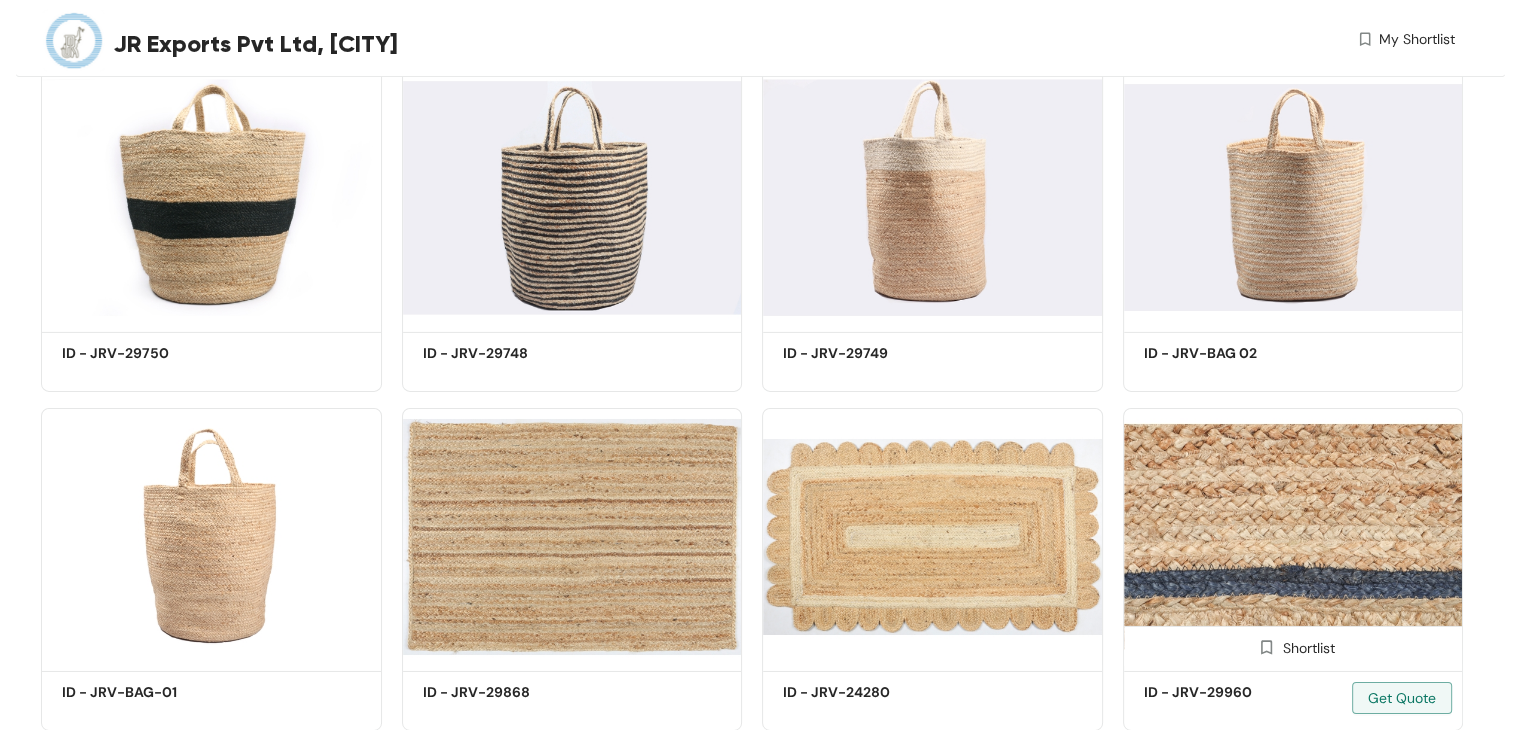 click at bounding box center [1293, 536] 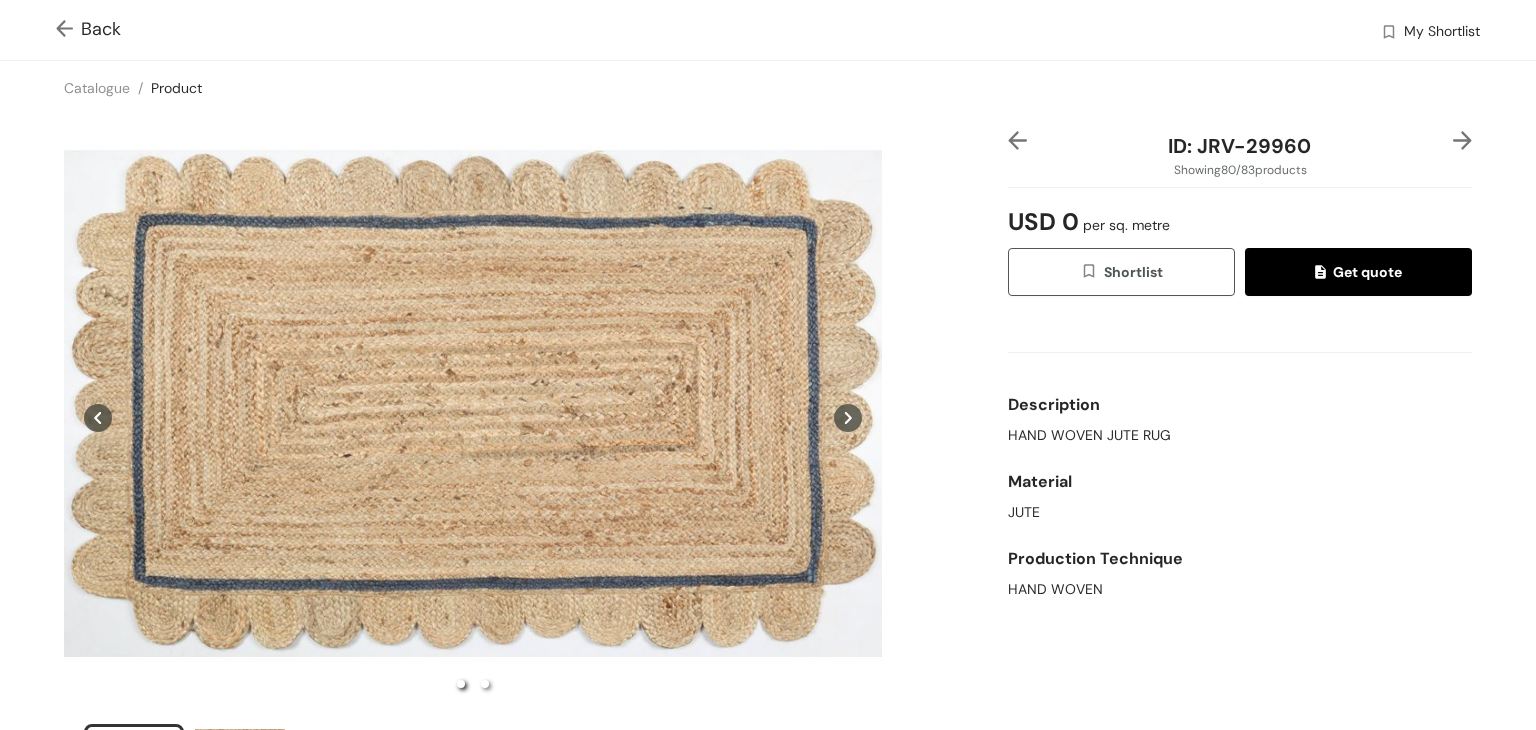 click at bounding box center [68, 30] 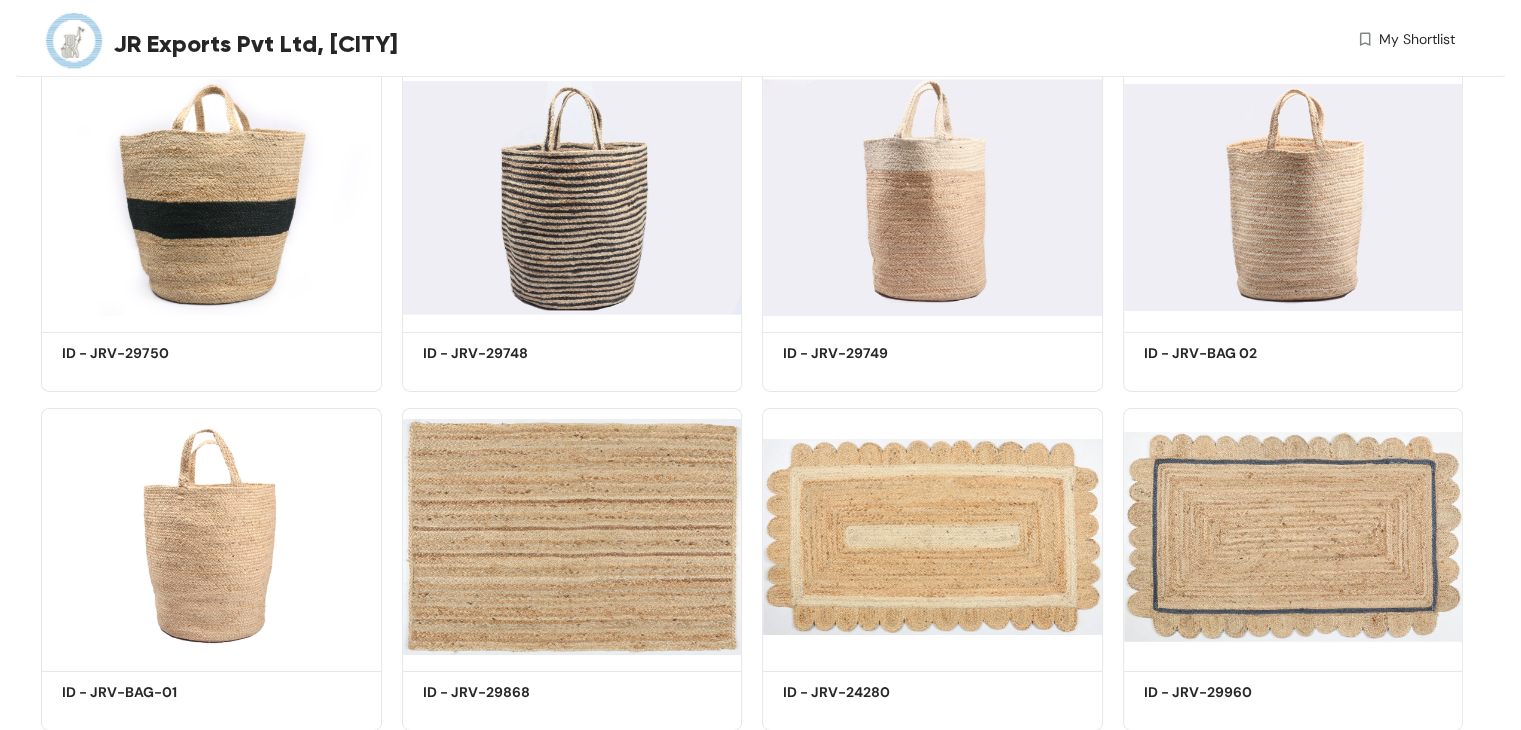 scroll, scrollTop: 2169, scrollLeft: 0, axis: vertical 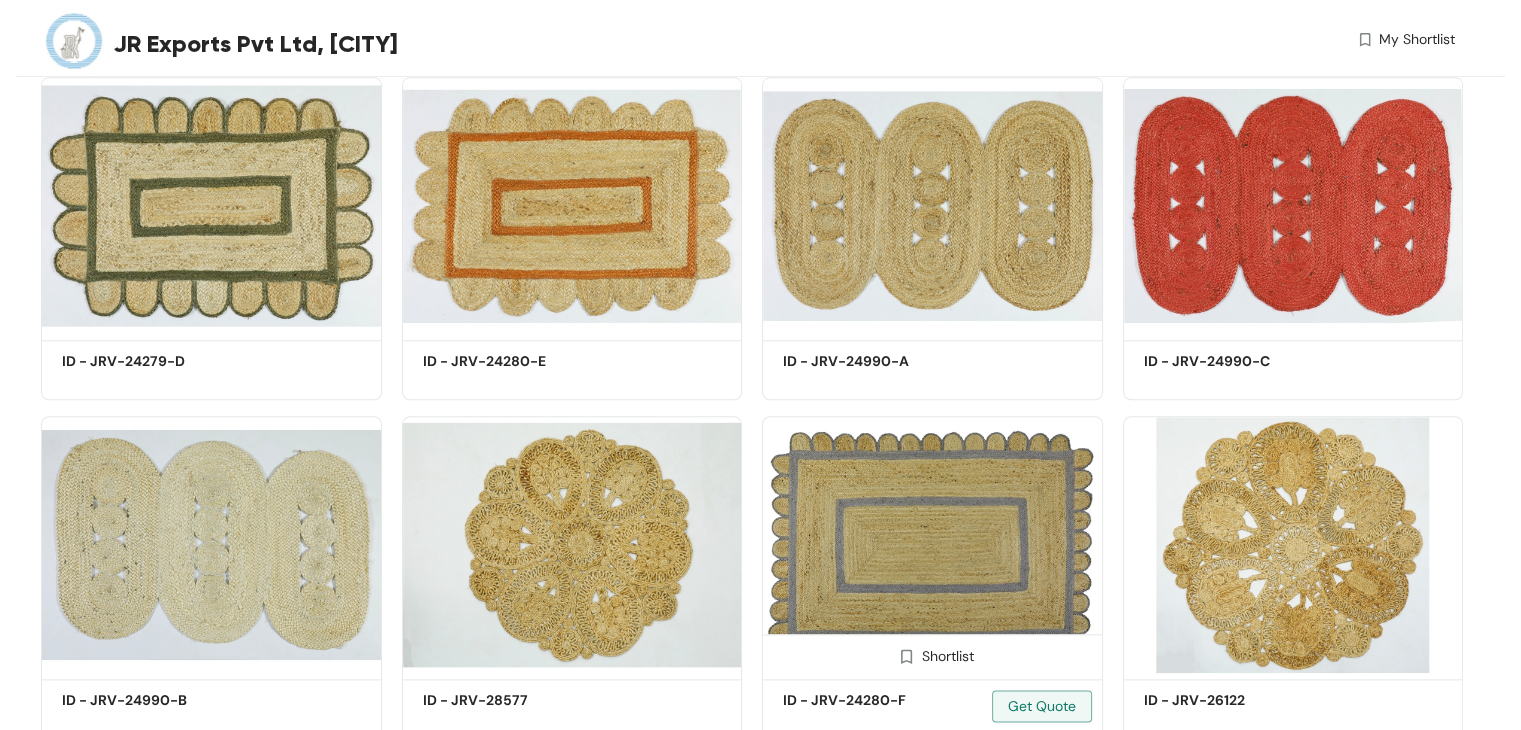 click at bounding box center (932, 544) 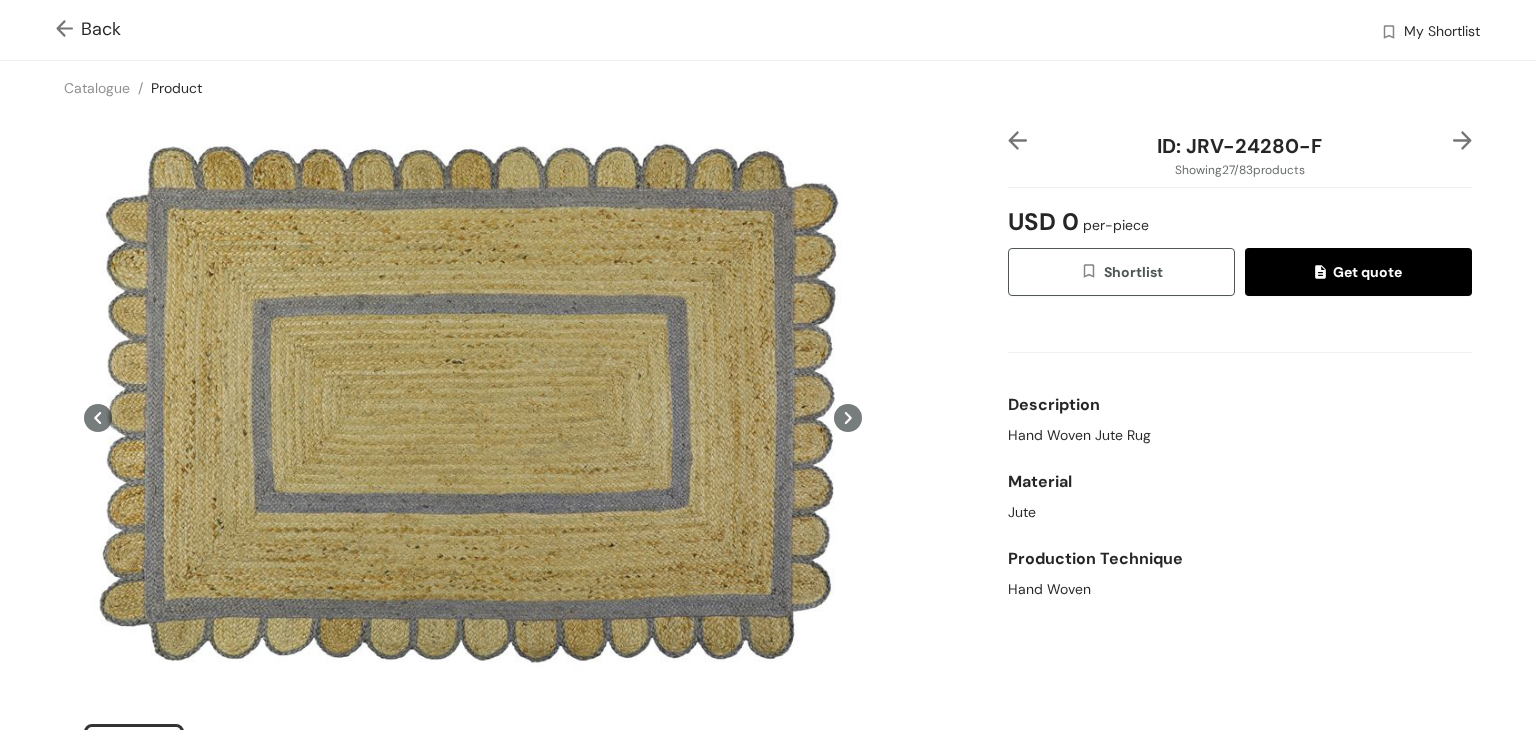 click at bounding box center (68, 30) 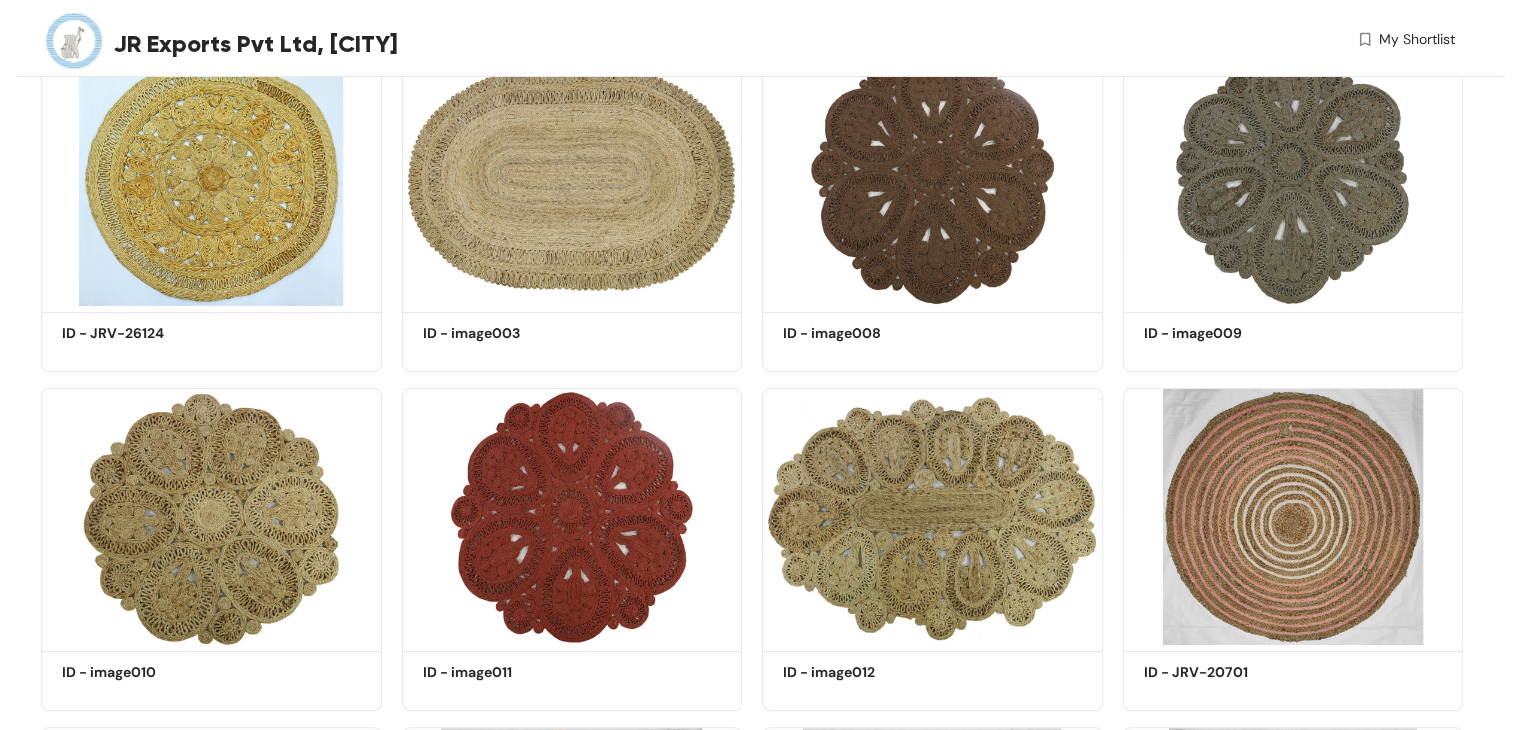 scroll, scrollTop: 2169, scrollLeft: 0, axis: vertical 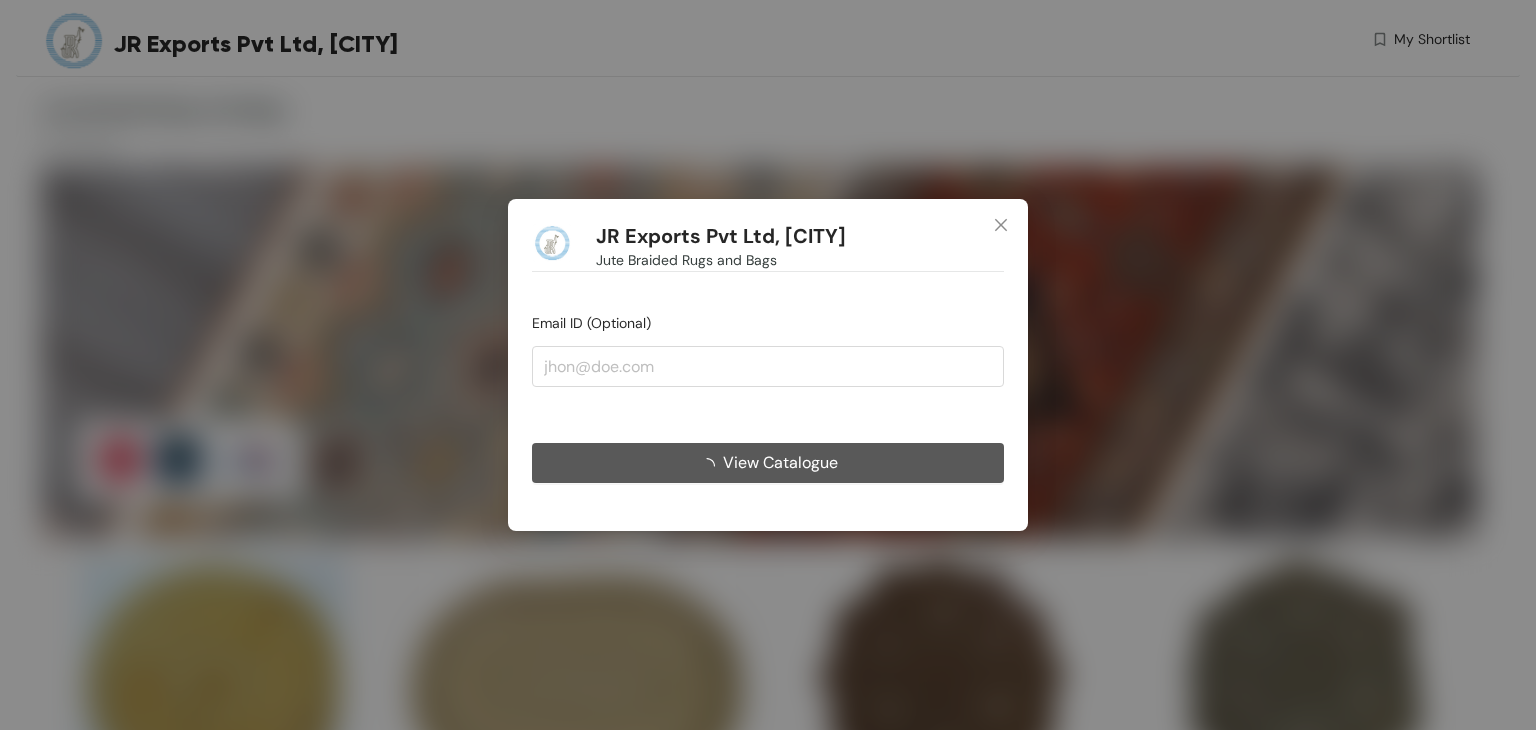 click on "View Catalogue" at bounding box center [780, 462] 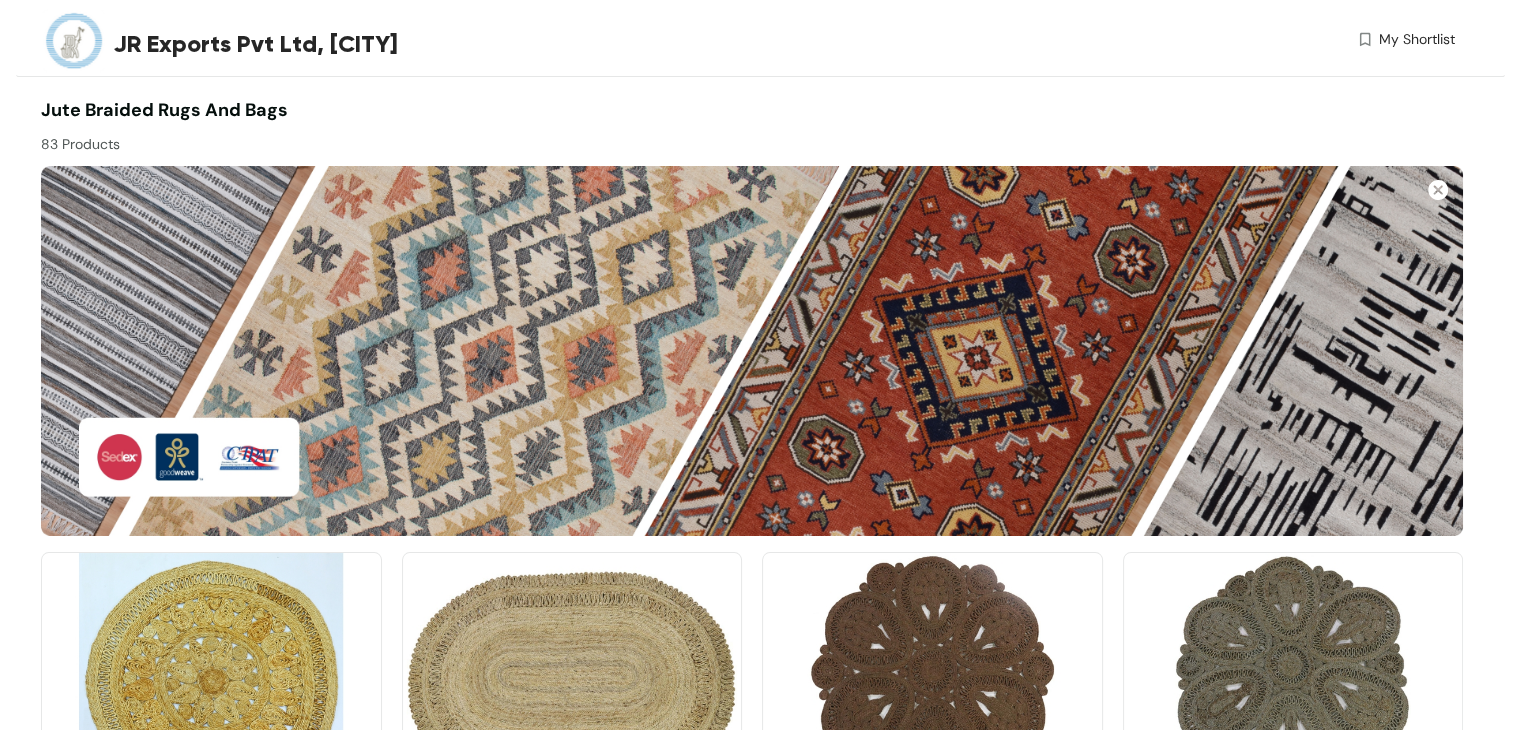 scroll, scrollTop: 1151, scrollLeft: 0, axis: vertical 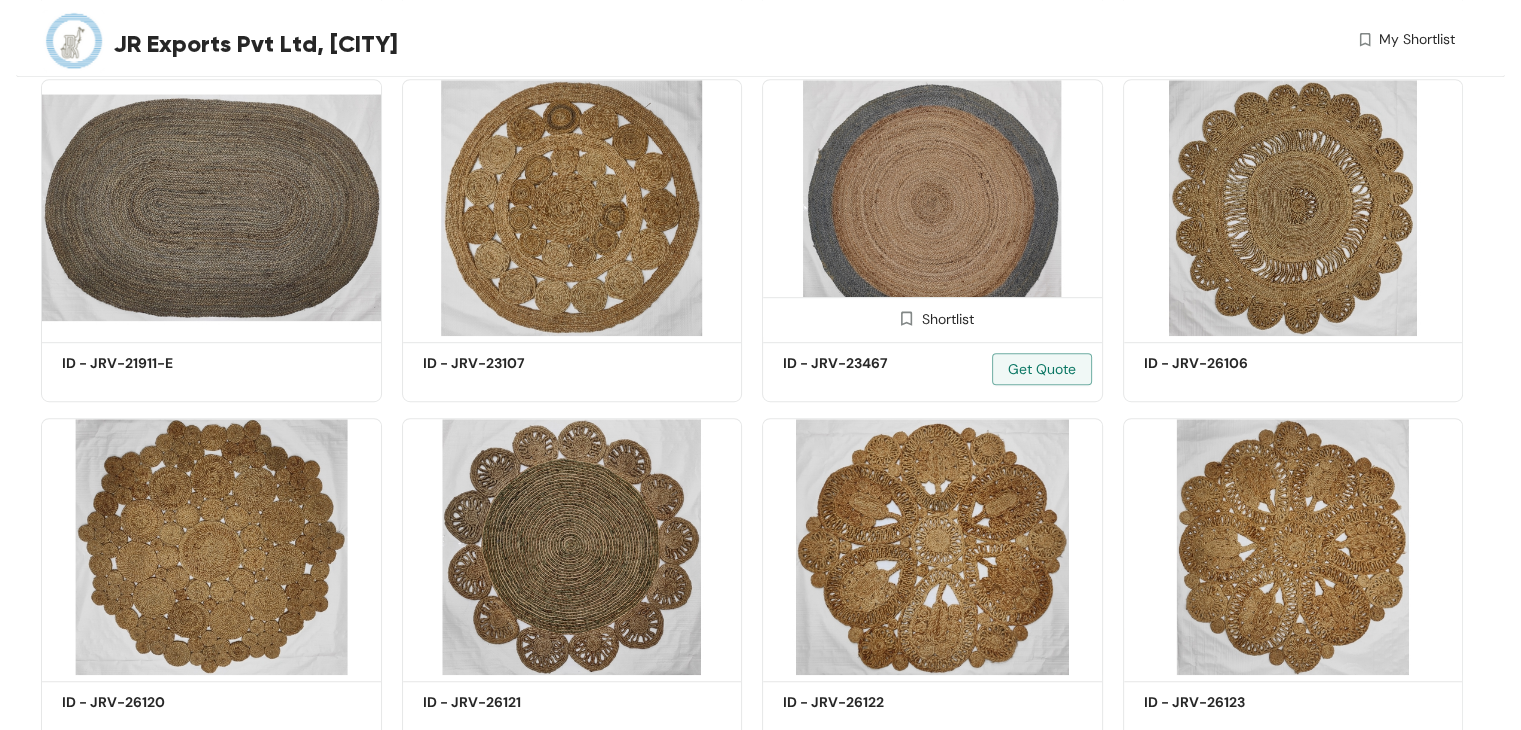 click at bounding box center (932, 207) 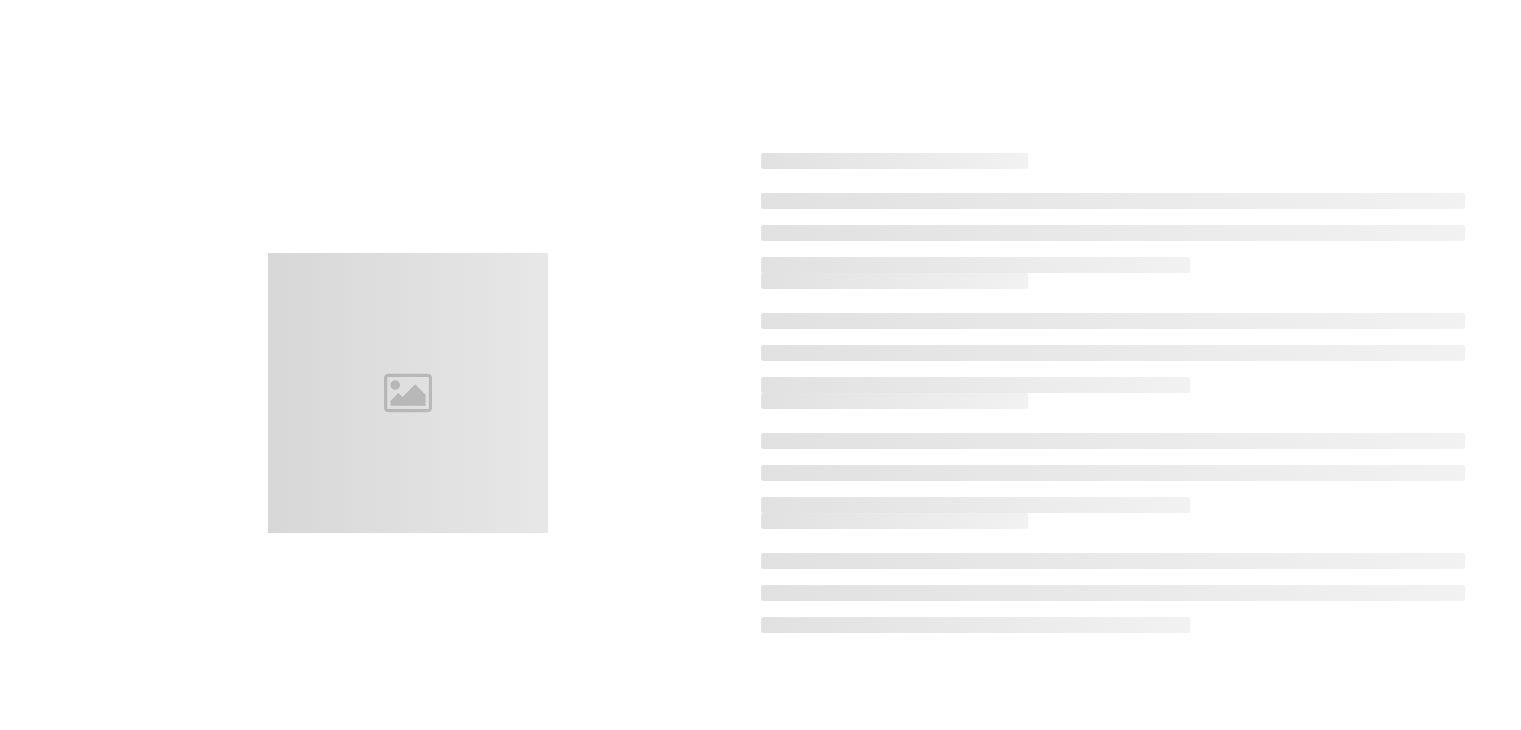 scroll, scrollTop: 0, scrollLeft: 0, axis: both 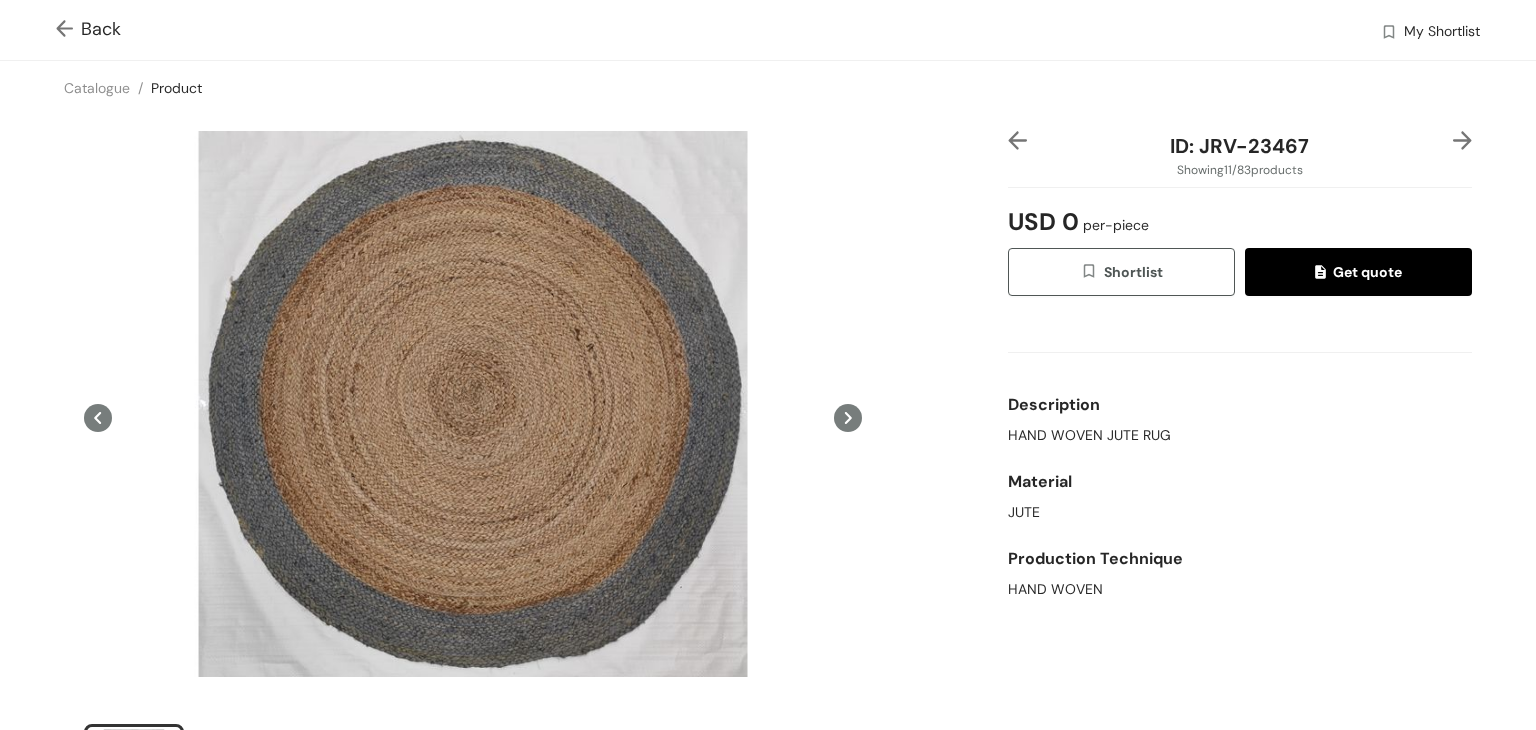 click at bounding box center (68, 30) 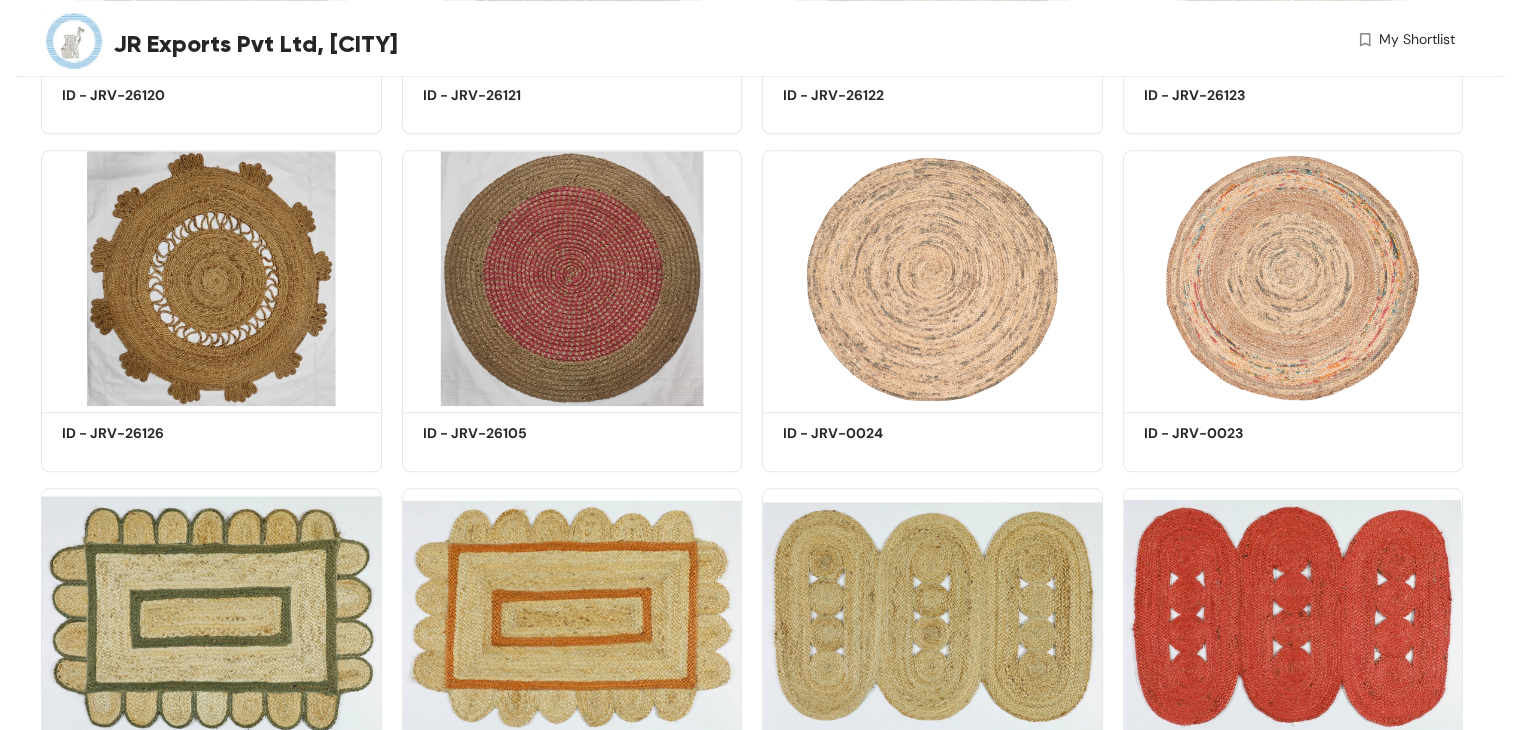 scroll, scrollTop: 472, scrollLeft: 0, axis: vertical 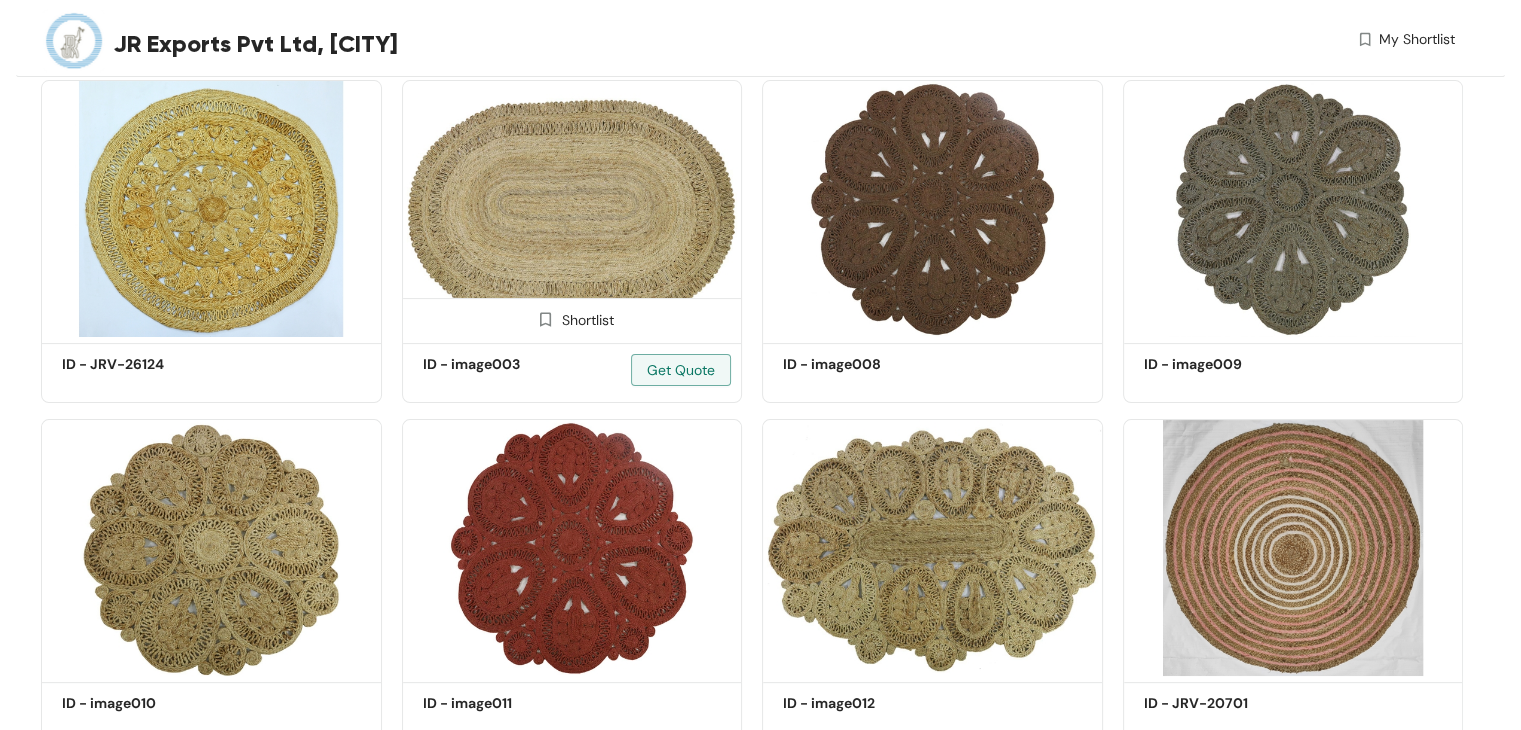 click at bounding box center [572, 208] 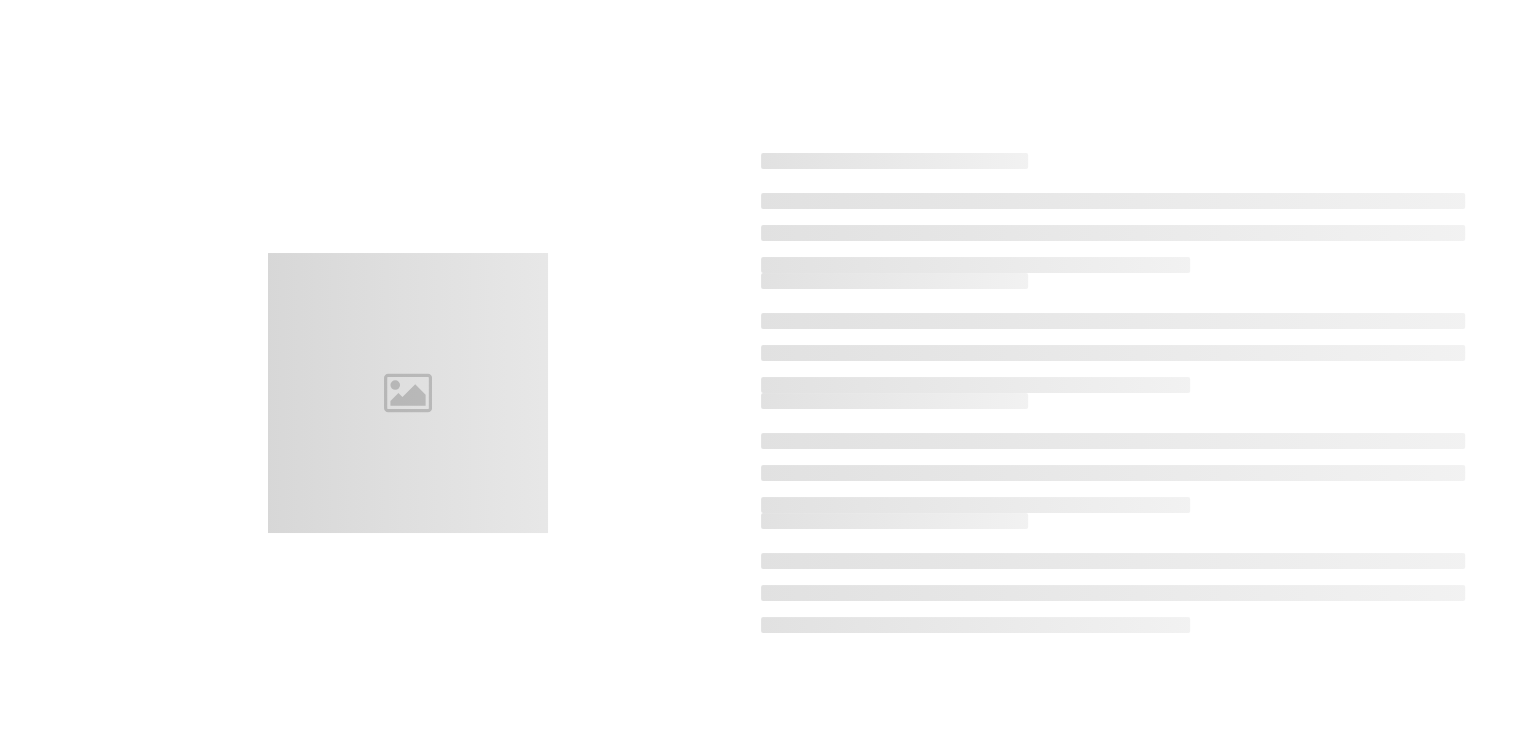 scroll, scrollTop: 0, scrollLeft: 0, axis: both 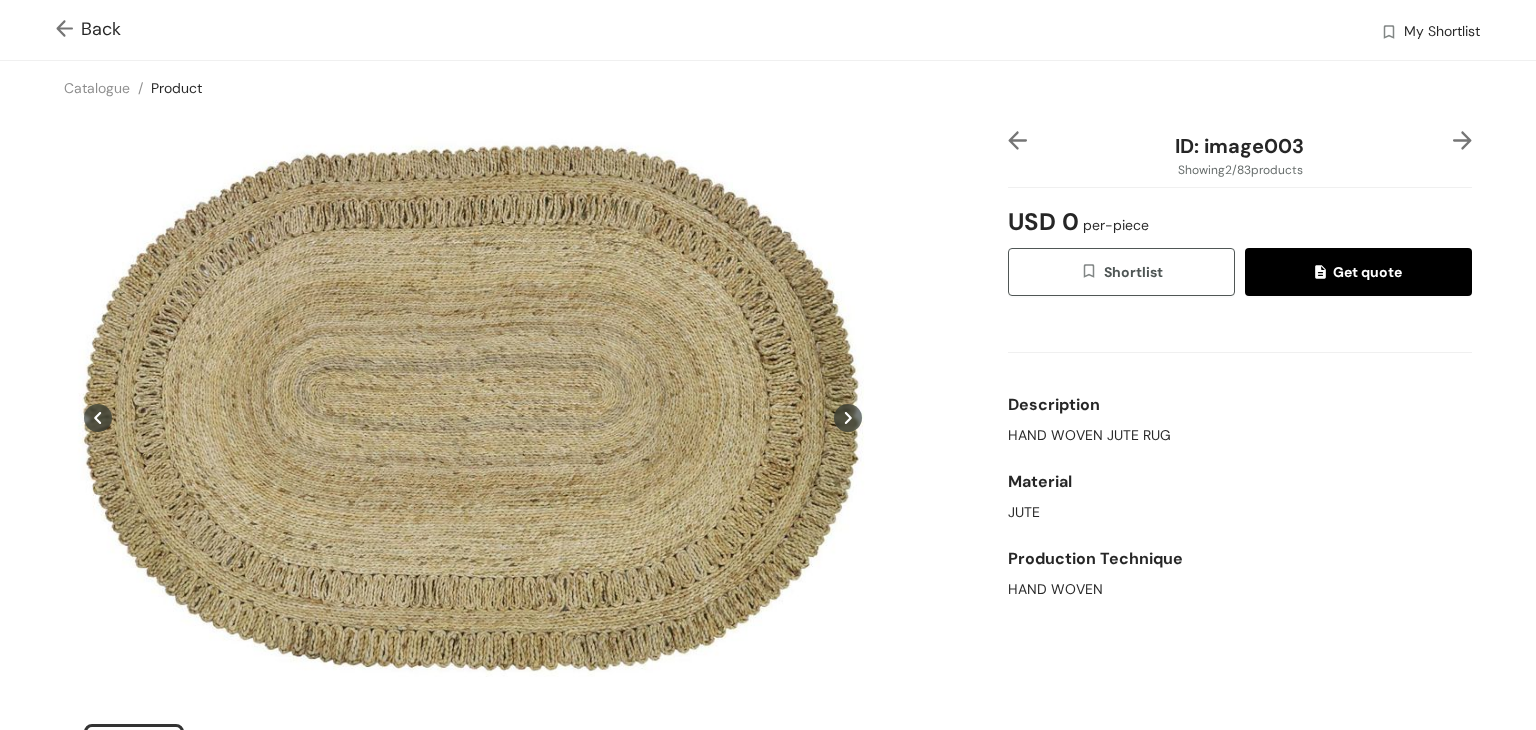 click at bounding box center (68, 30) 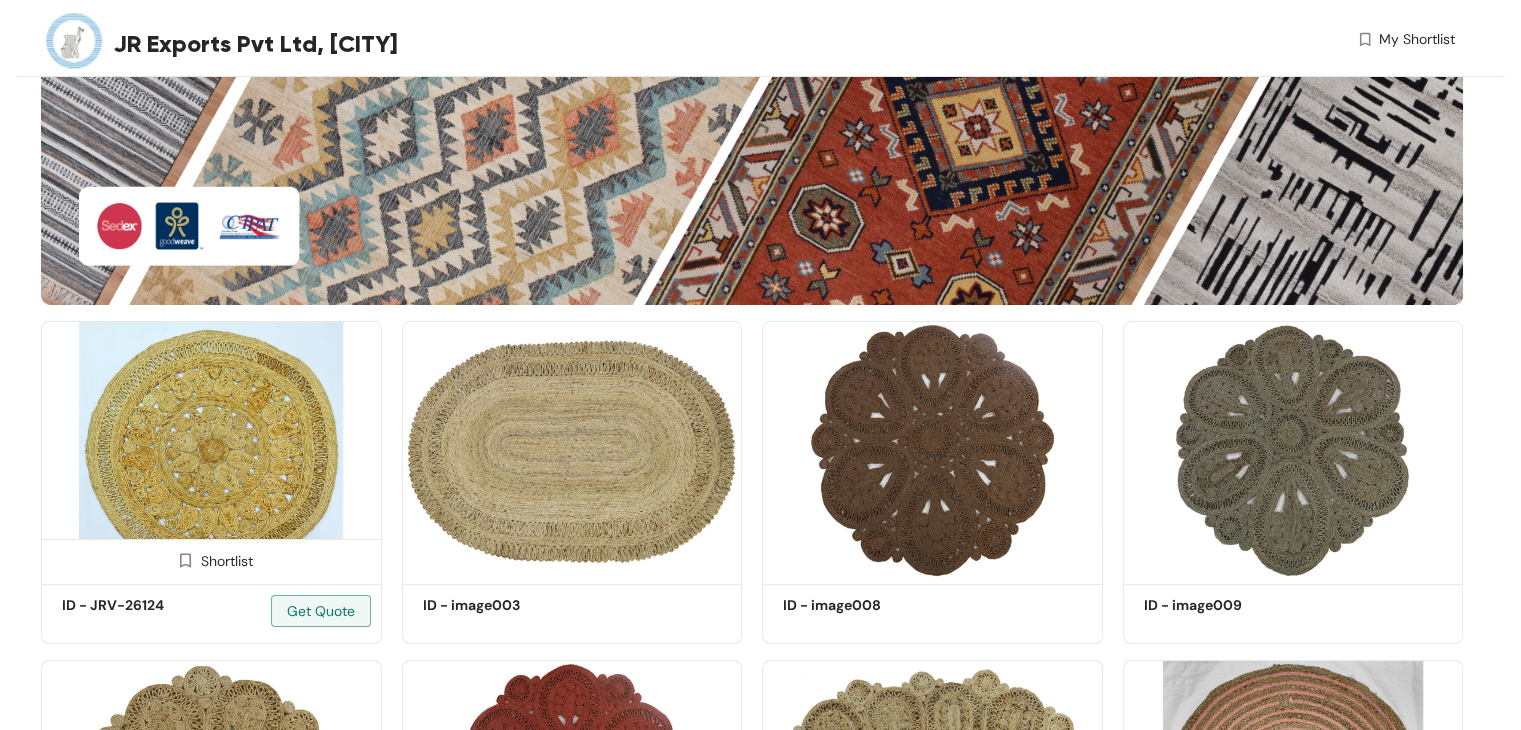 scroll, scrollTop: 472, scrollLeft: 0, axis: vertical 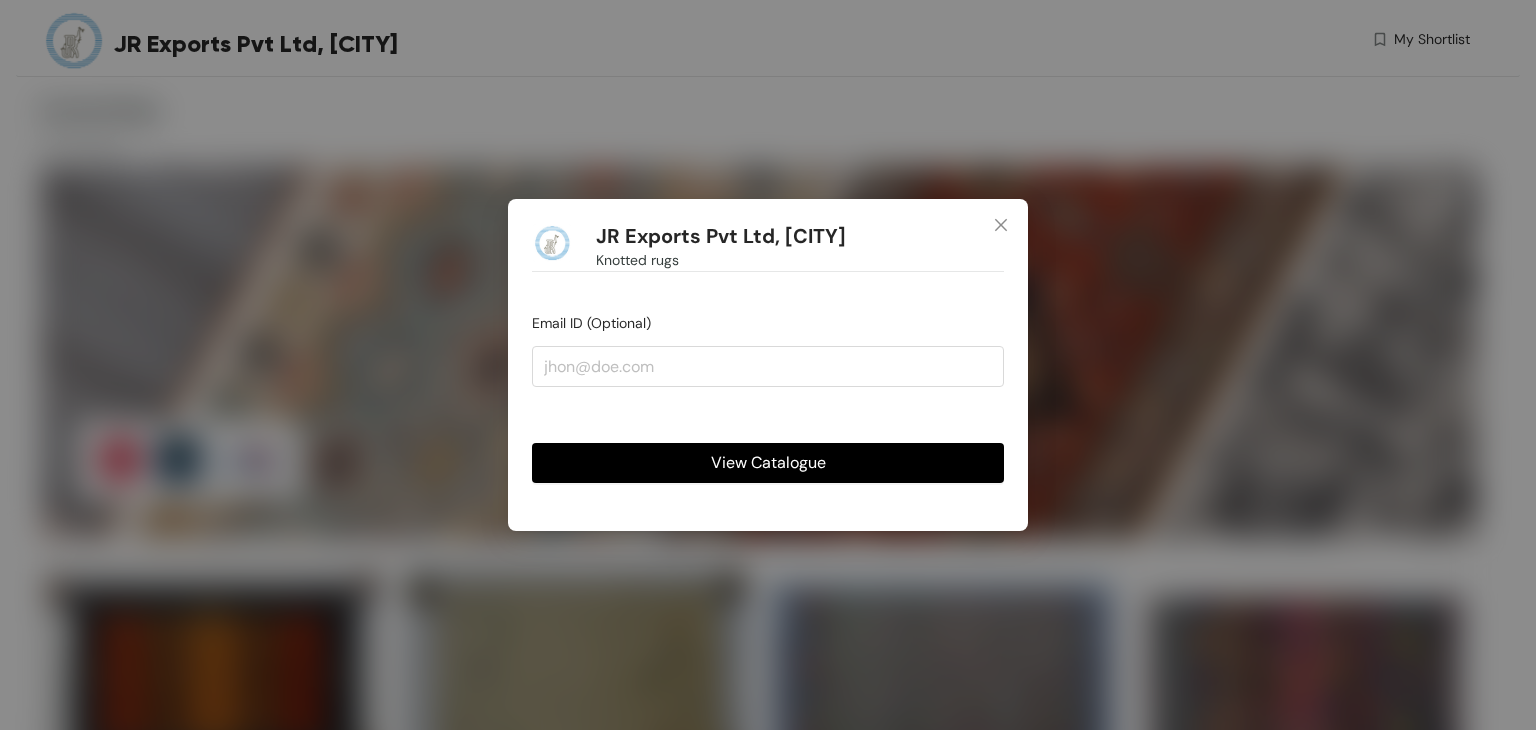 click on "View Catalogue" at bounding box center (768, 462) 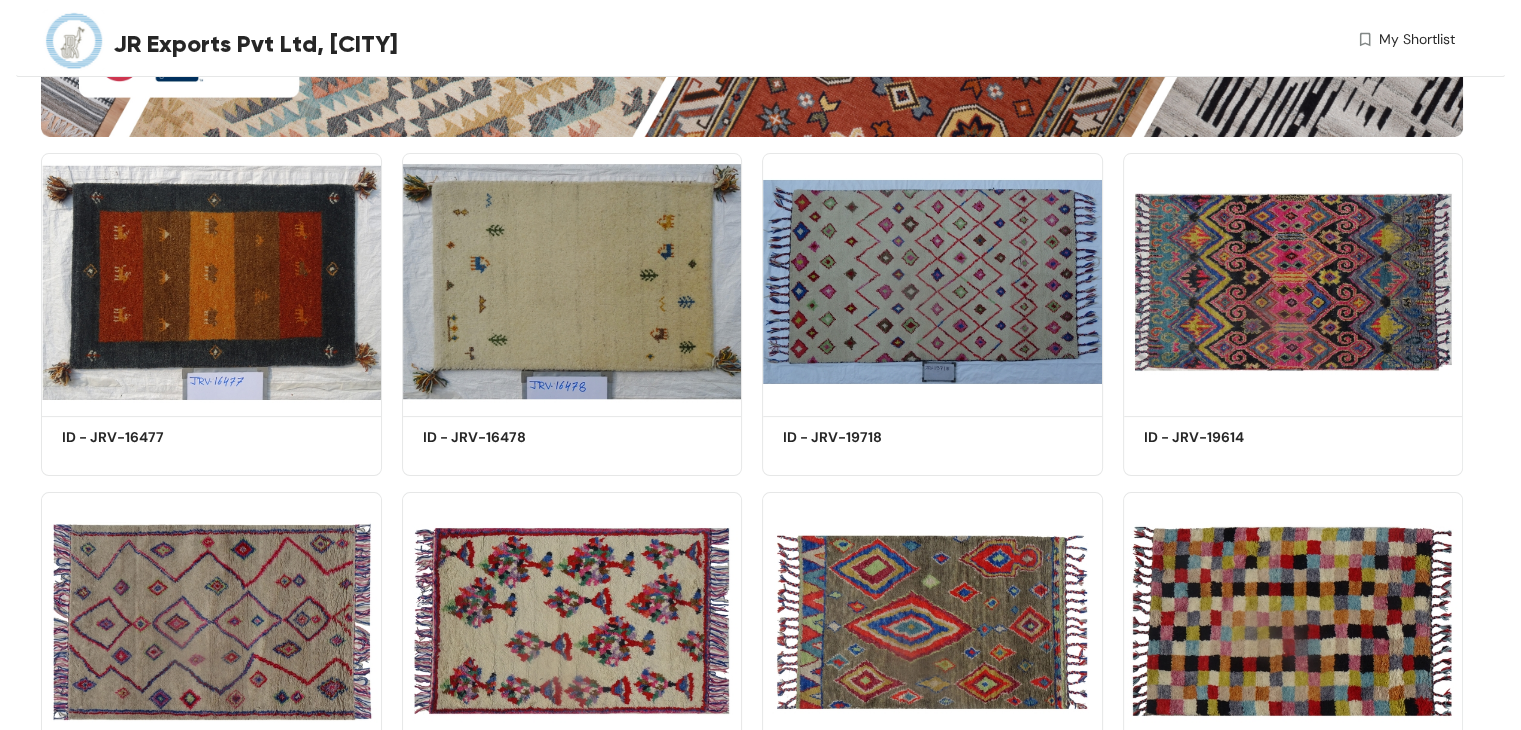 scroll, scrollTop: 392, scrollLeft: 0, axis: vertical 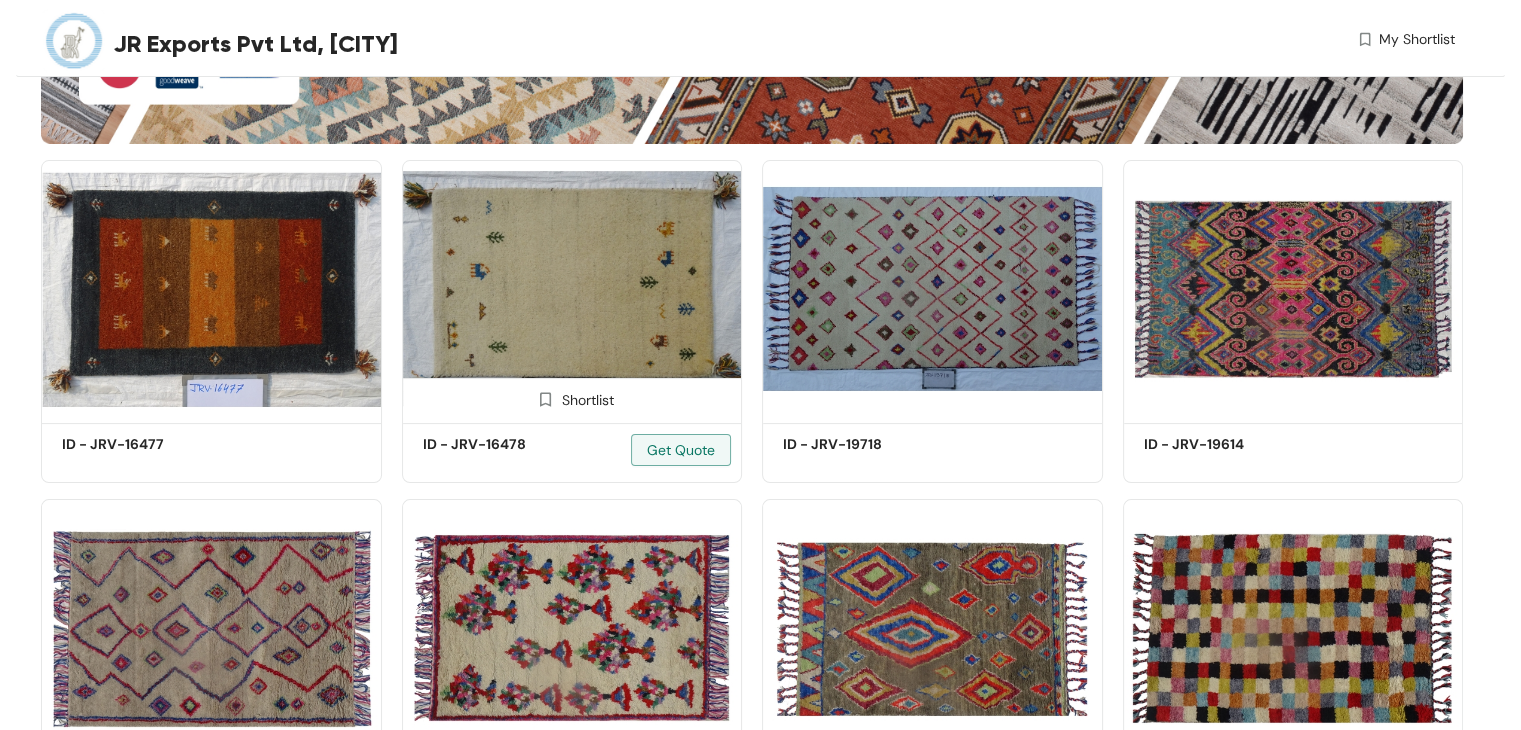 click at bounding box center [572, 288] 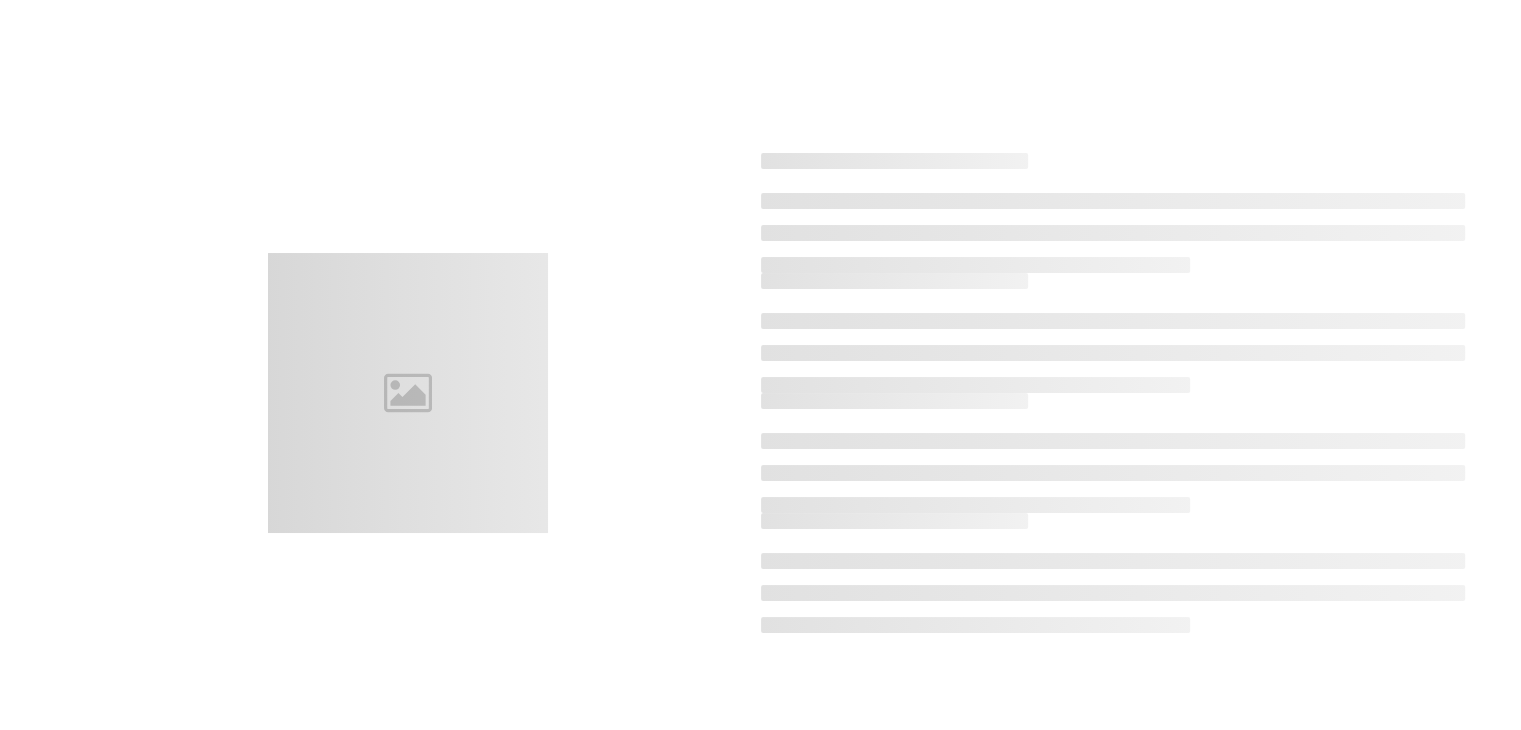 scroll, scrollTop: 0, scrollLeft: 0, axis: both 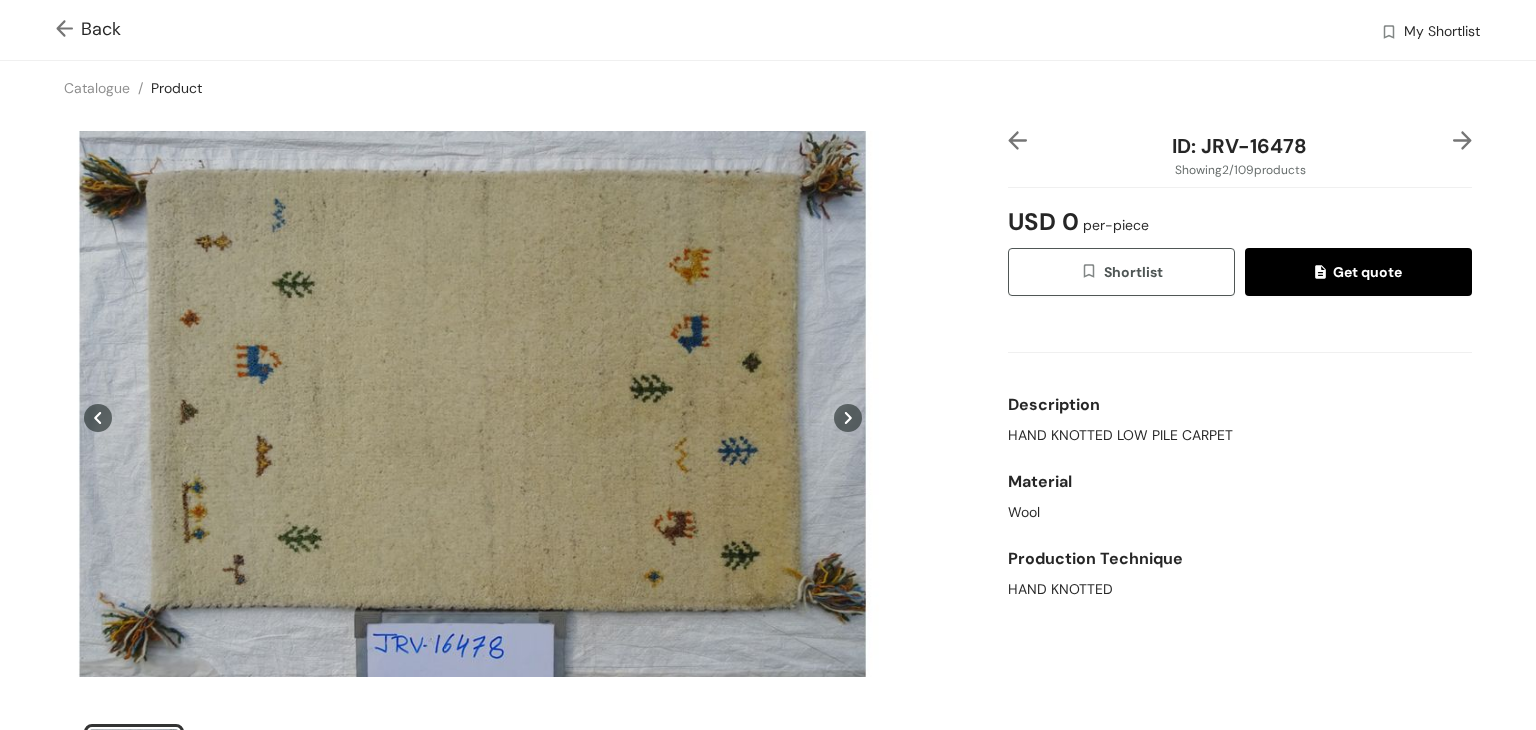 click at bounding box center (68, 30) 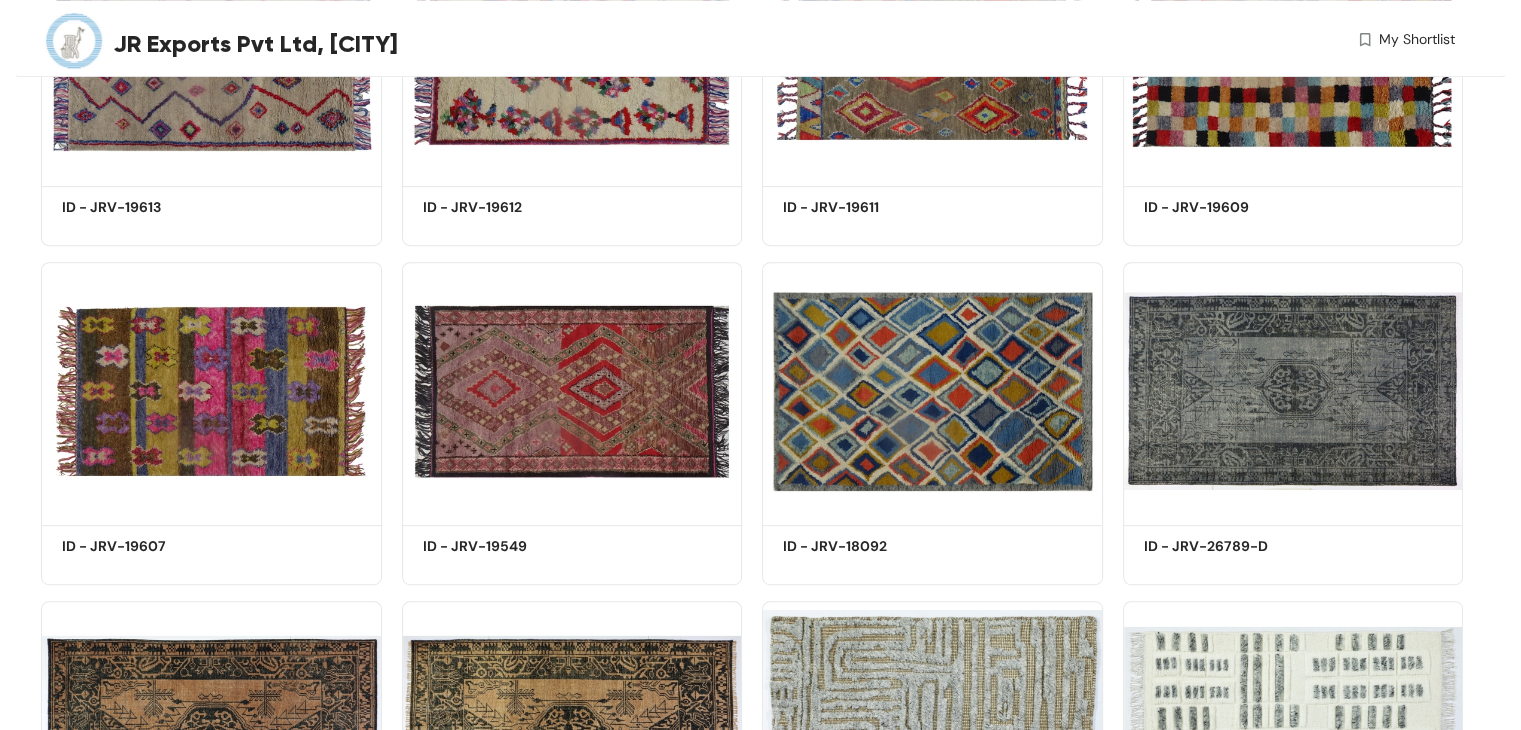 scroll, scrollTop: 980, scrollLeft: 0, axis: vertical 